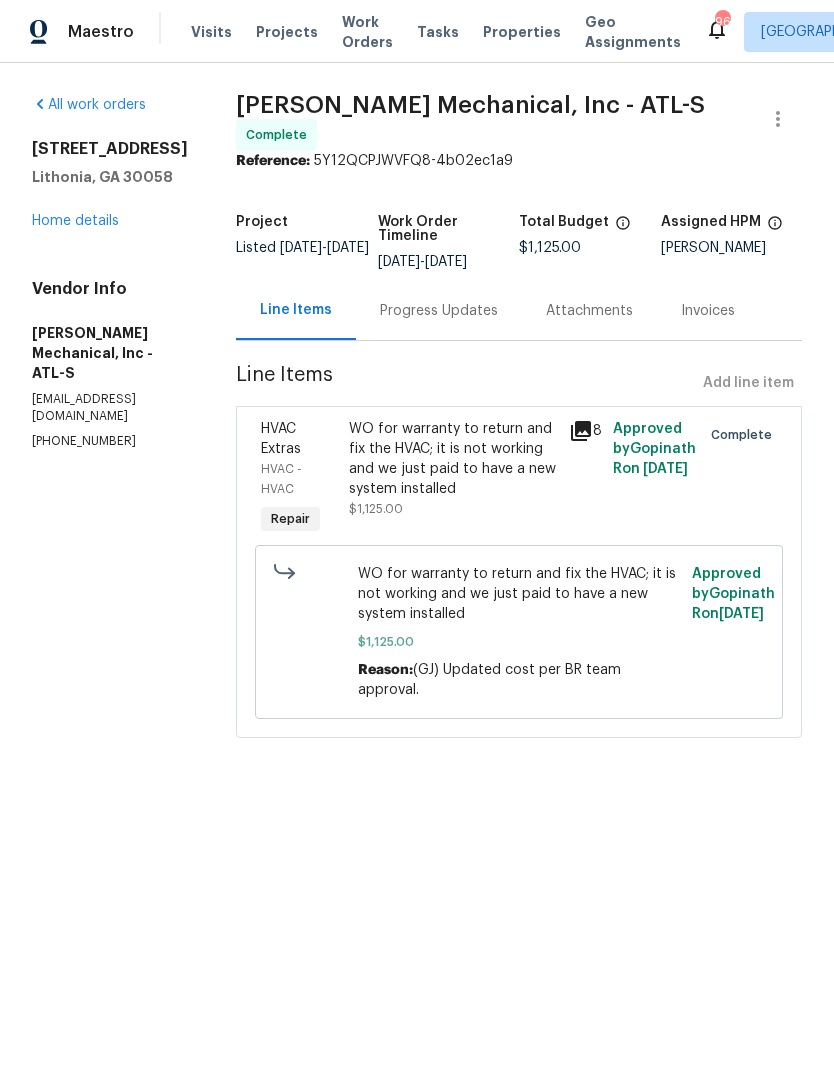 scroll, scrollTop: 0, scrollLeft: 0, axis: both 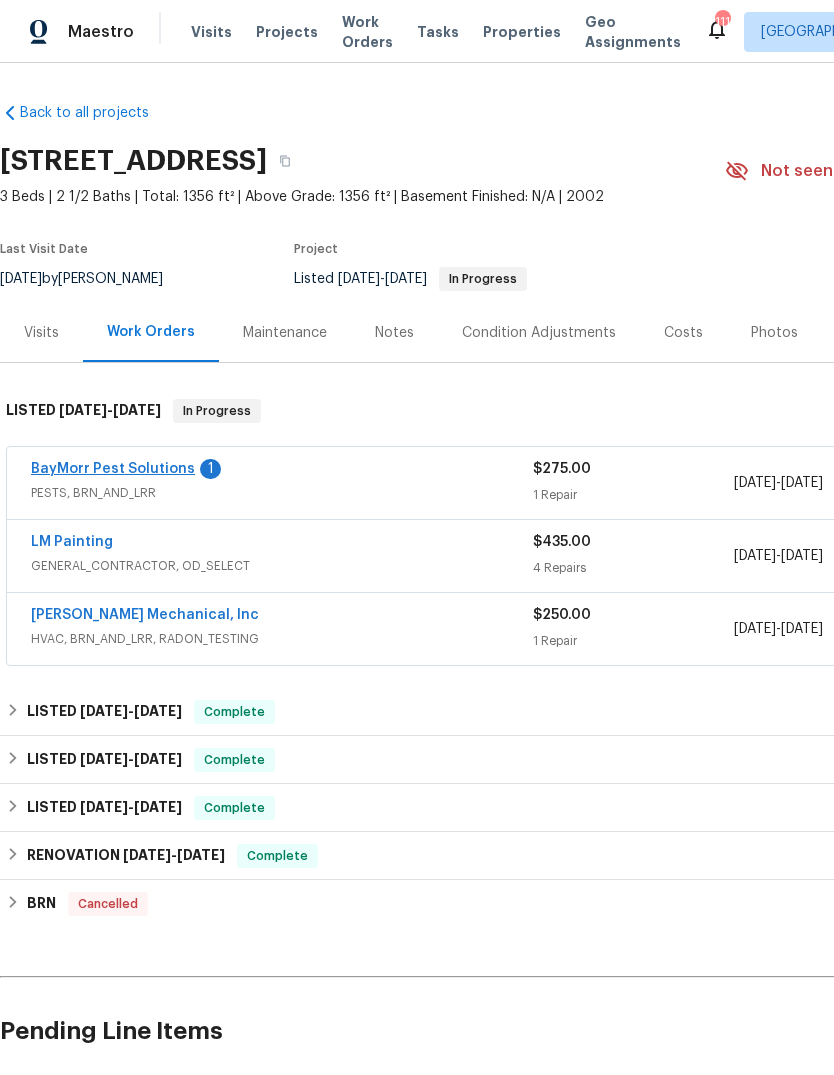click on "BayMorr Pest Solutions" at bounding box center [113, 469] 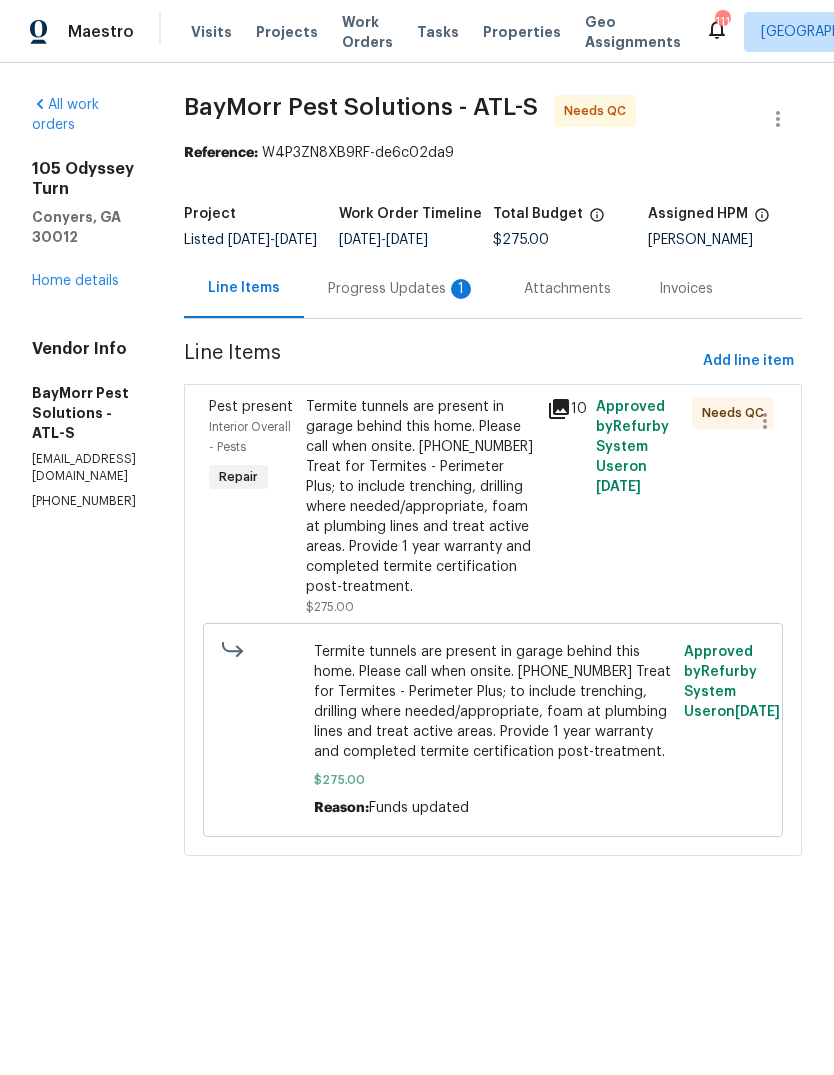 click on "Progress Updates 1" at bounding box center [402, 289] 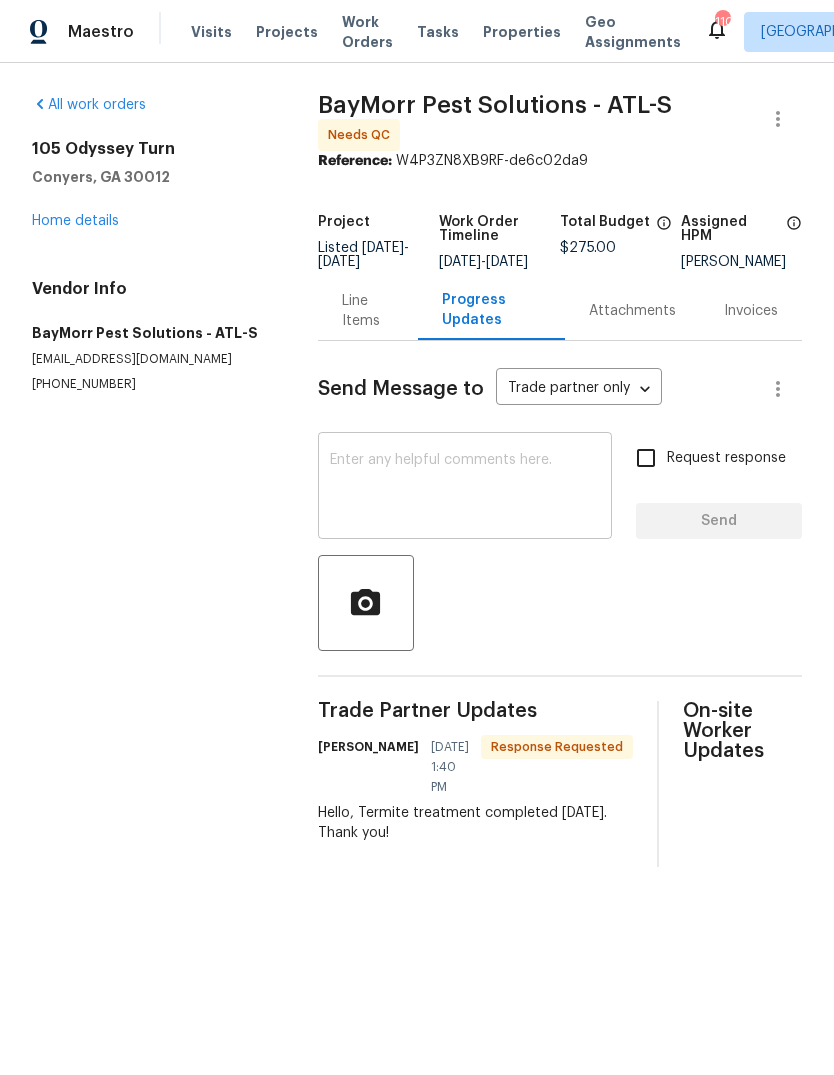 click at bounding box center [465, 488] 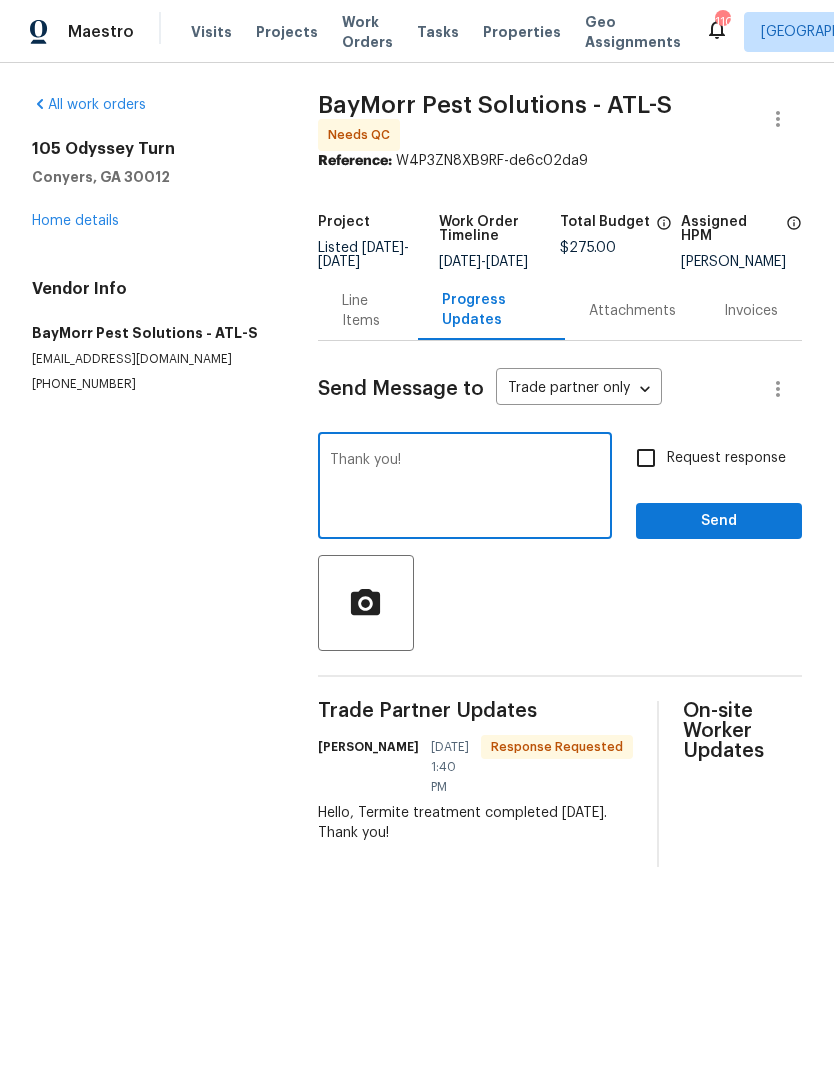 type on "Thank you!" 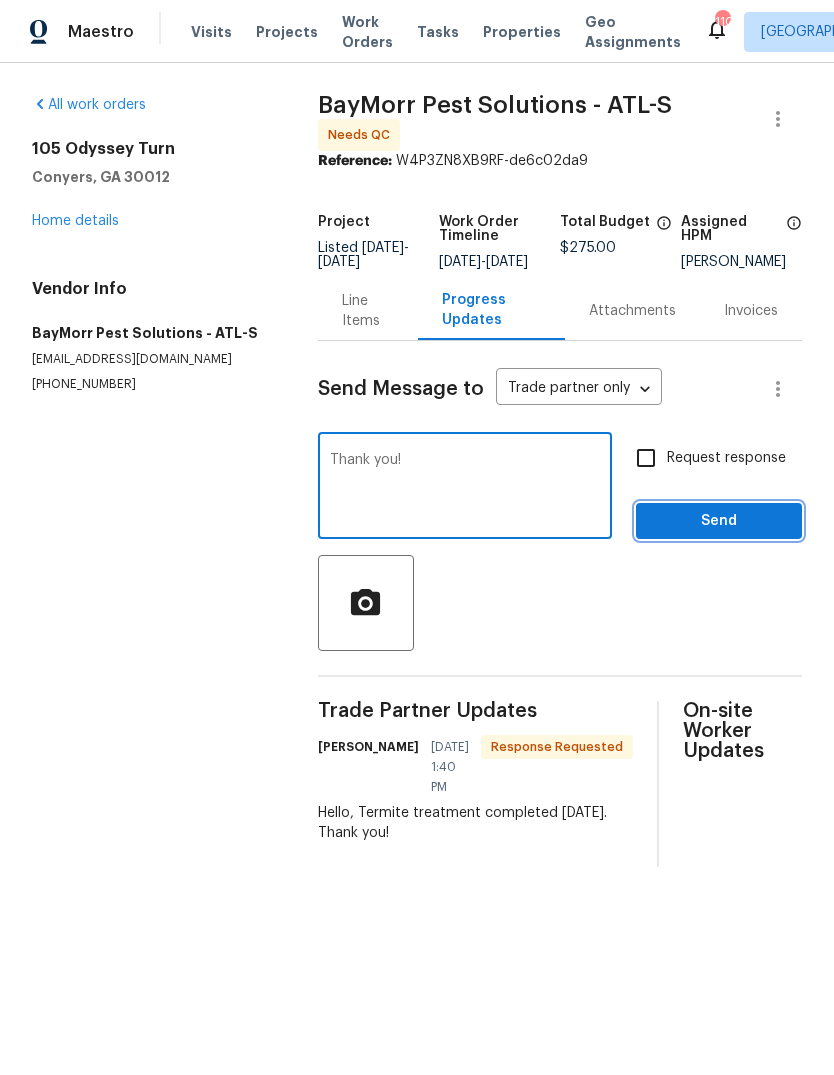 click on "Send" at bounding box center (719, 521) 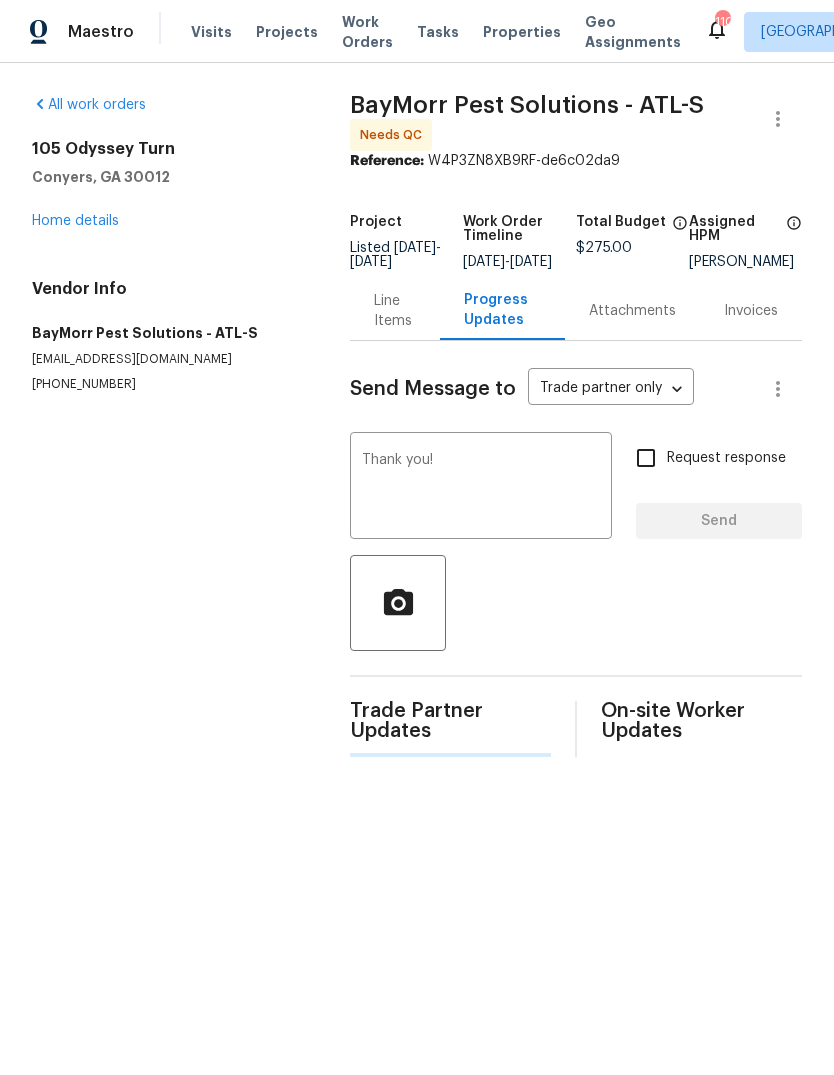 type 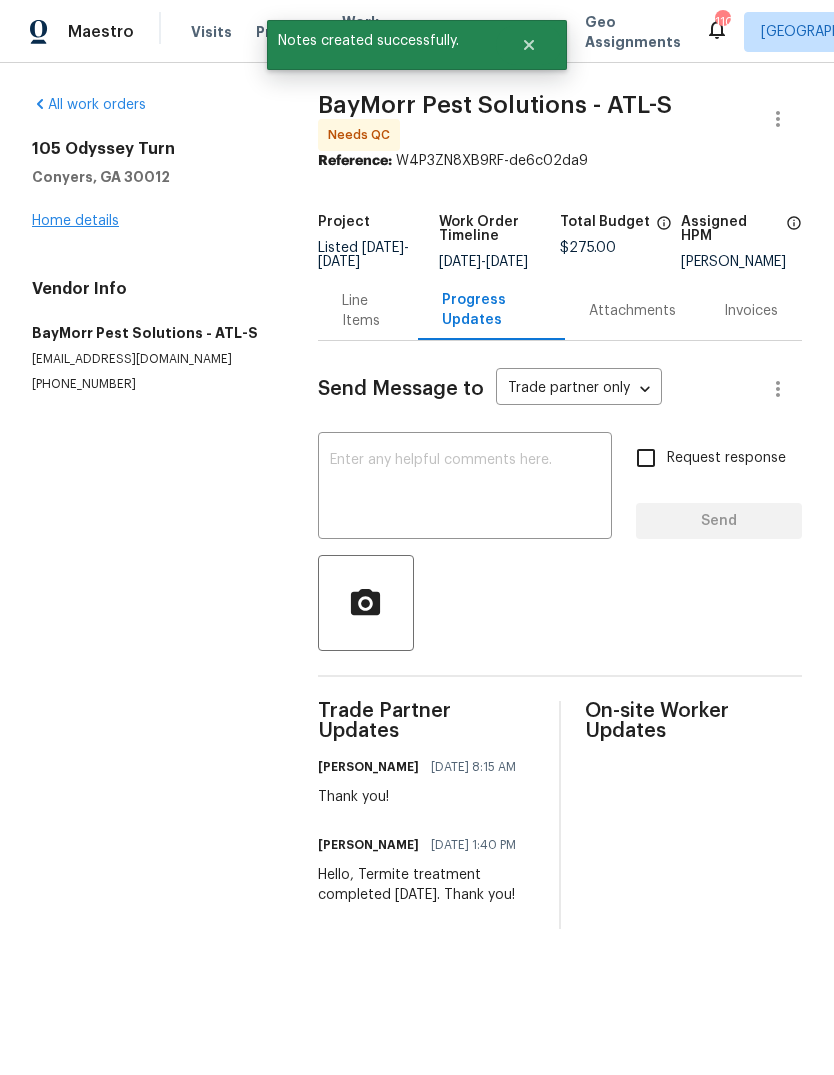 click on "Home details" at bounding box center (75, 221) 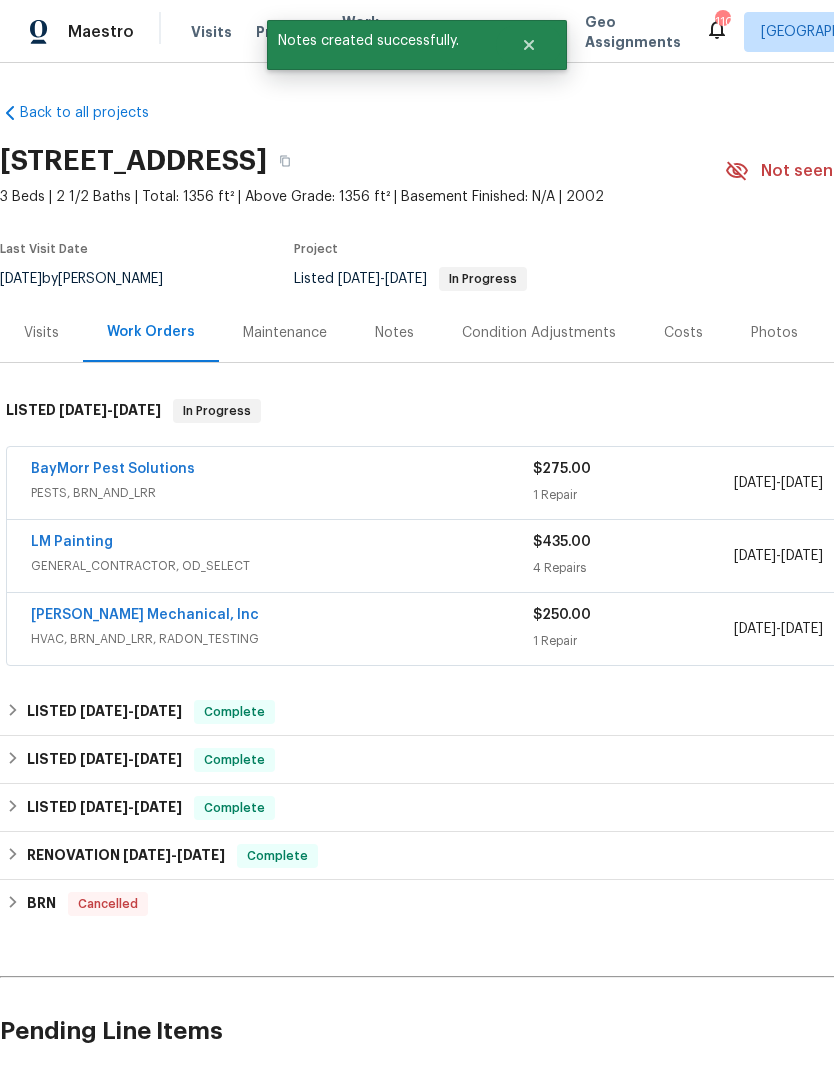 scroll, scrollTop: 0, scrollLeft: 0, axis: both 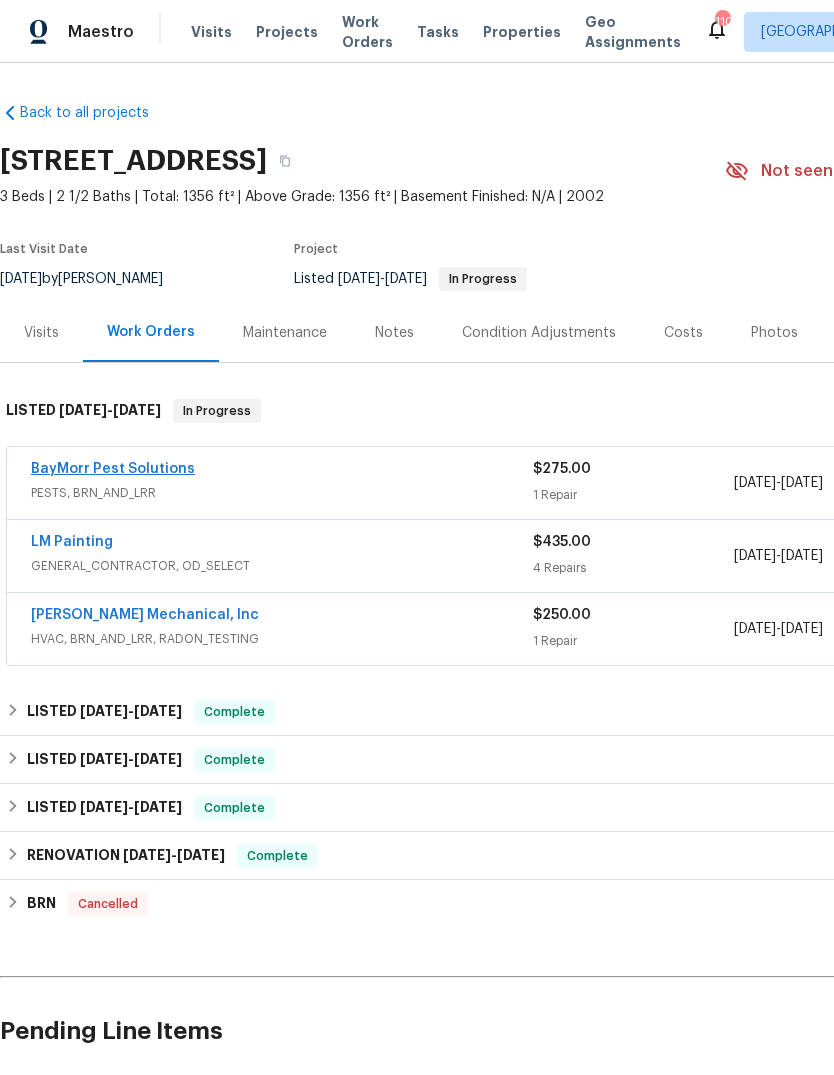 click on "BayMorr Pest Solutions" at bounding box center (113, 469) 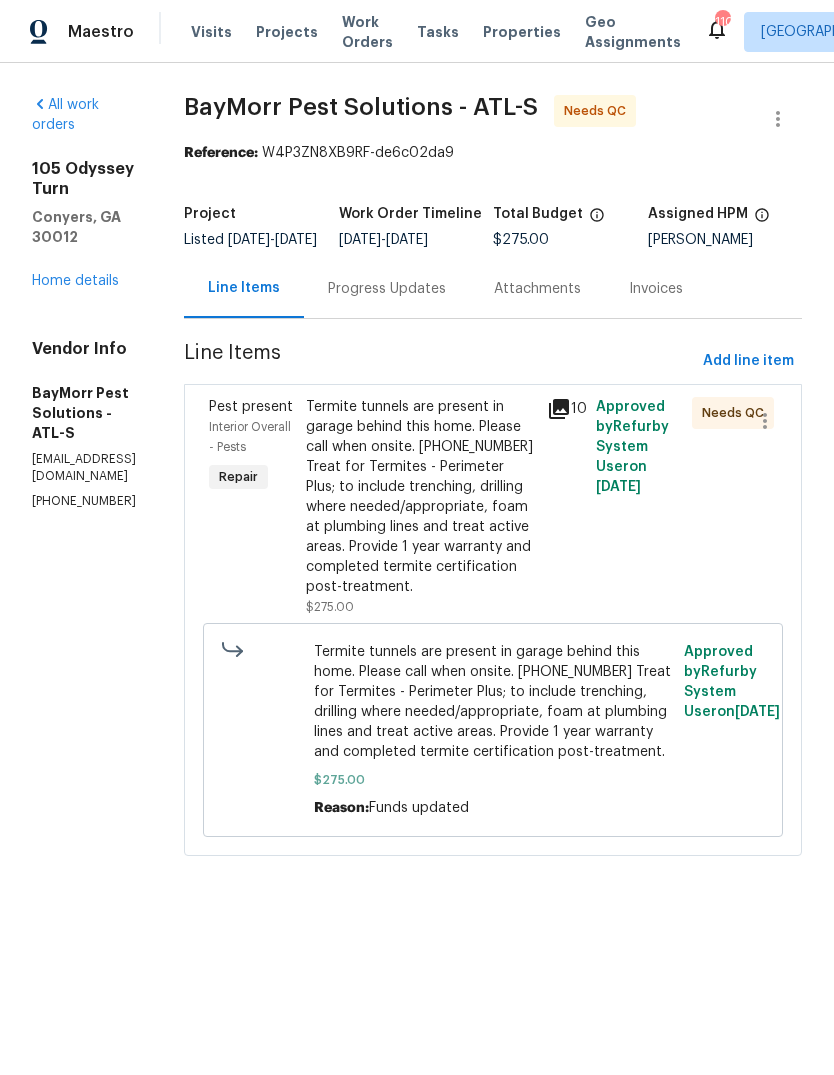click on "Termite tunnels are present in garage behind this home. Please call when onsite. 7708464152
Treat for Termites - Perimeter Plus; to include trenching, drilling where needed/appropriate, foam at plumbing lines and treat active areas. Provide 1 year warranty and completed termite certification post-treatment." at bounding box center (421, 497) 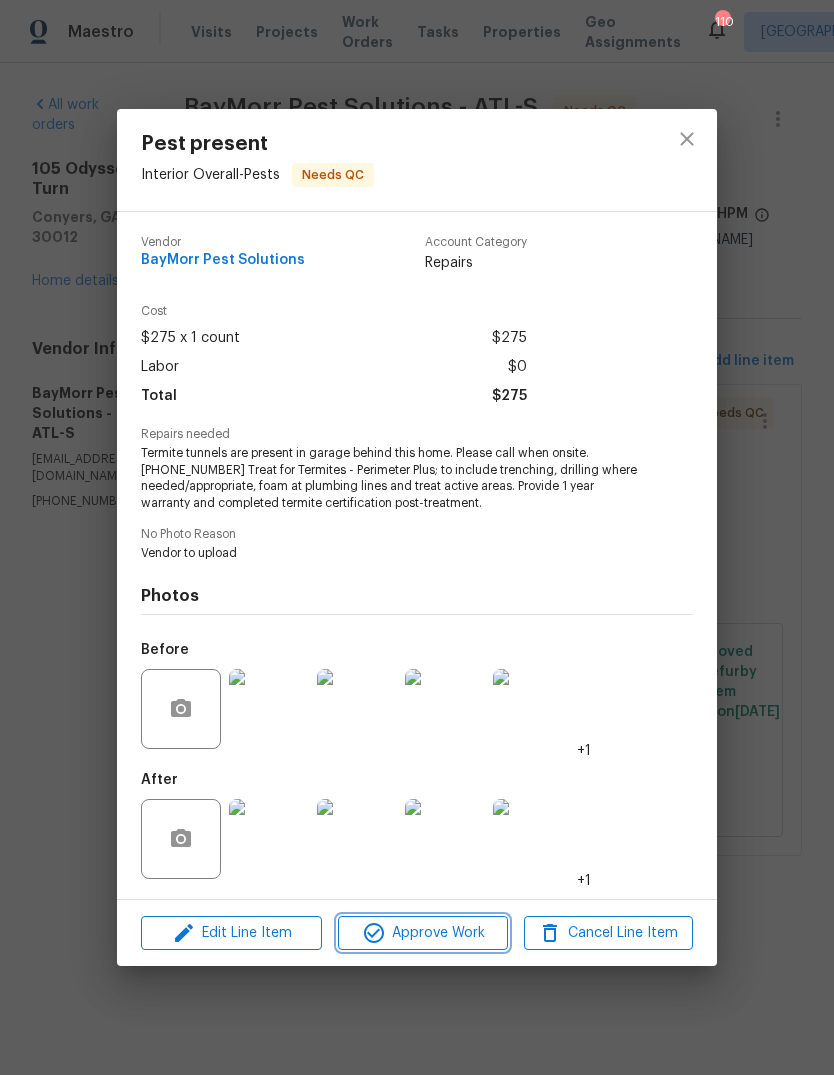 click on "Approve Work" at bounding box center [422, 933] 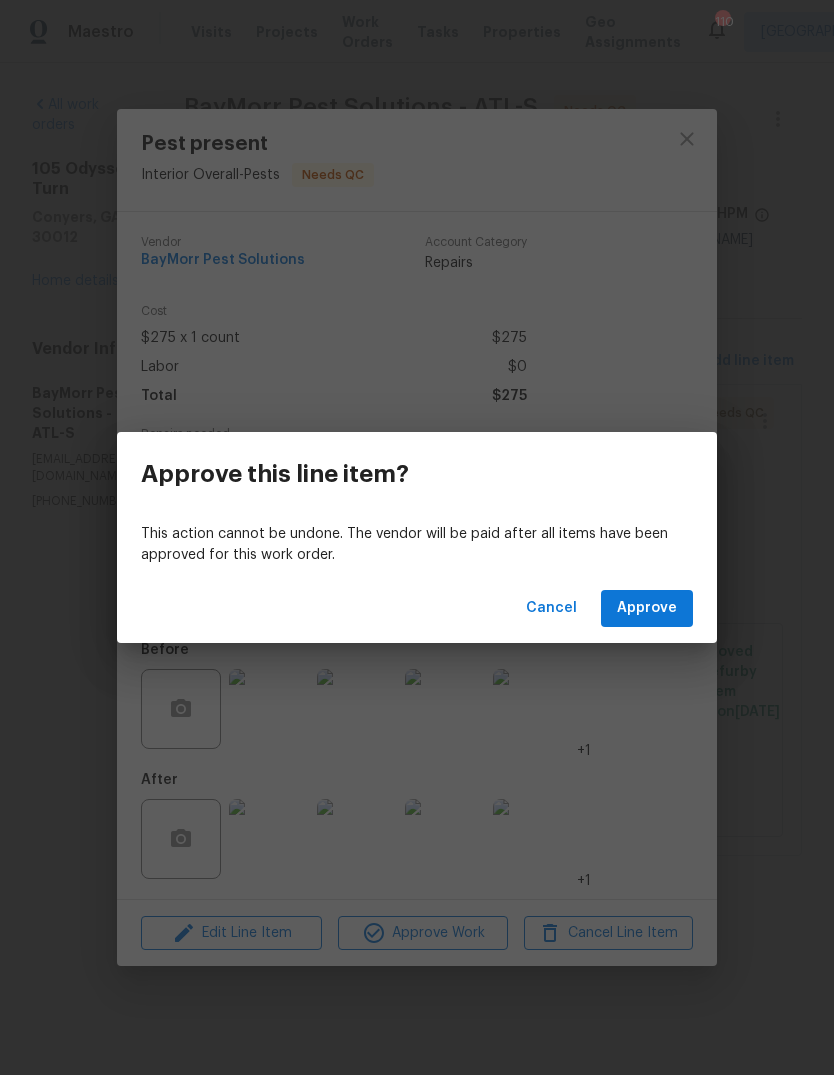 click on "Cancel Approve" at bounding box center (417, 608) 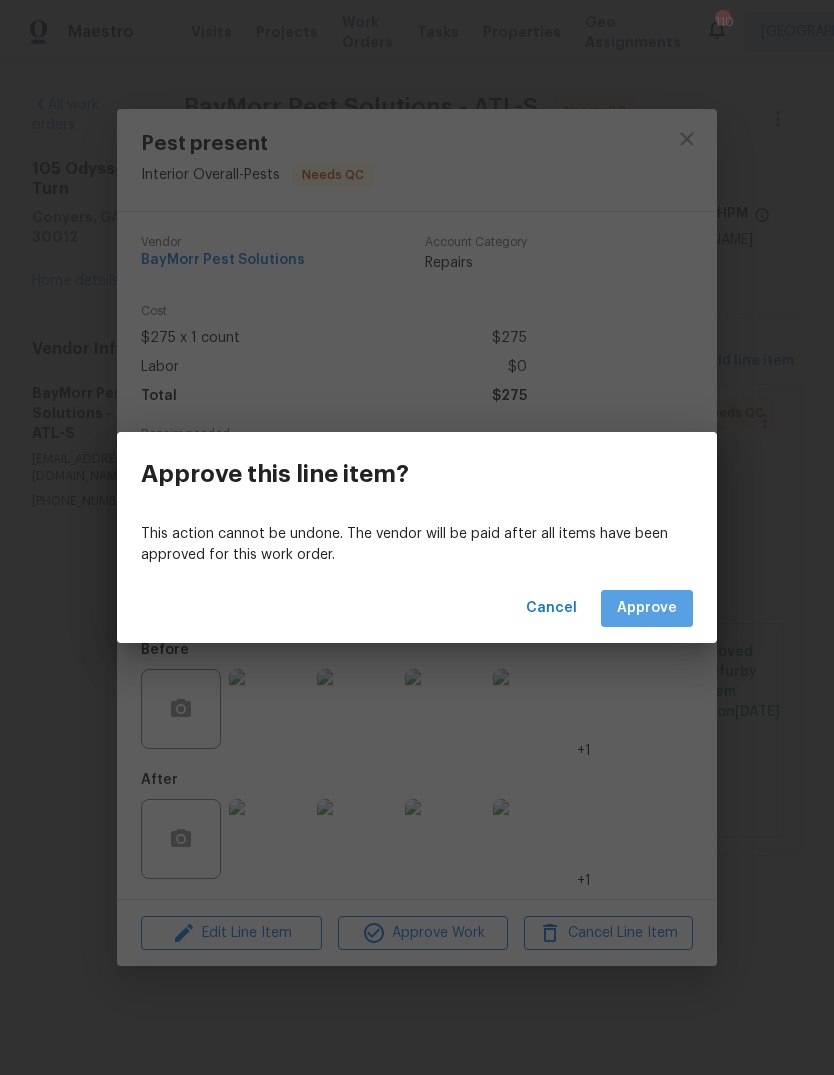 click on "Cancel Approve" at bounding box center (417, 608) 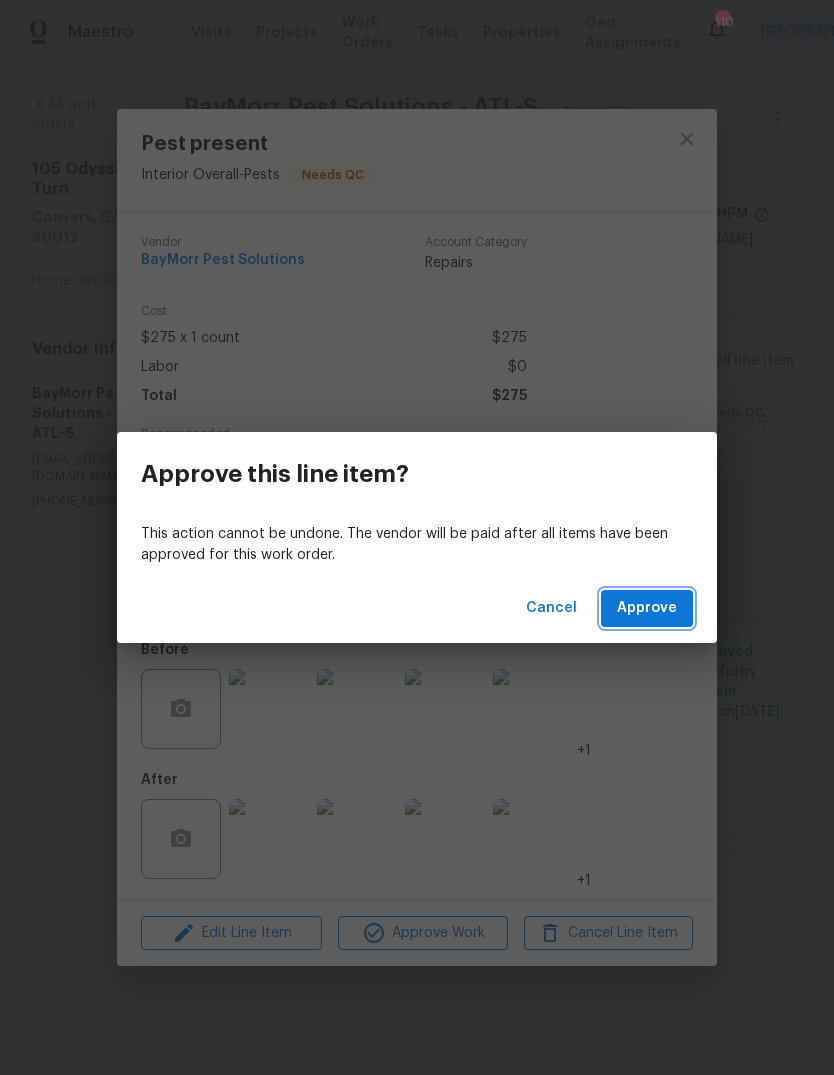 click on "Approve" at bounding box center [647, 608] 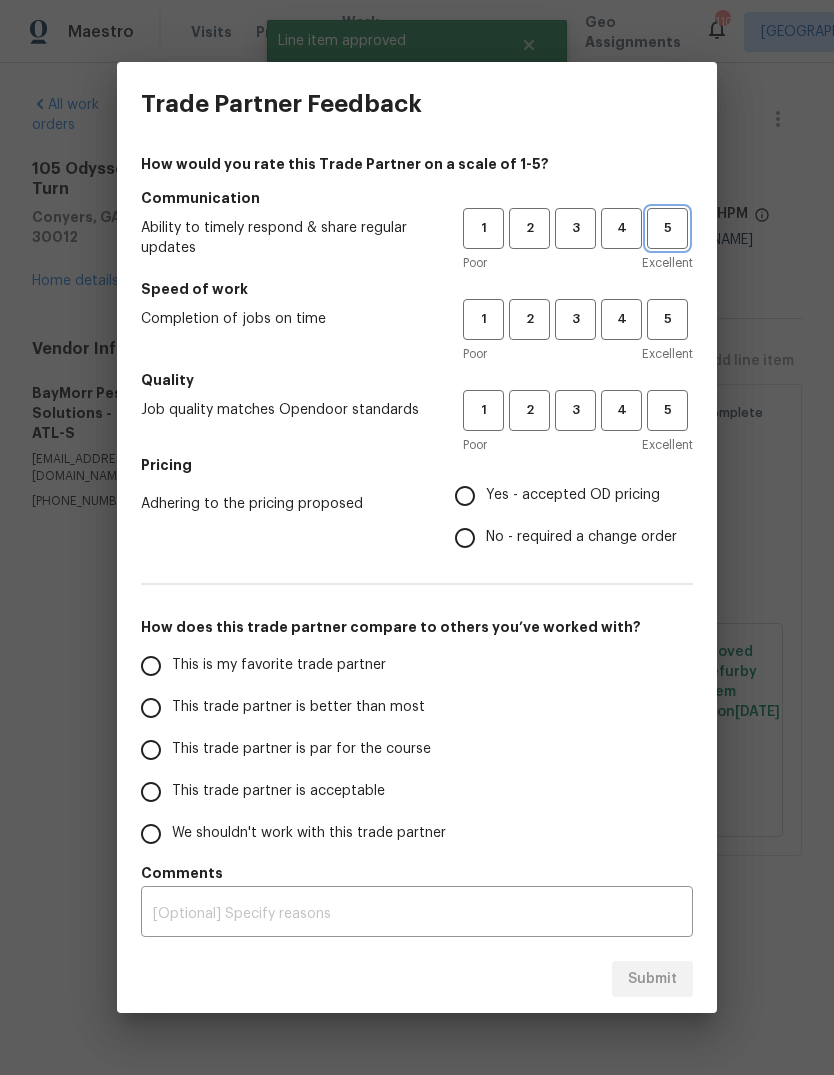 click on "5" at bounding box center [667, 228] 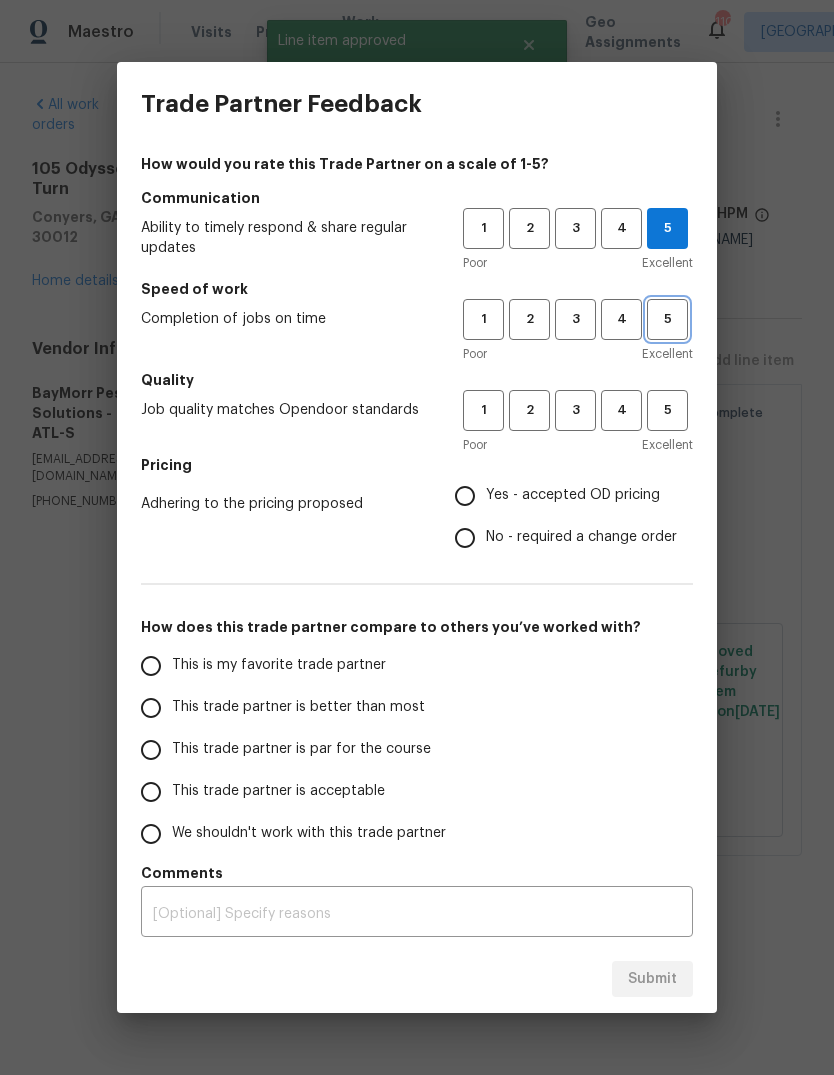 click on "5" at bounding box center [667, 319] 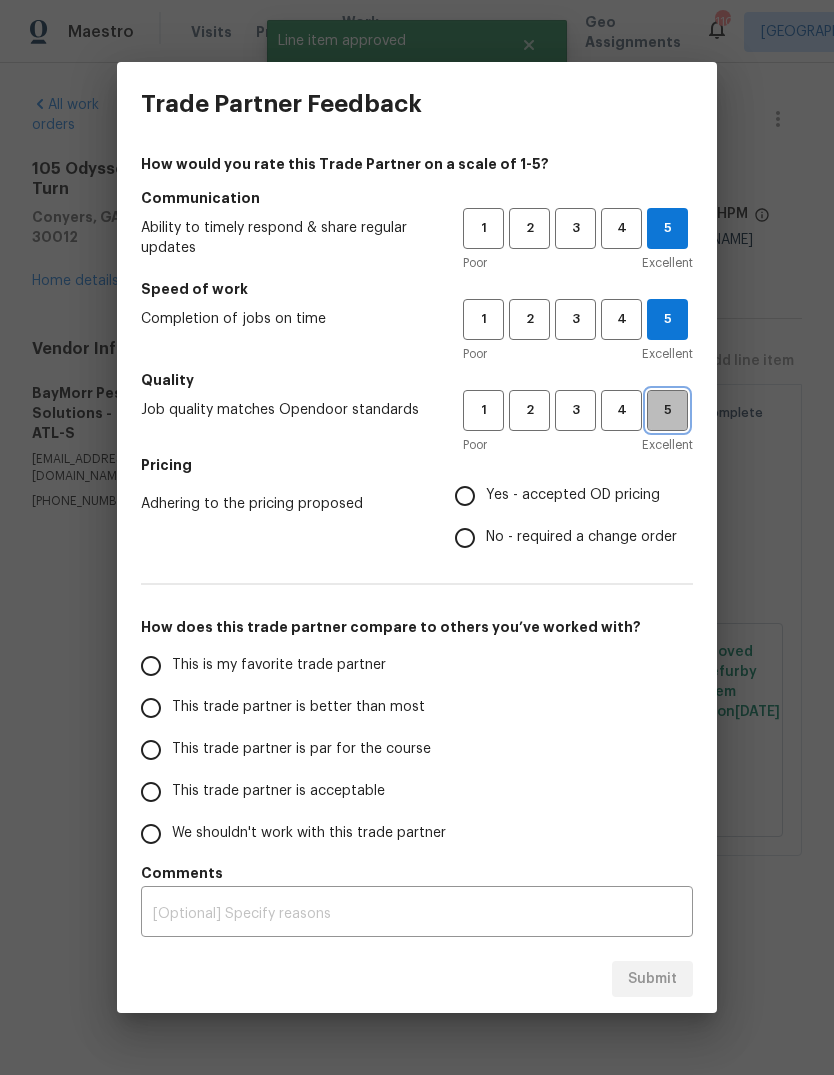 click on "5" at bounding box center [667, 410] 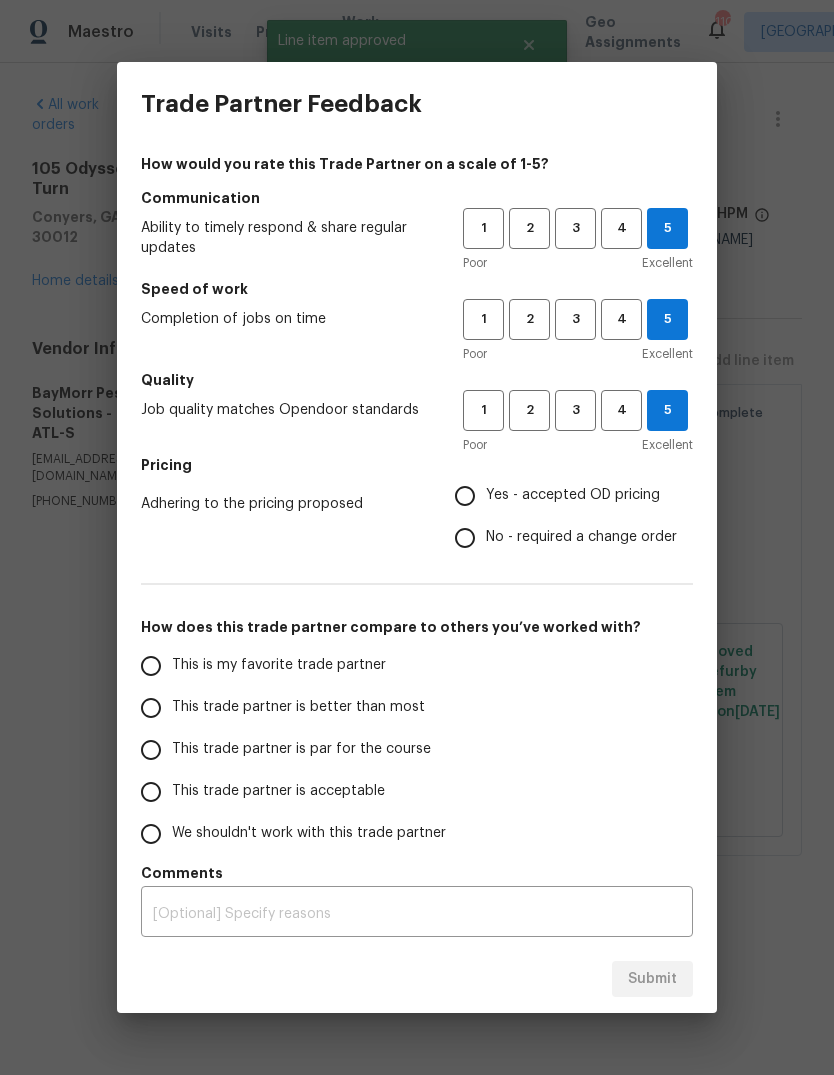 click on "Yes - accepted OD pricing" at bounding box center (573, 495) 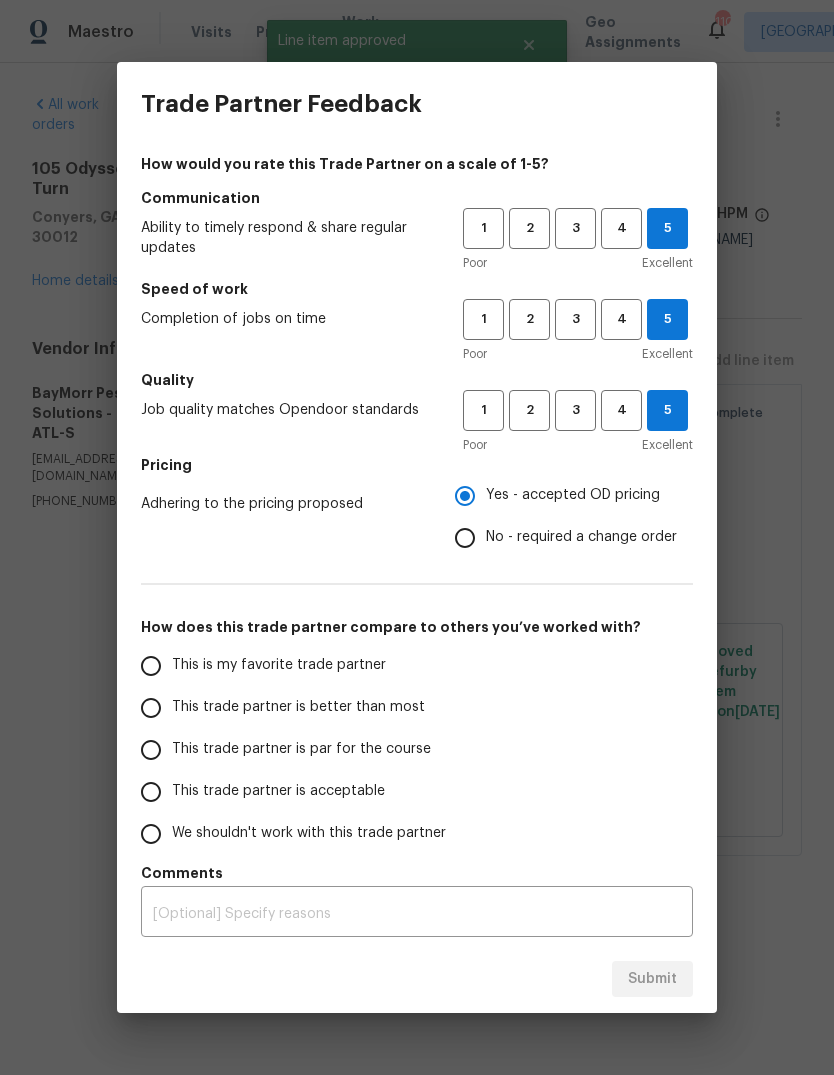 click on "This is my favorite trade partner" at bounding box center [151, 666] 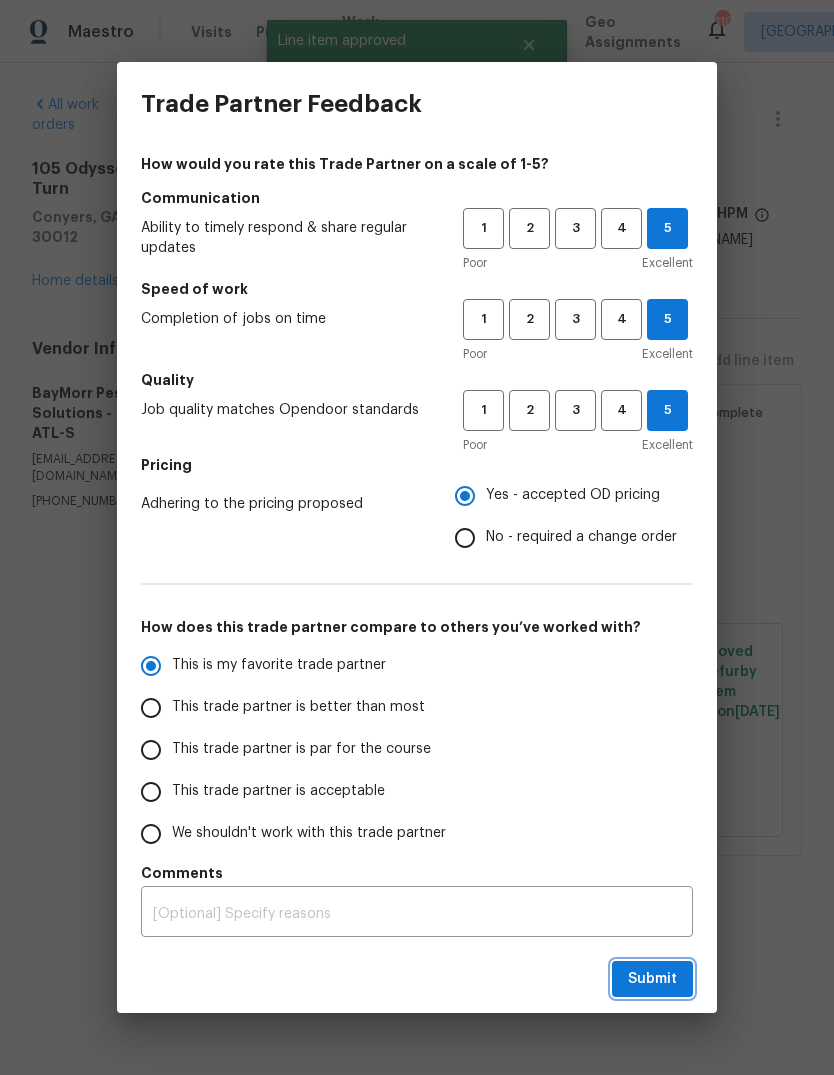 click on "Submit" at bounding box center [652, 979] 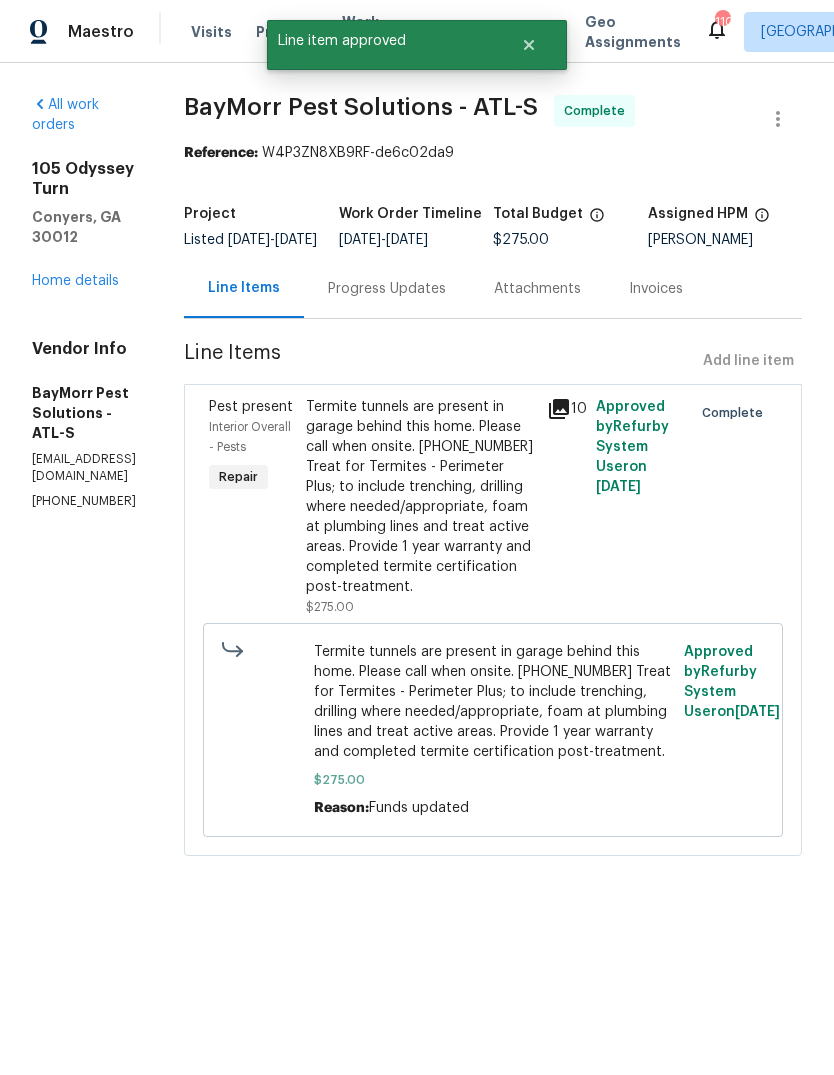 radio on "false" 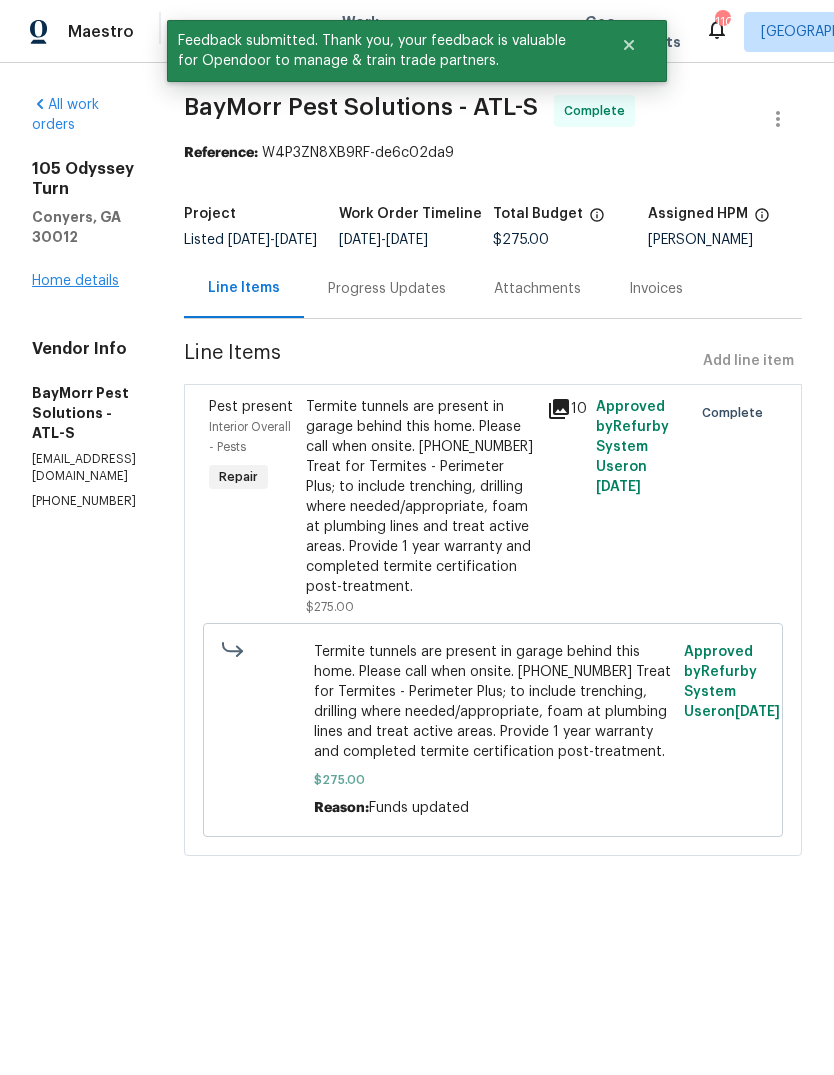 click on "Home details" at bounding box center (75, 281) 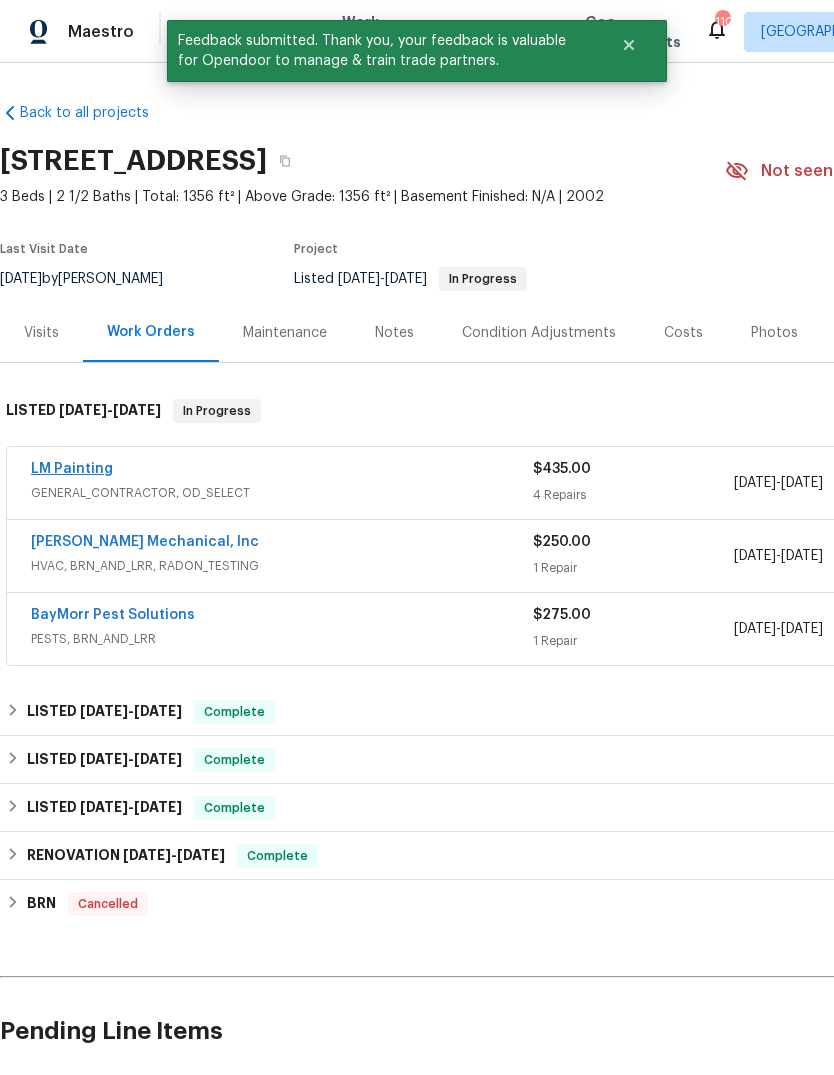 click on "LM Painting" at bounding box center (72, 469) 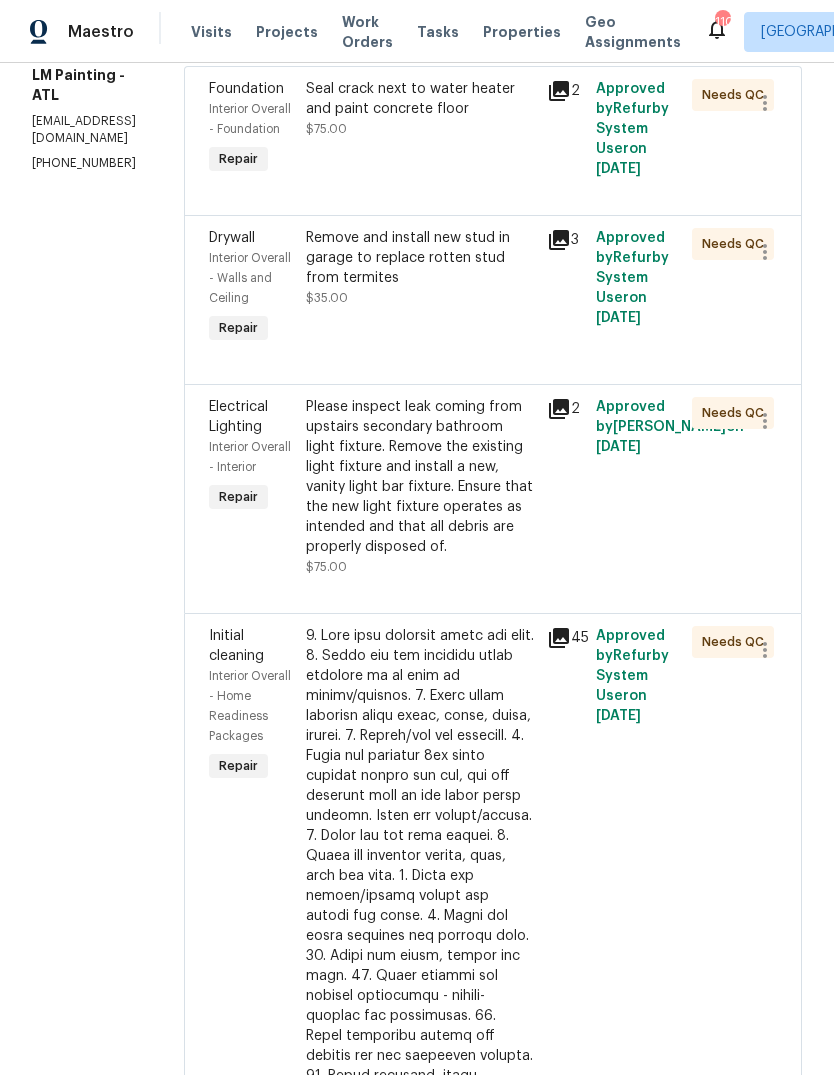 scroll, scrollTop: 327, scrollLeft: 0, axis: vertical 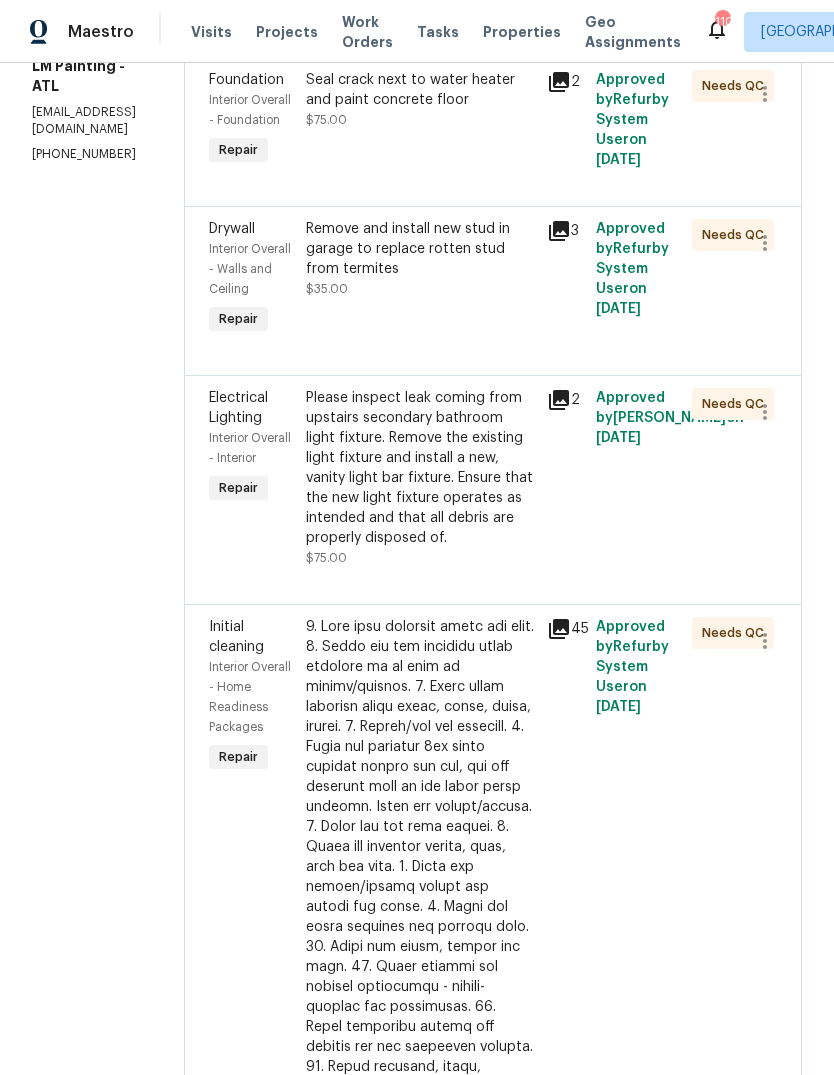 click on "Please inspect leak coming from upstairs secondary bathroom light fixture.
Remove the existing light fixture and install a new, vanity light bar fixture. Ensure that the new light fixture operates as intended and that all debris are properly disposed of." at bounding box center [421, 468] 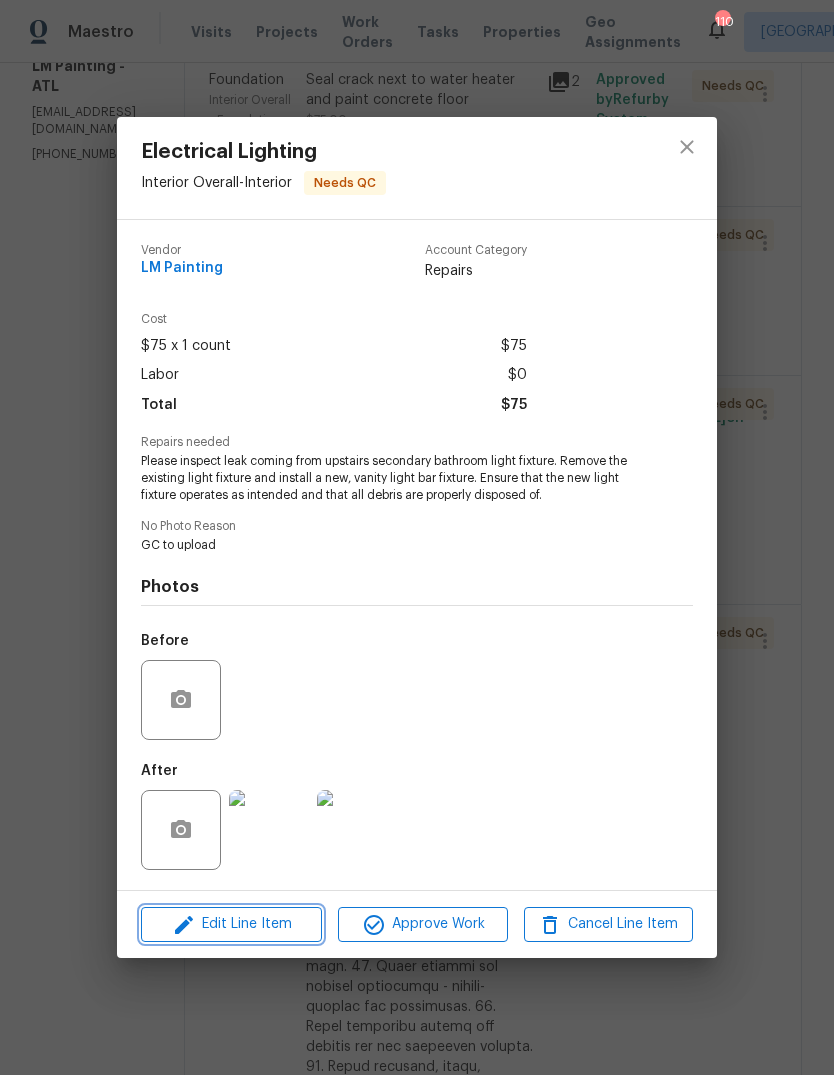 click on "Edit Line Item" at bounding box center (231, 924) 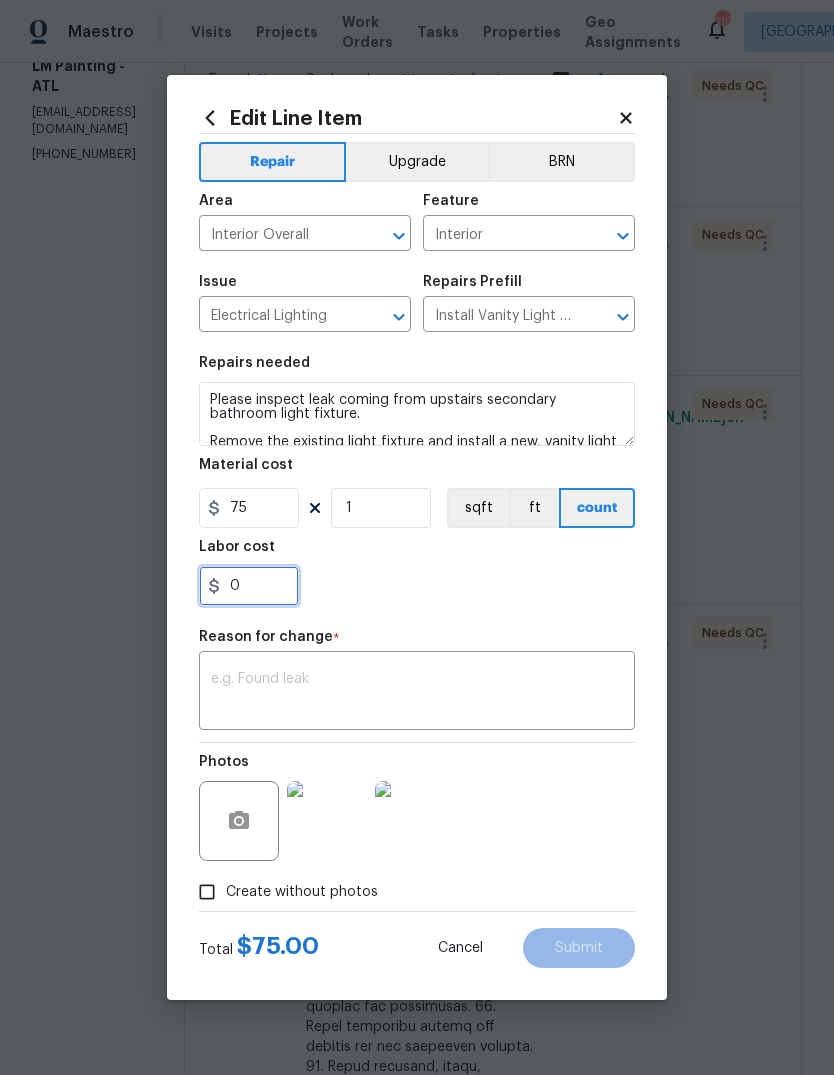 click on "0" at bounding box center [249, 586] 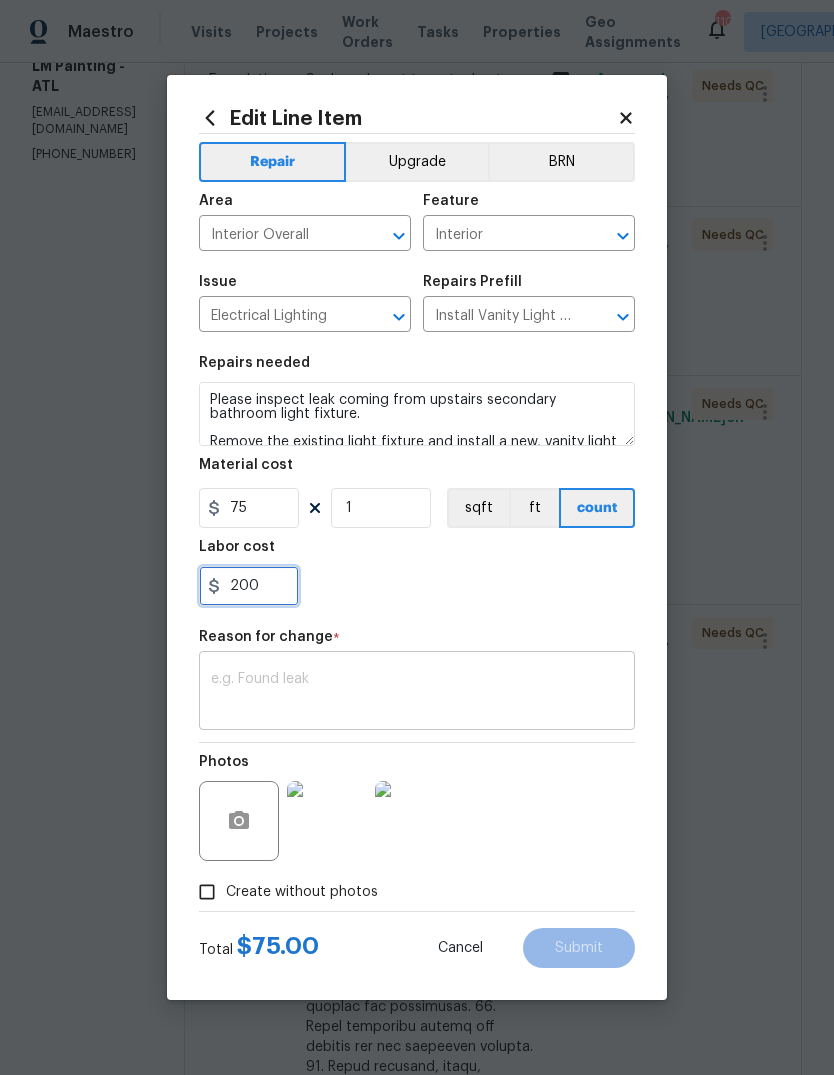 type on "200" 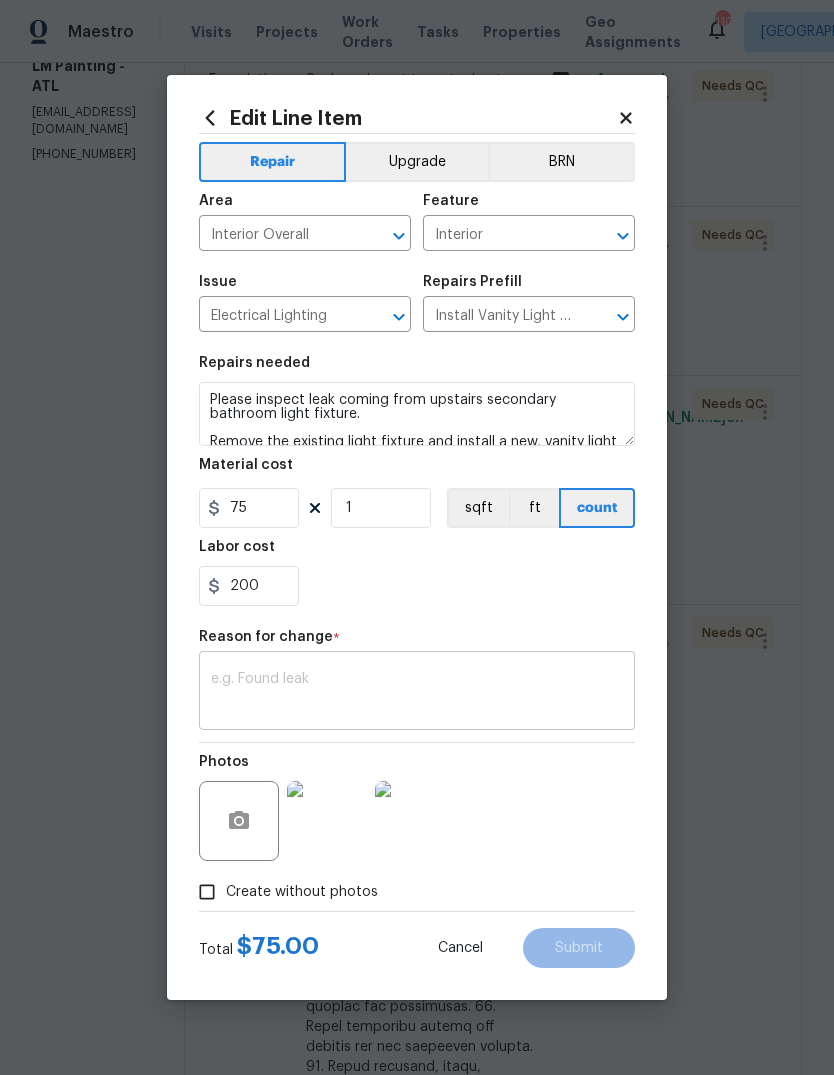 click on "x ​" at bounding box center [417, 693] 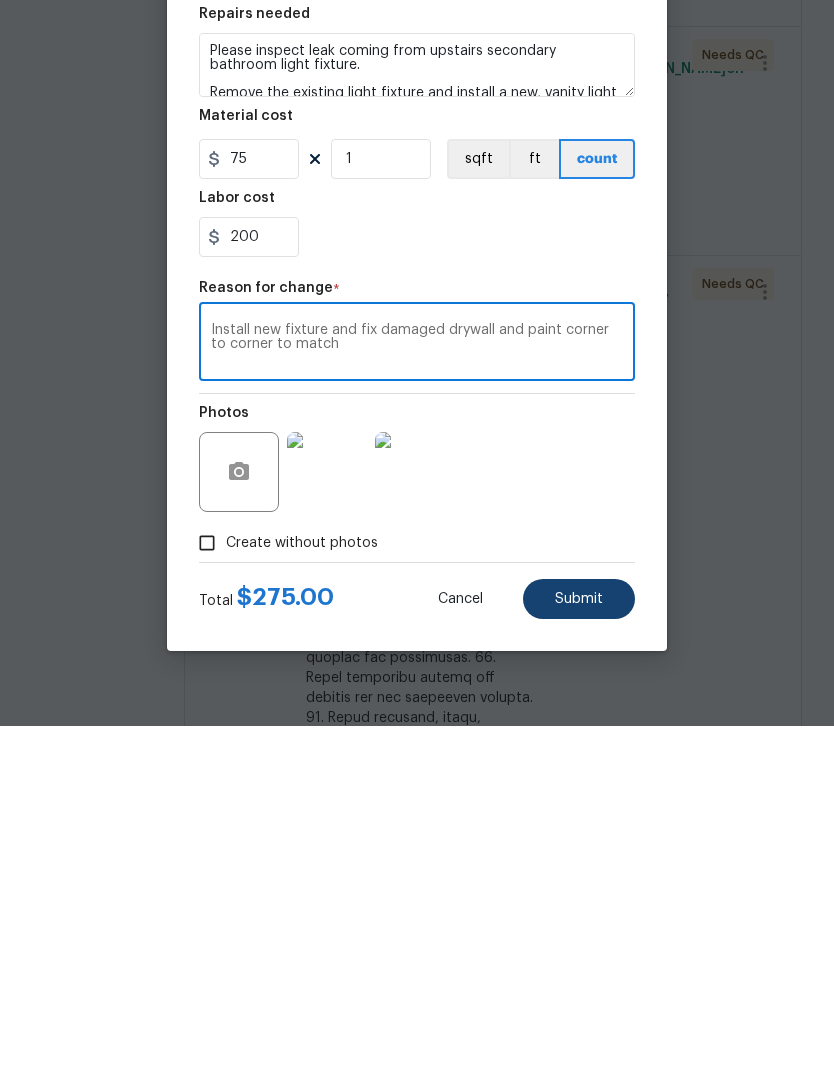 type on "Install new fixture and fix damaged drywall and paint corner to corner to match" 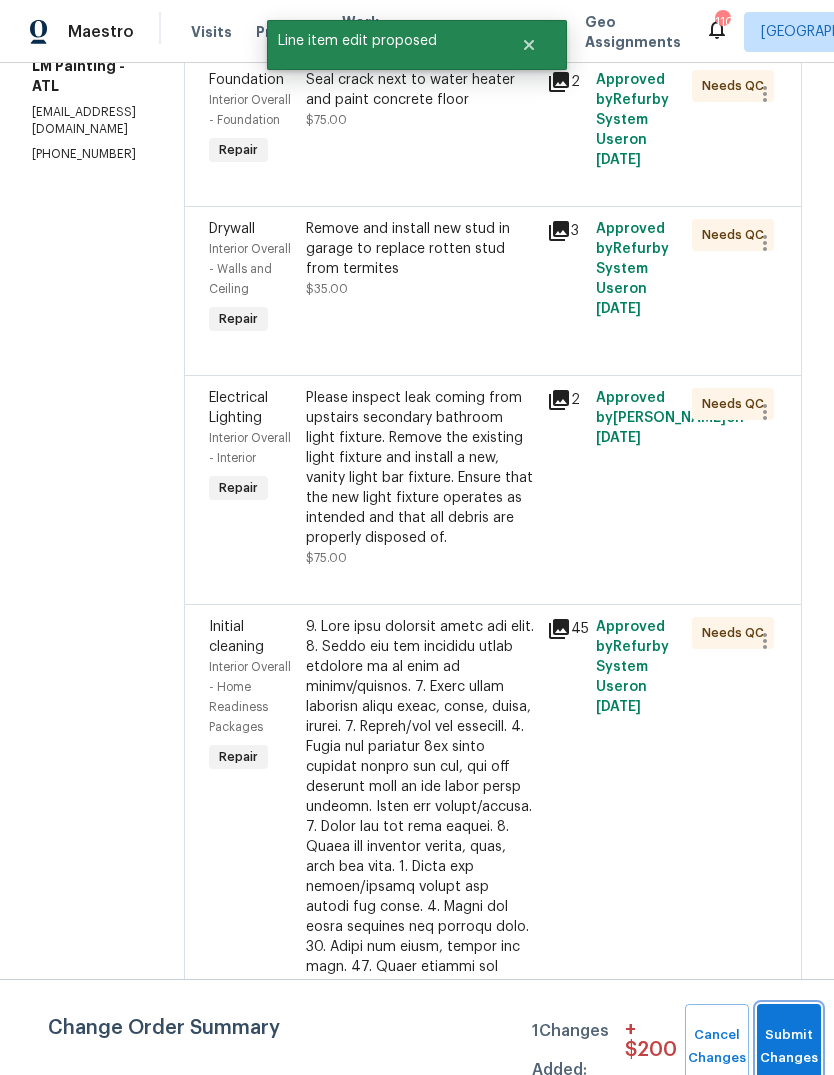 click on "Submit Changes" at bounding box center (789, 1047) 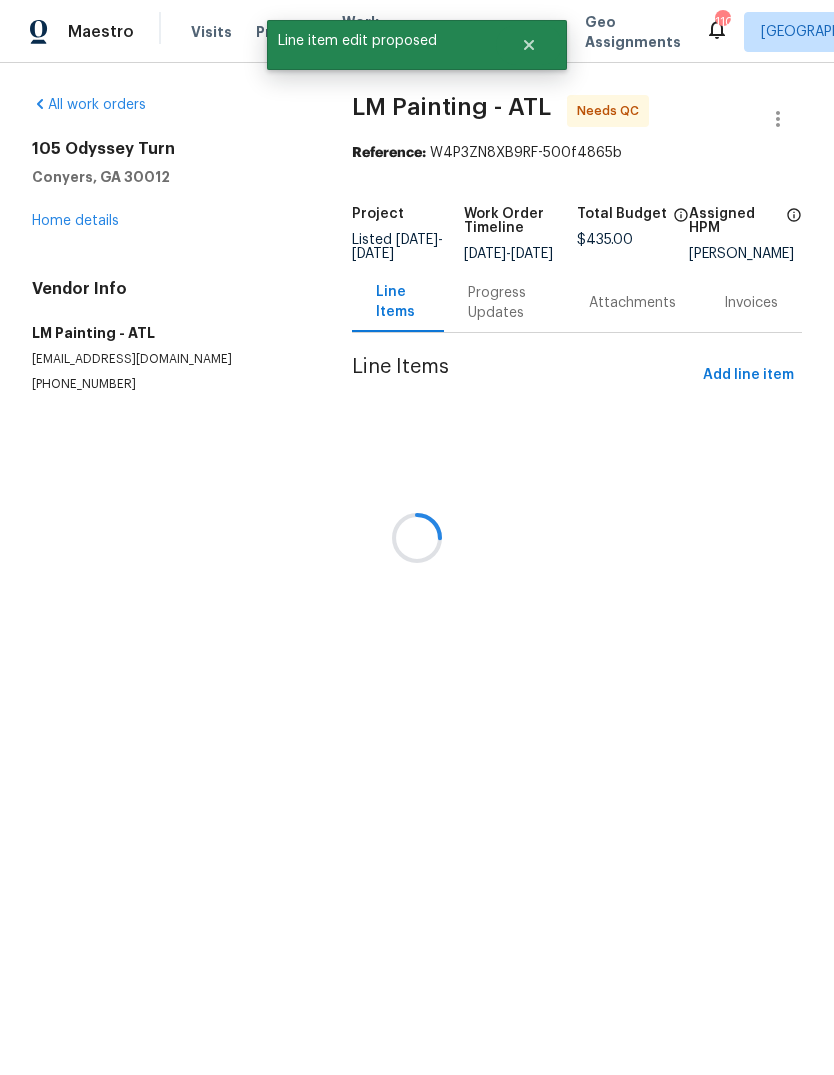 scroll, scrollTop: 0, scrollLeft: 0, axis: both 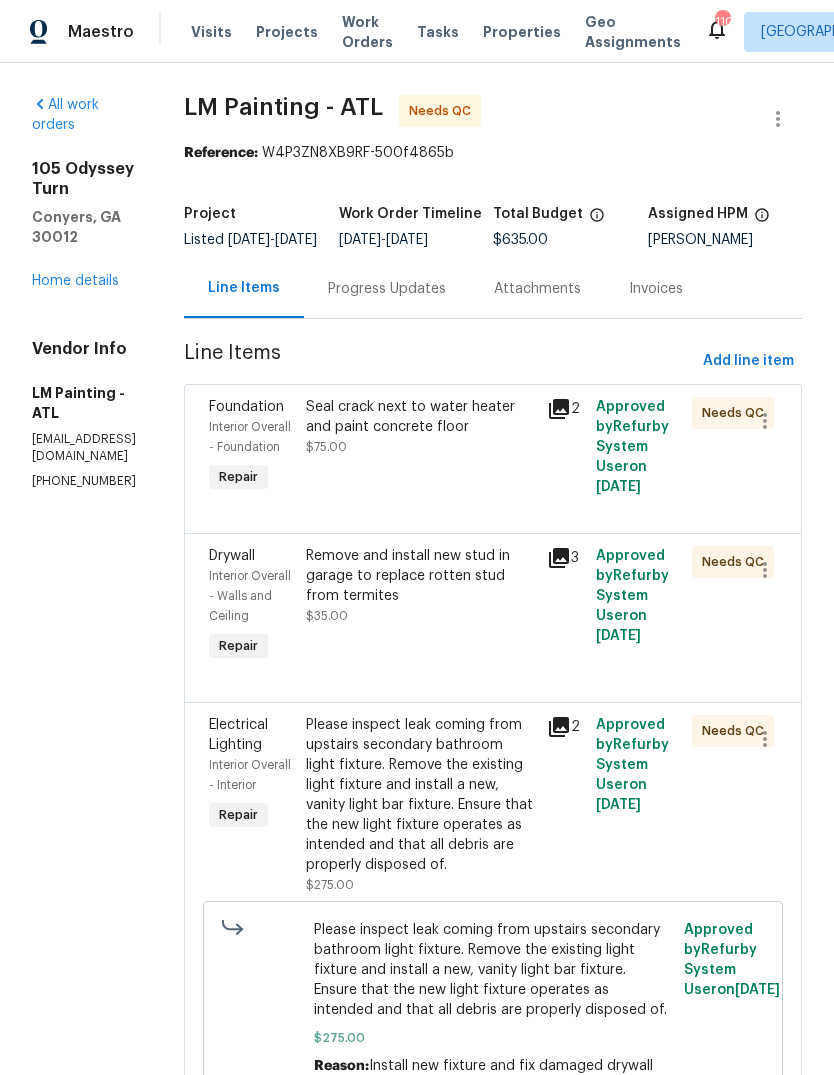 click on "Seal crack next to water heater and paint concrete floor" at bounding box center [421, 417] 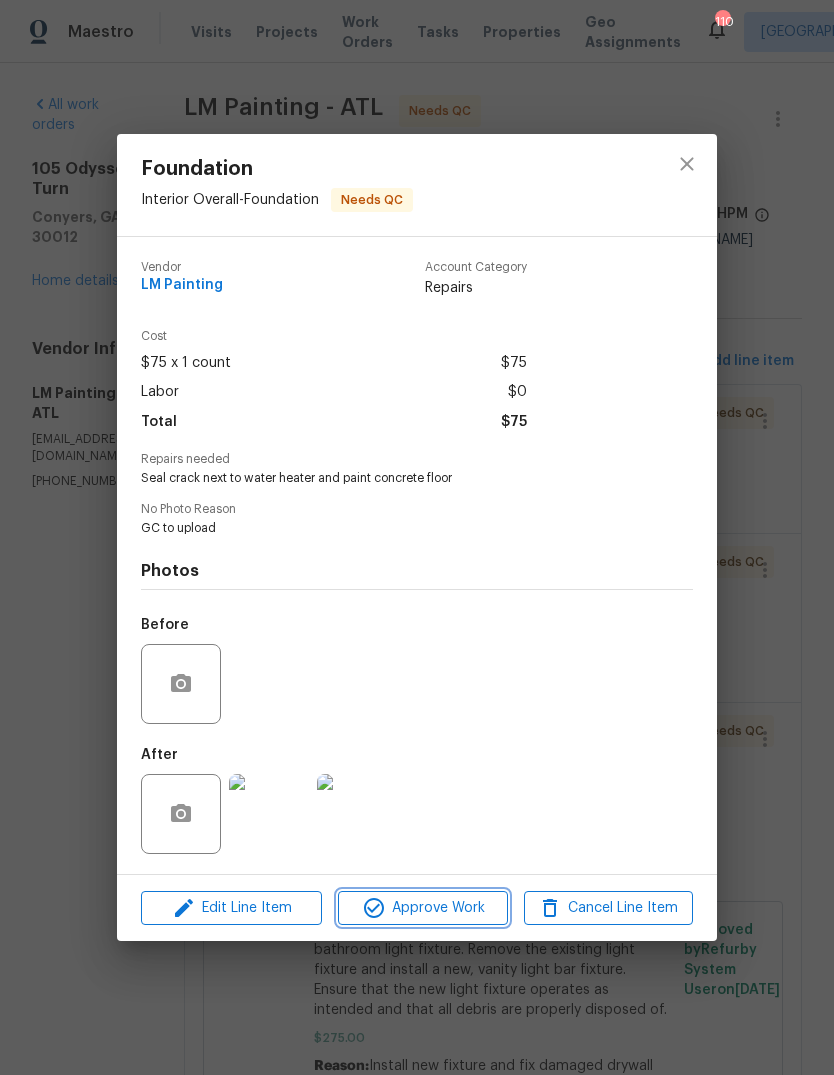 click on "Approve Work" at bounding box center [422, 908] 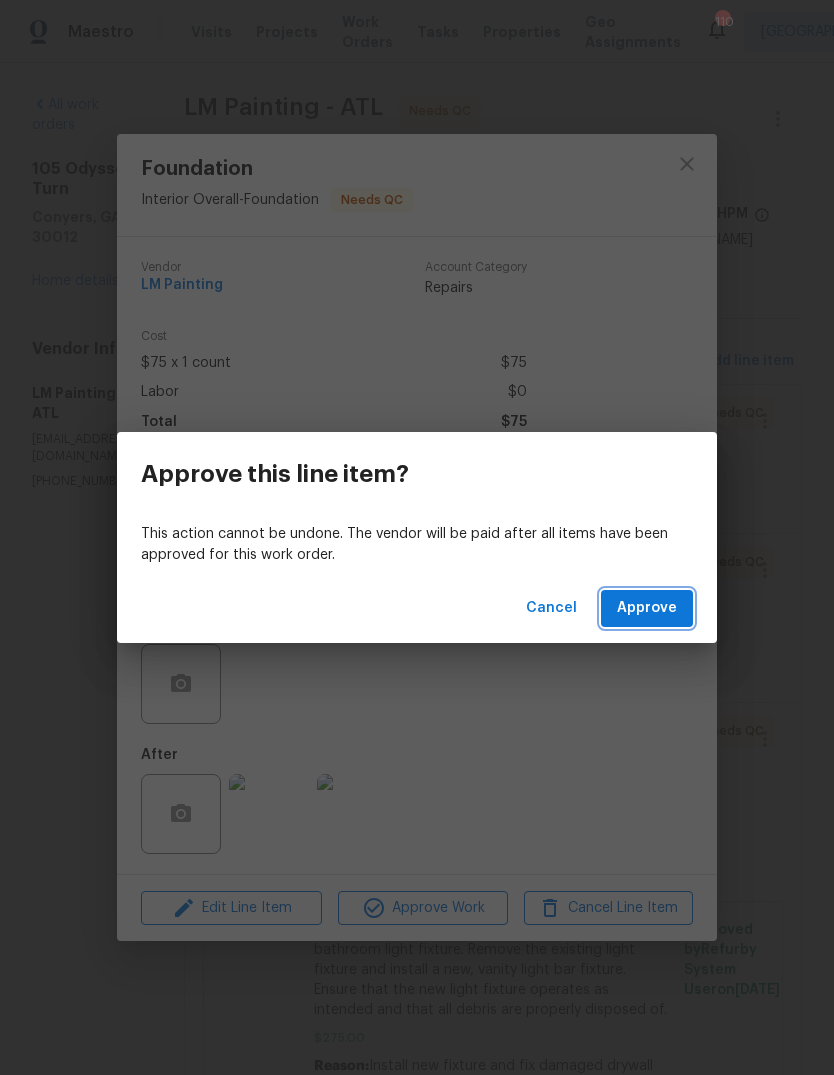 click on "Approve" at bounding box center (647, 608) 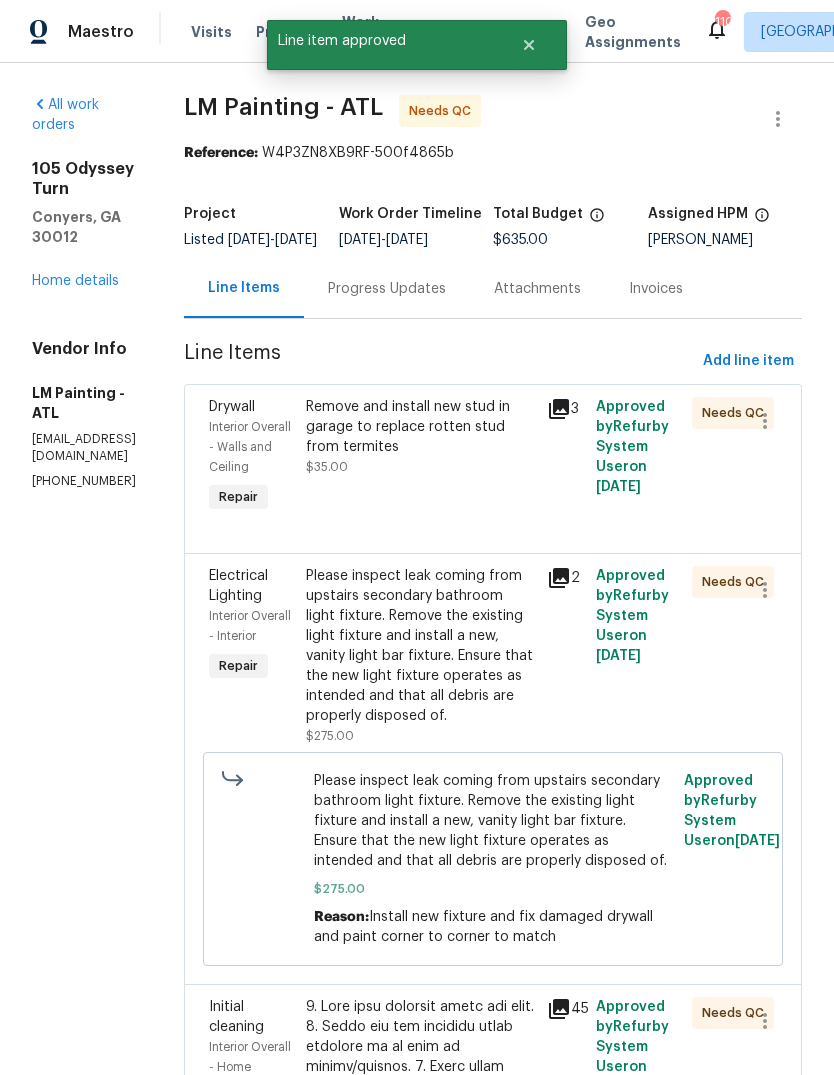 click on "Remove and install new stud in garage to replace rotten stud from termites $35.00" at bounding box center (421, 437) 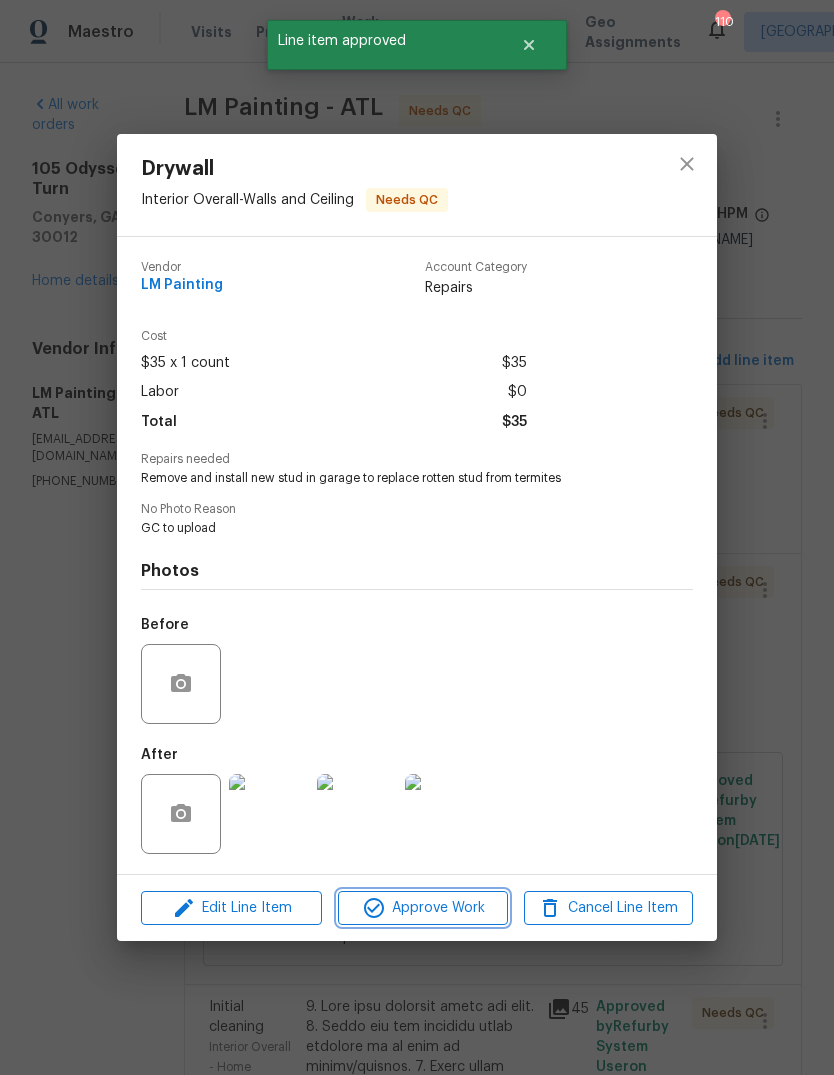 click on "Approve Work" at bounding box center [422, 908] 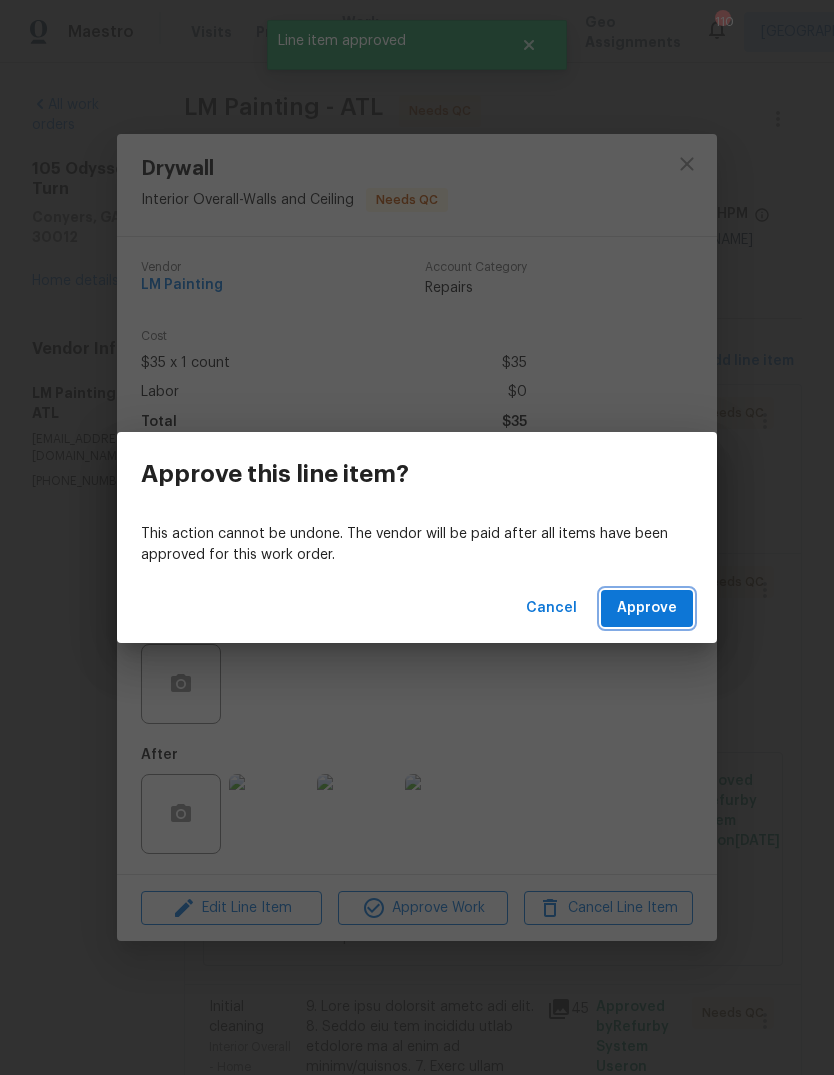 click on "Approve" at bounding box center [647, 608] 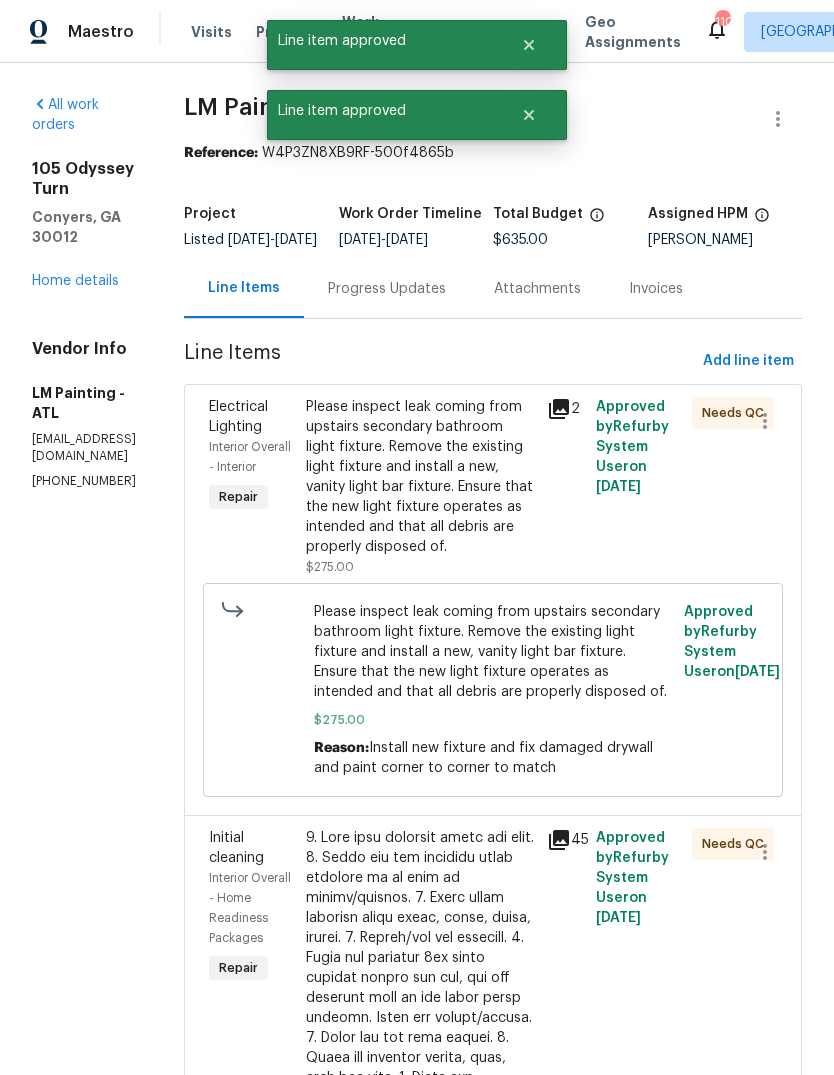 click on "Please inspect leak coming from upstairs secondary bathroom light fixture.
Remove the existing light fixture and install a new, vanity light bar fixture. Ensure that the new light fixture operates as intended and that all debris are properly disposed of." at bounding box center [421, 477] 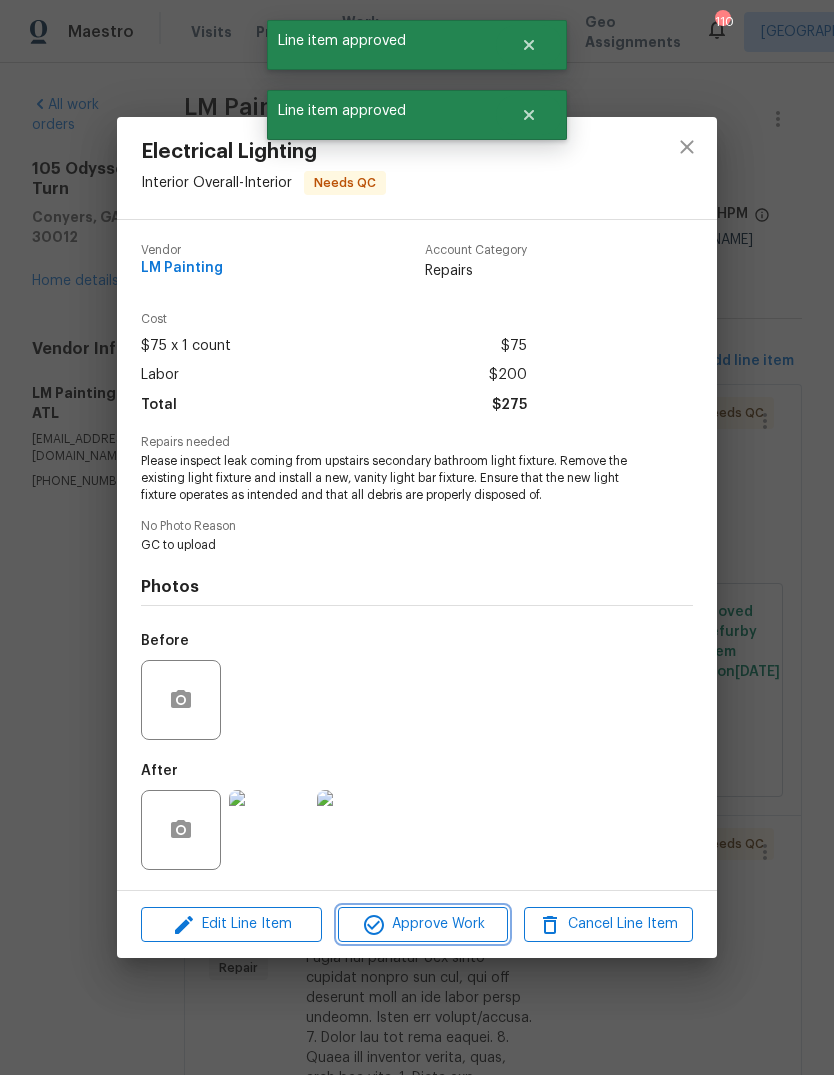 click on "Approve Work" at bounding box center (422, 924) 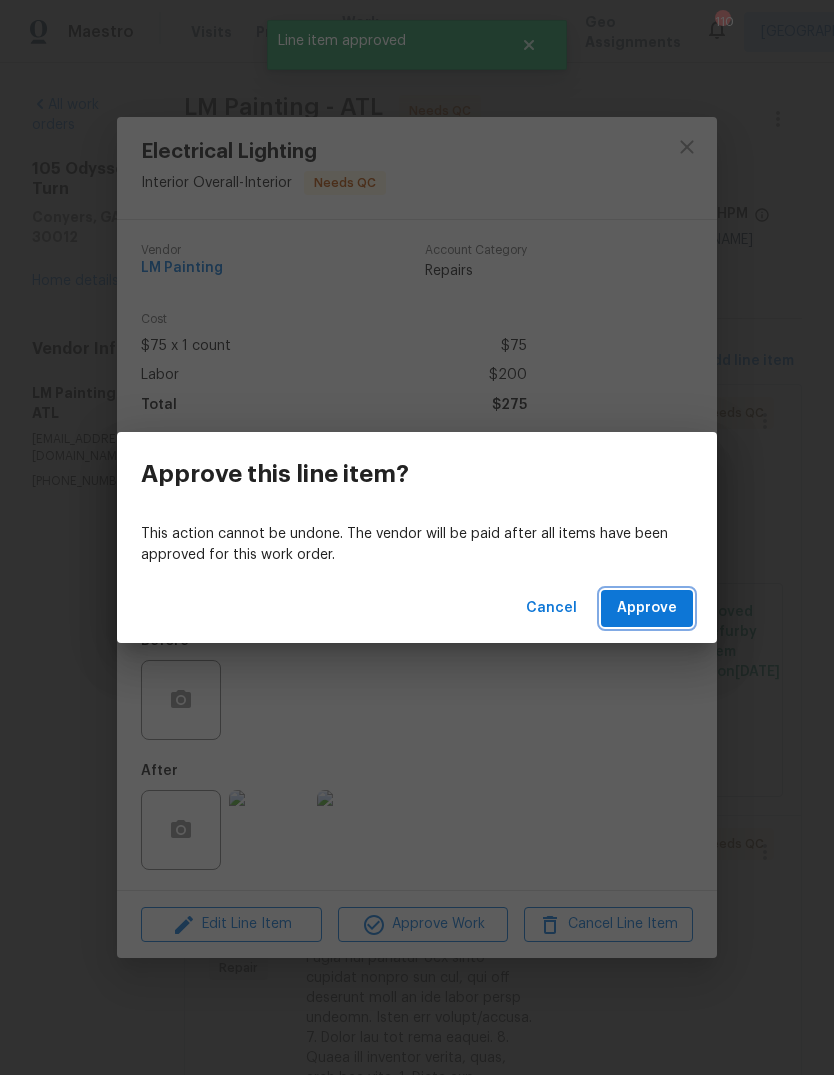 click on "Approve" at bounding box center (647, 608) 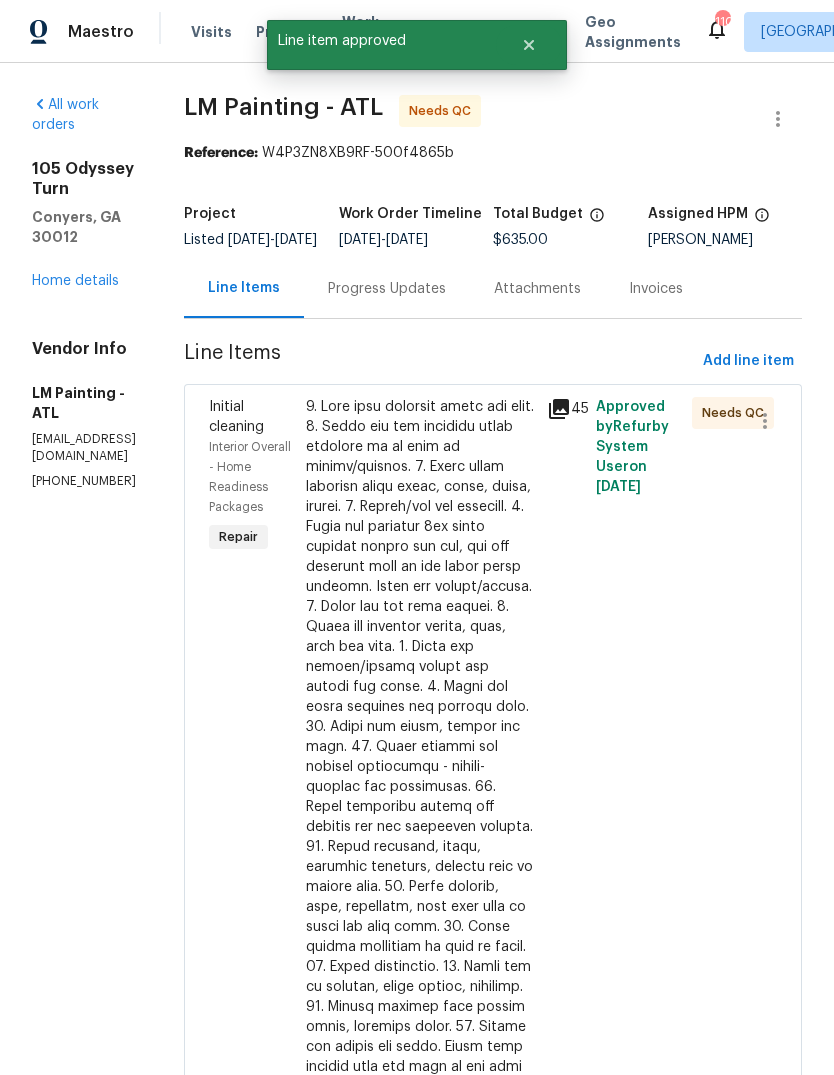 click at bounding box center (421, 817) 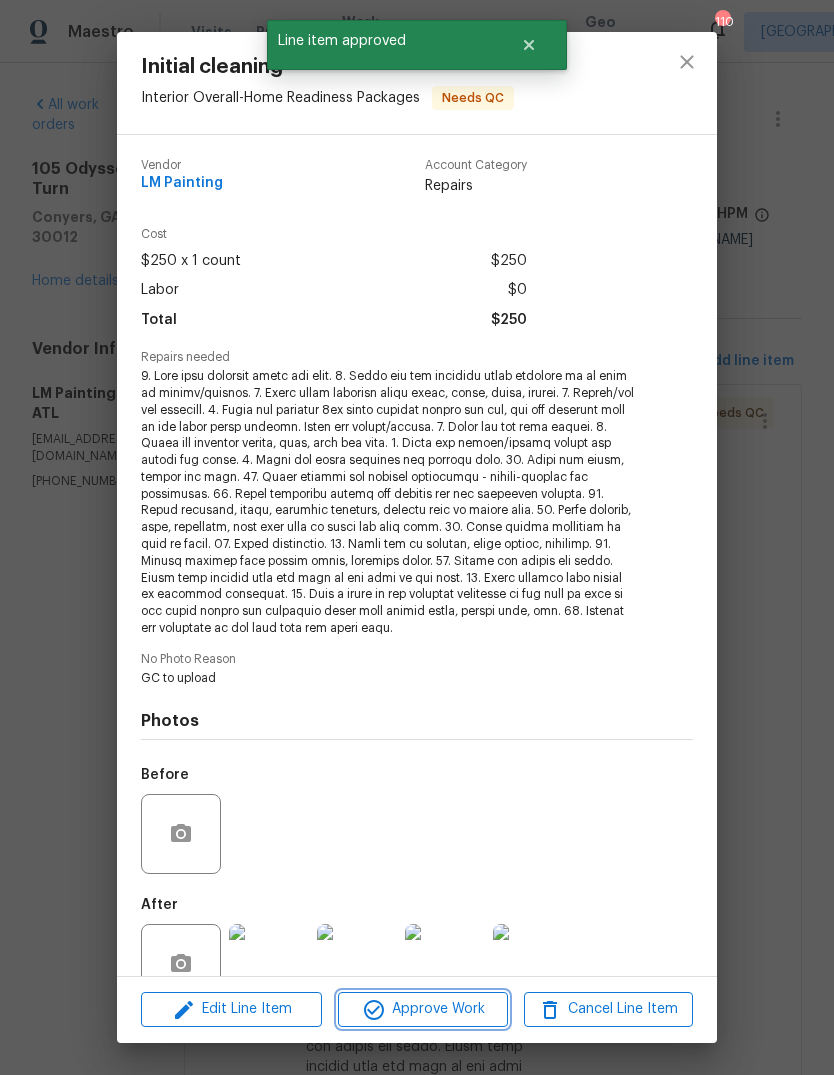 click on "Approve Work" at bounding box center (422, 1009) 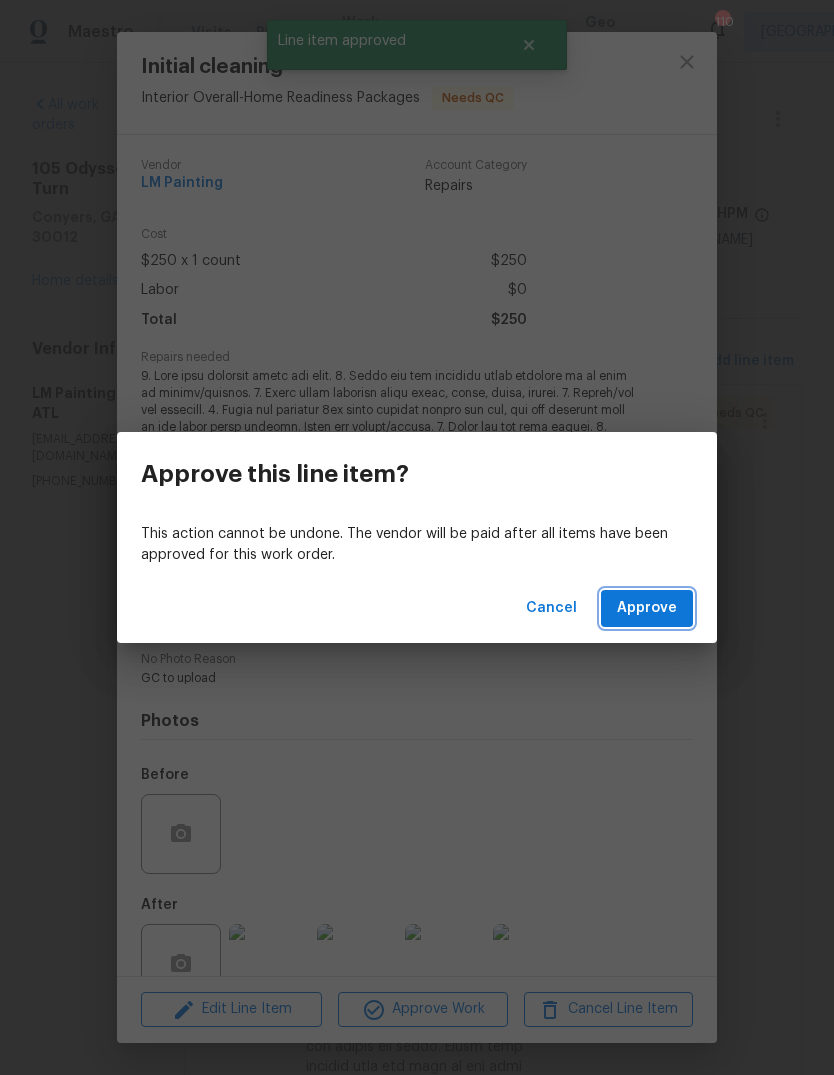 click on "Approve" at bounding box center (647, 608) 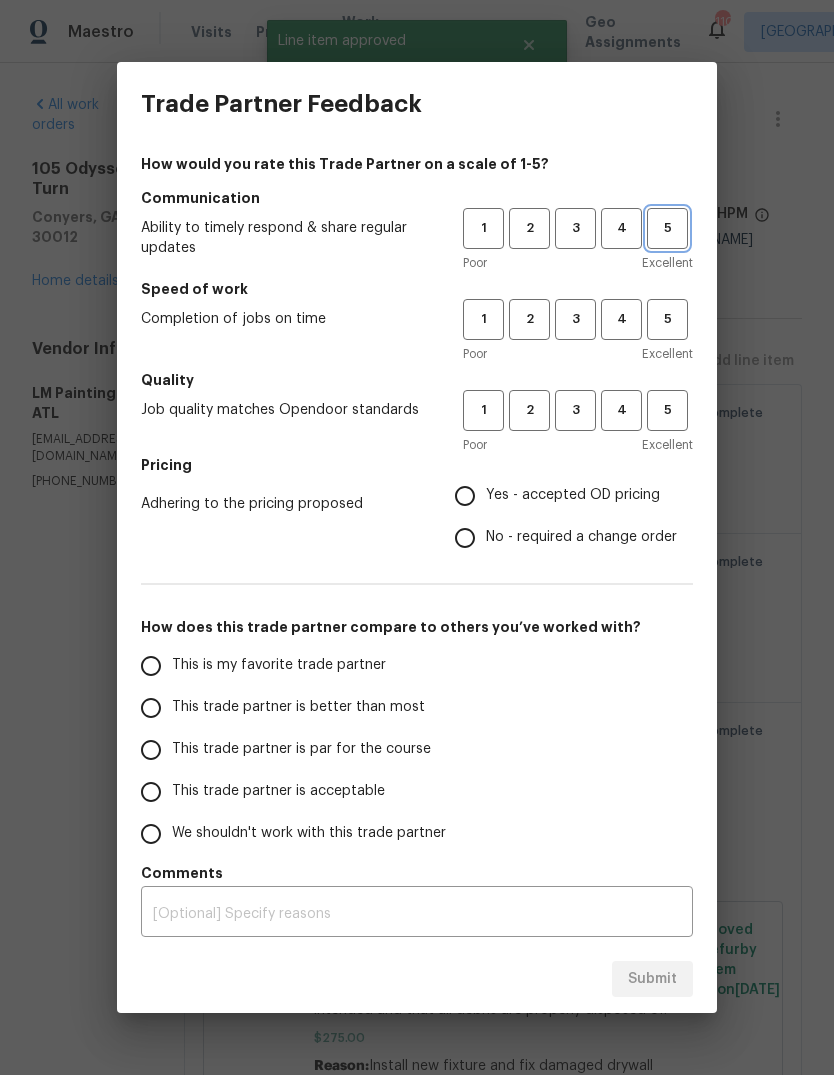 click on "5" at bounding box center (667, 228) 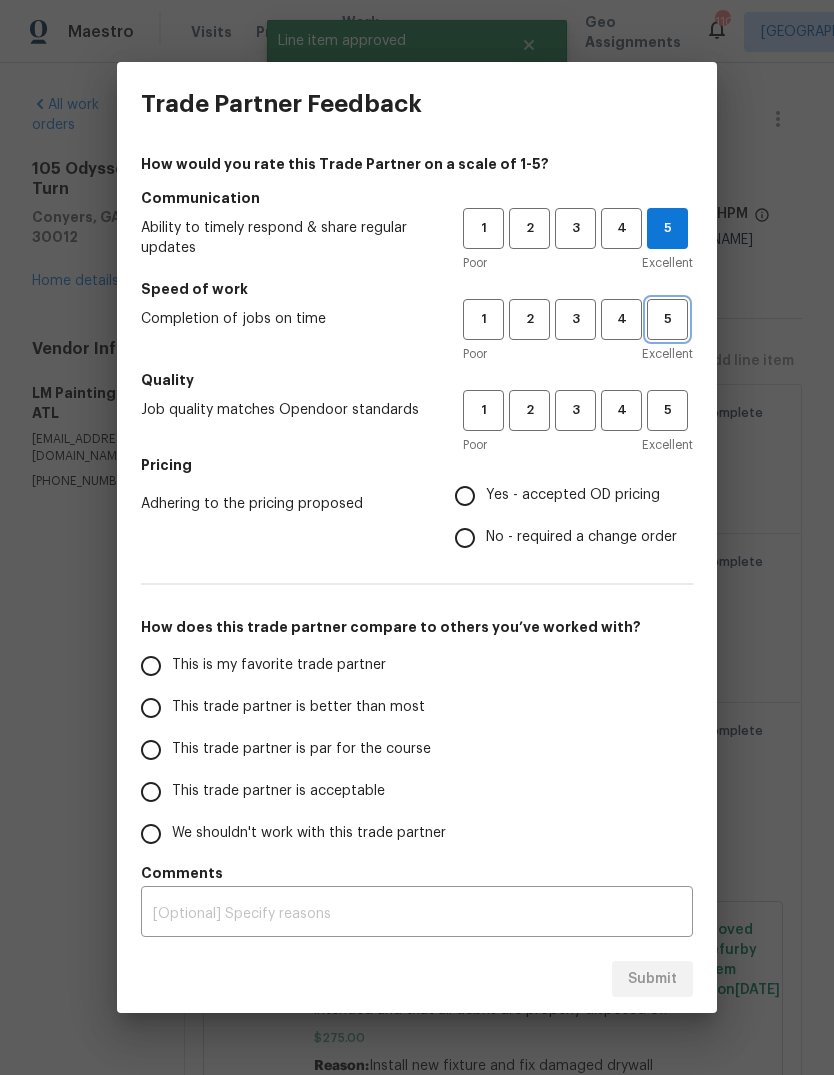 click on "5" at bounding box center [667, 319] 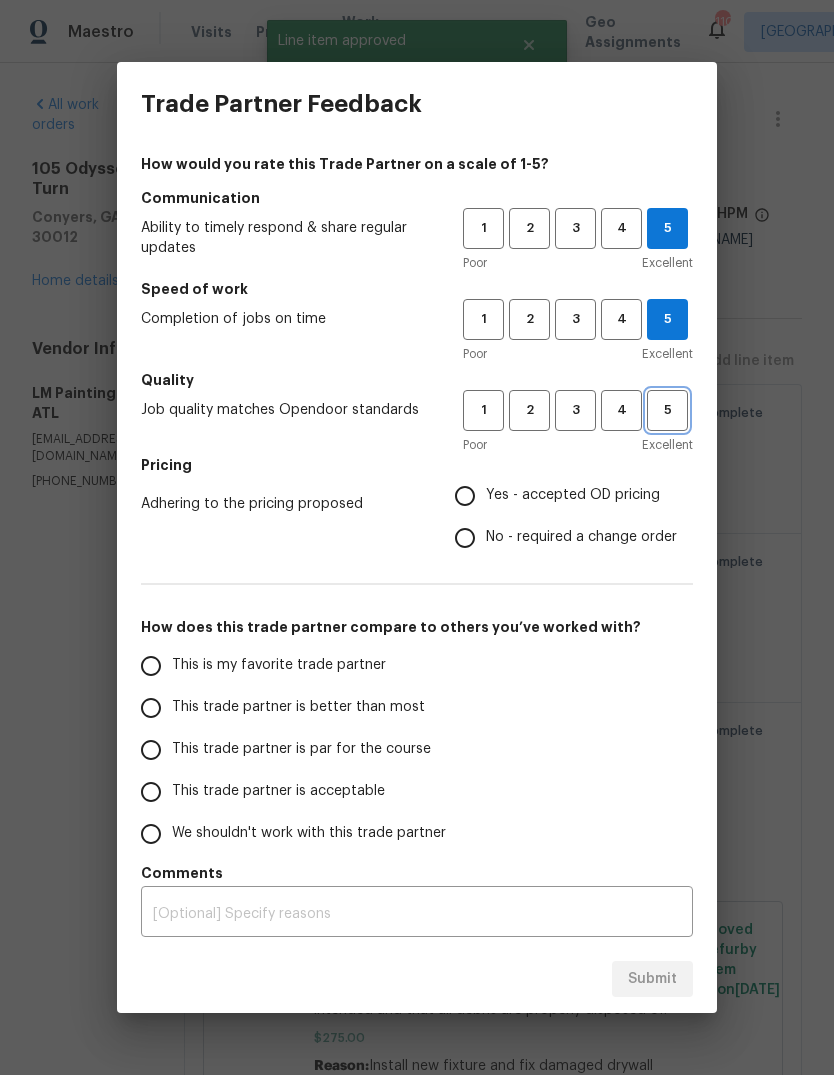 click on "5" at bounding box center (667, 410) 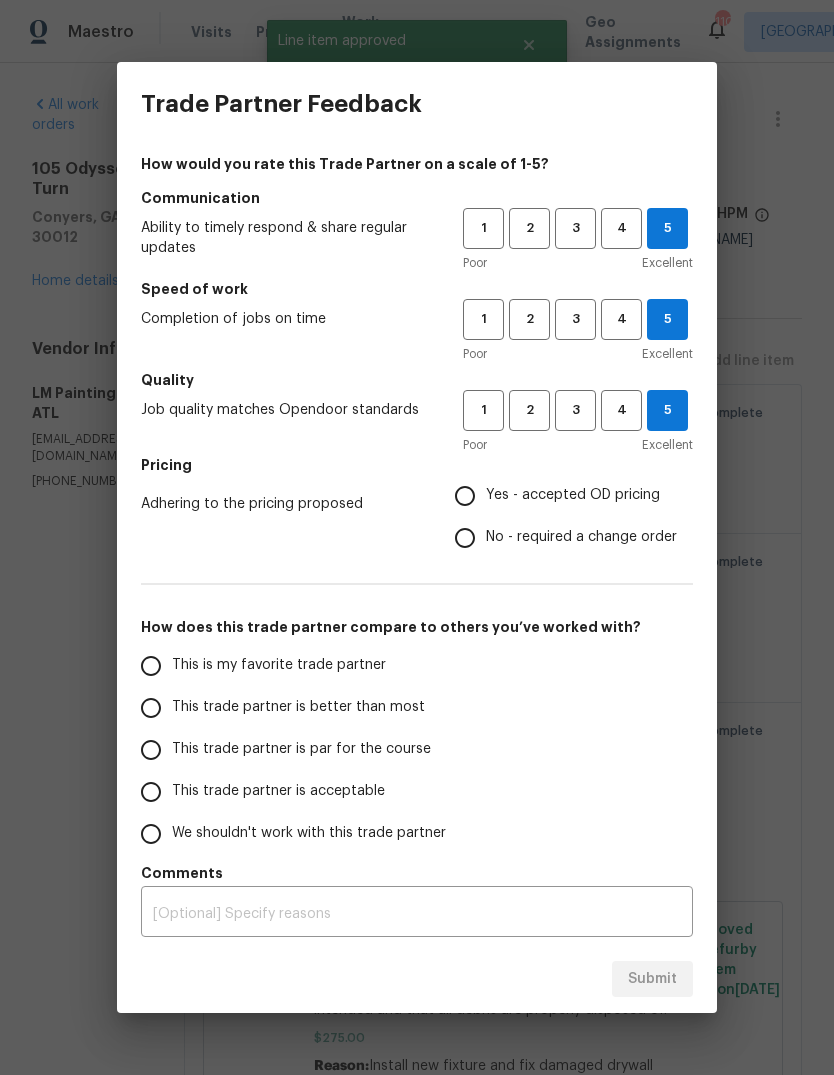 click on "Yes - accepted OD pricing" at bounding box center (573, 495) 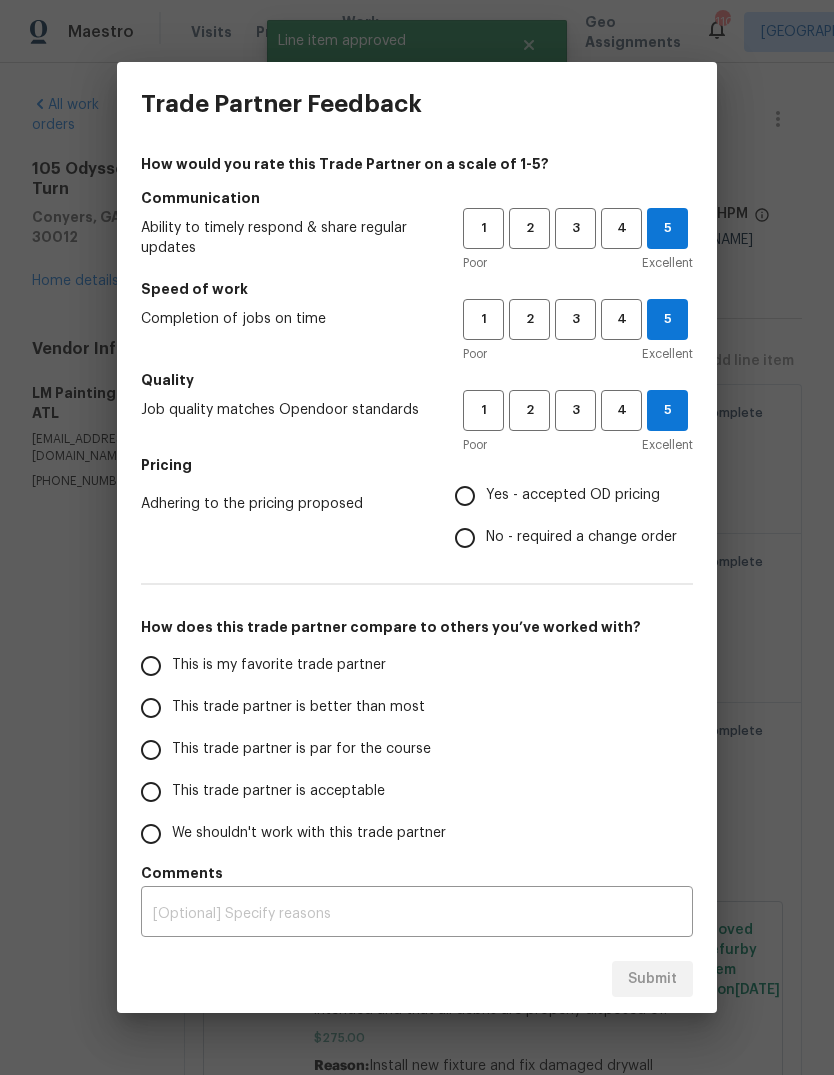 click on "Yes - accepted OD pricing" at bounding box center (465, 496) 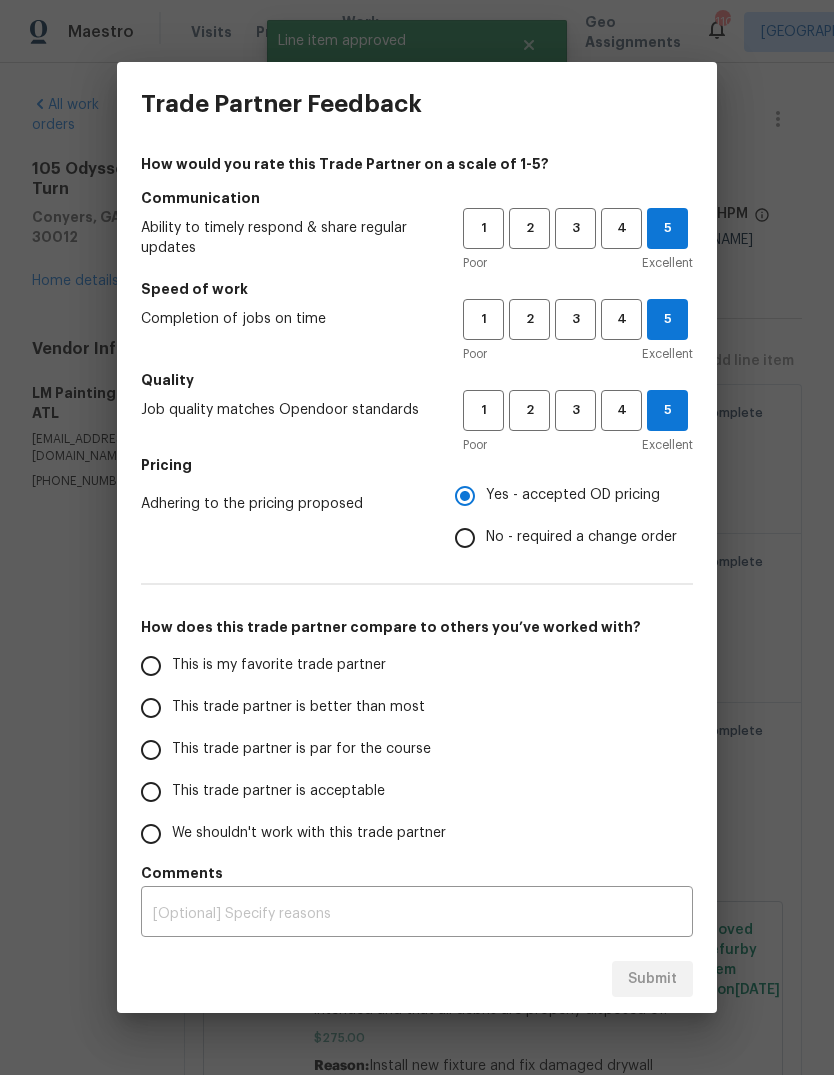 click on "This is my favorite trade partner" at bounding box center [151, 666] 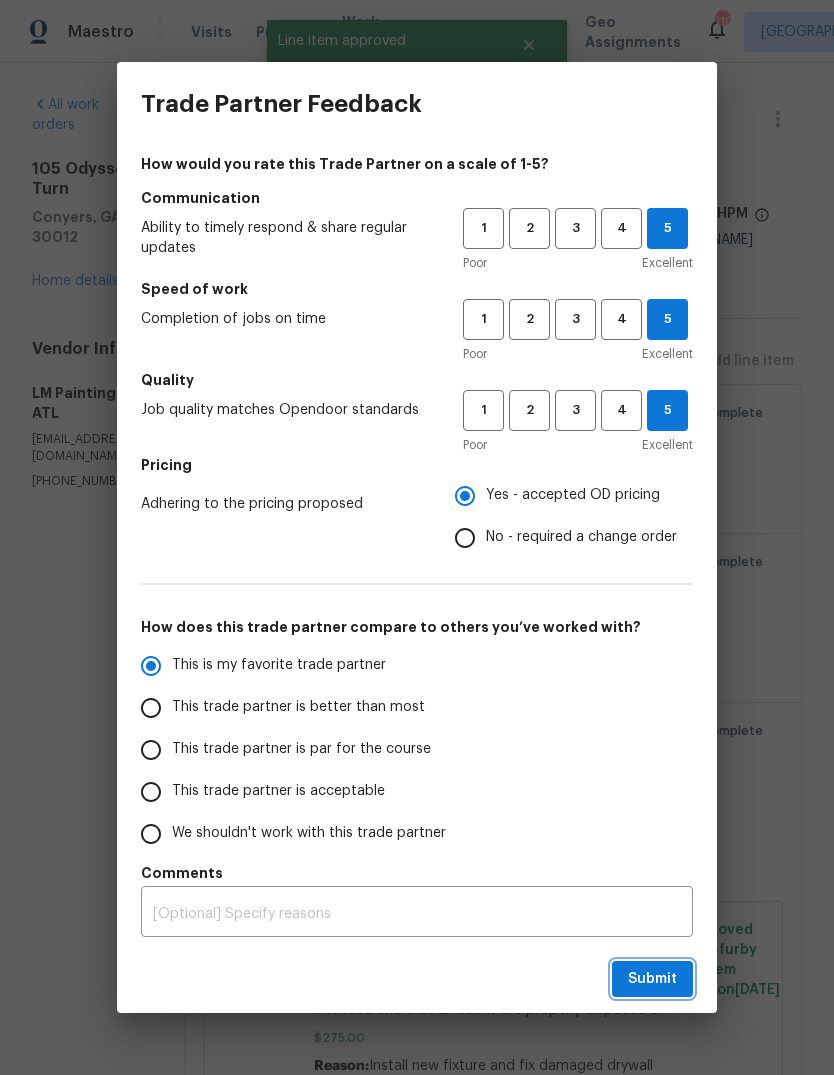 click on "Submit" at bounding box center (652, 979) 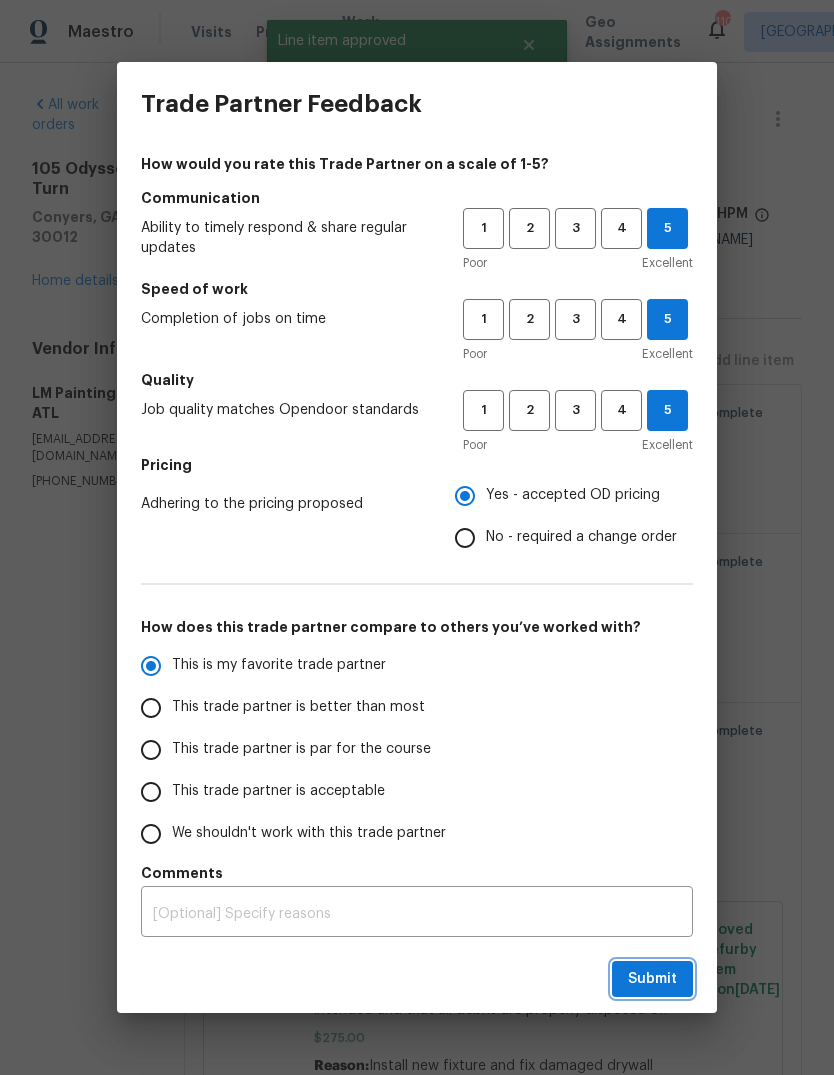 radio on "true" 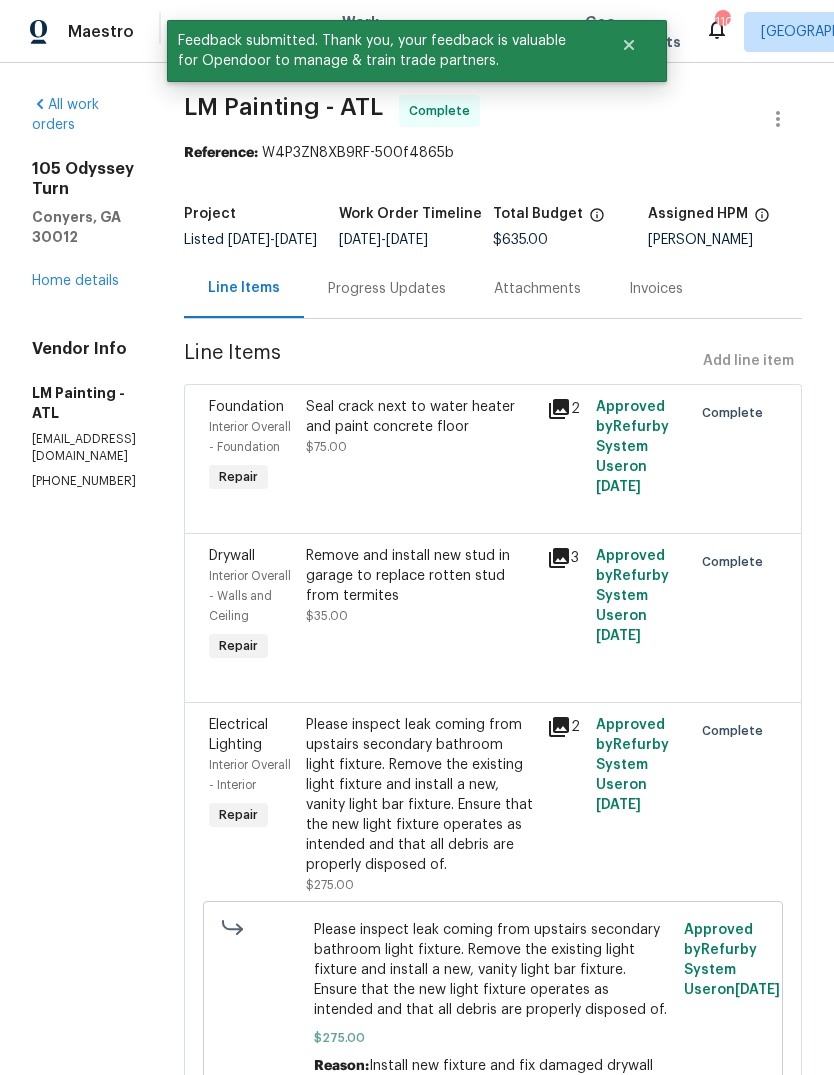 click 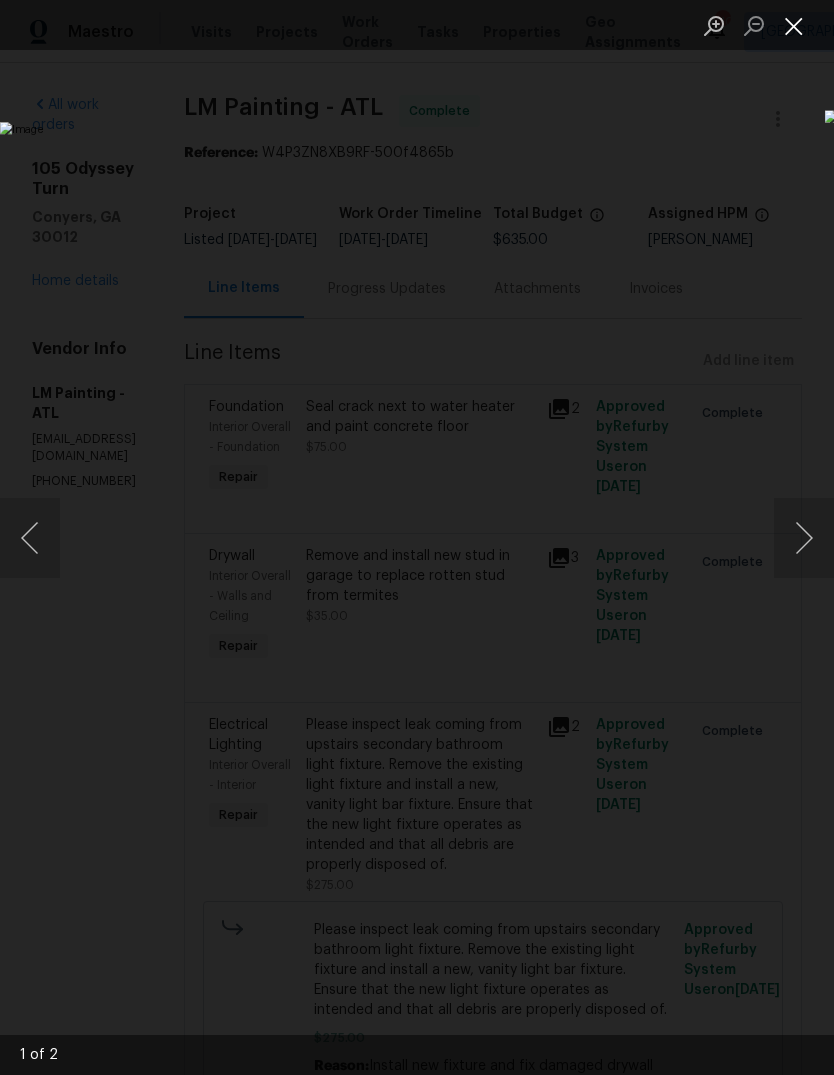 click at bounding box center [794, 25] 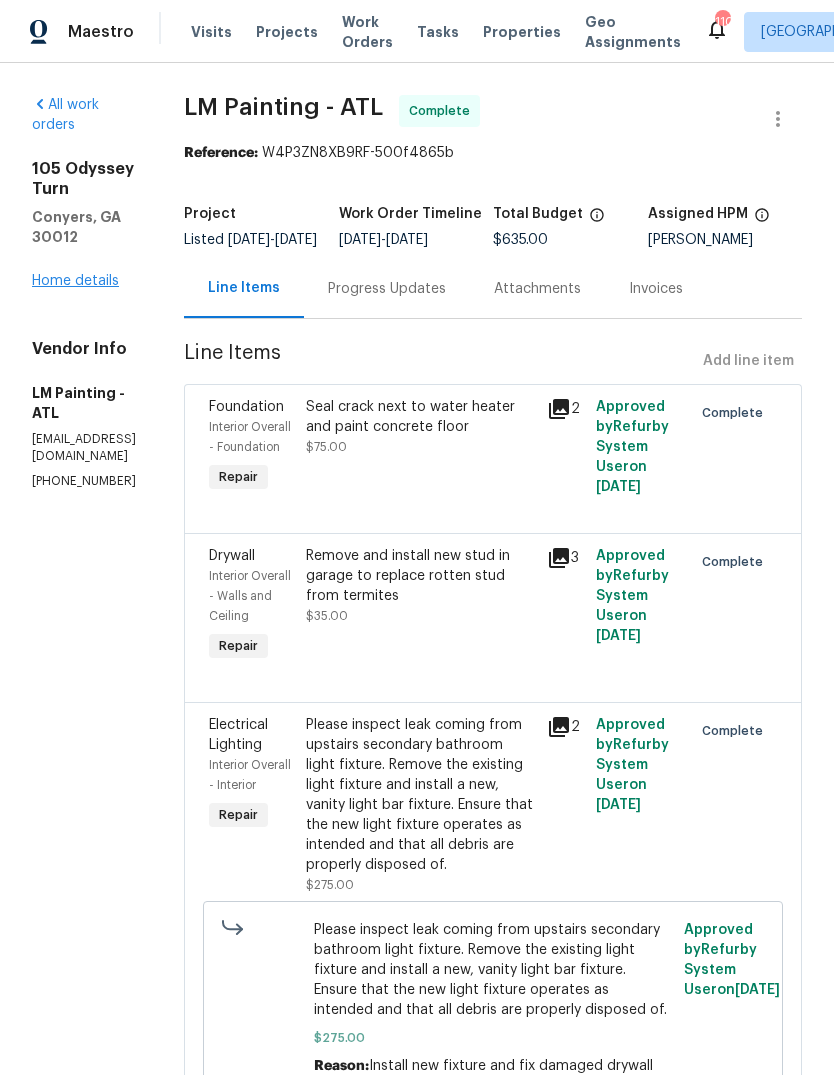 click on "Home details" at bounding box center [75, 281] 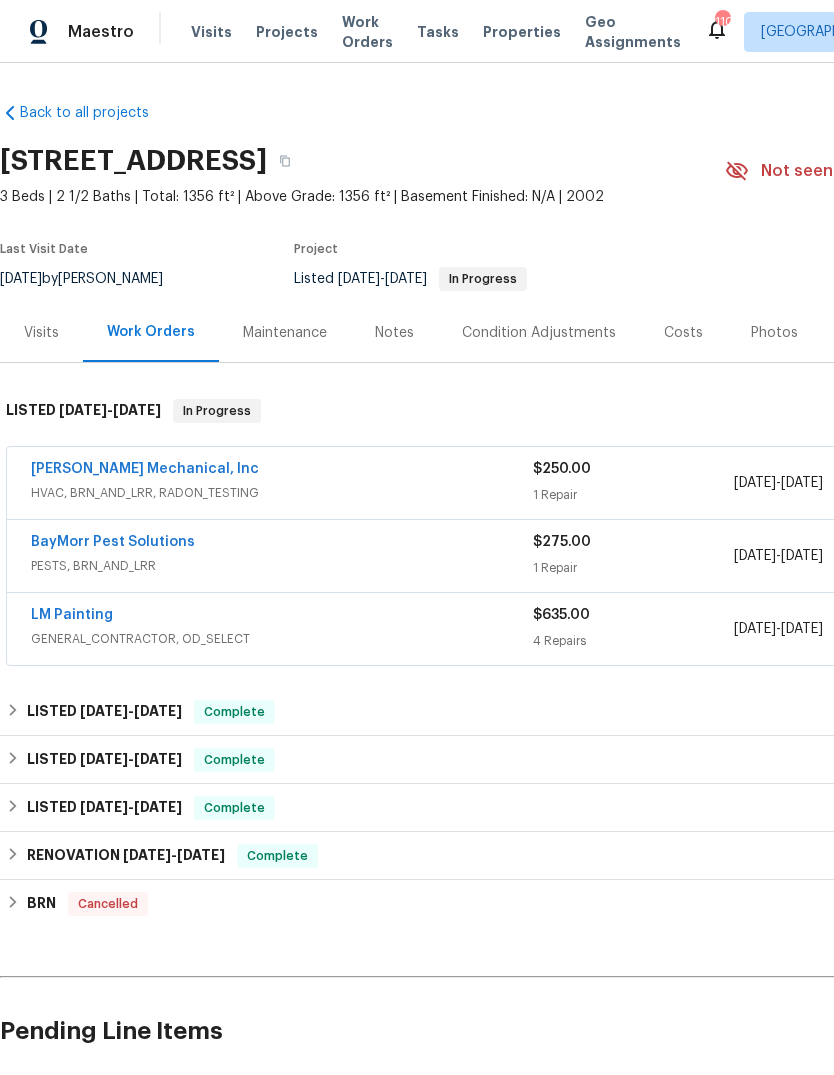 scroll, scrollTop: 0, scrollLeft: -1, axis: horizontal 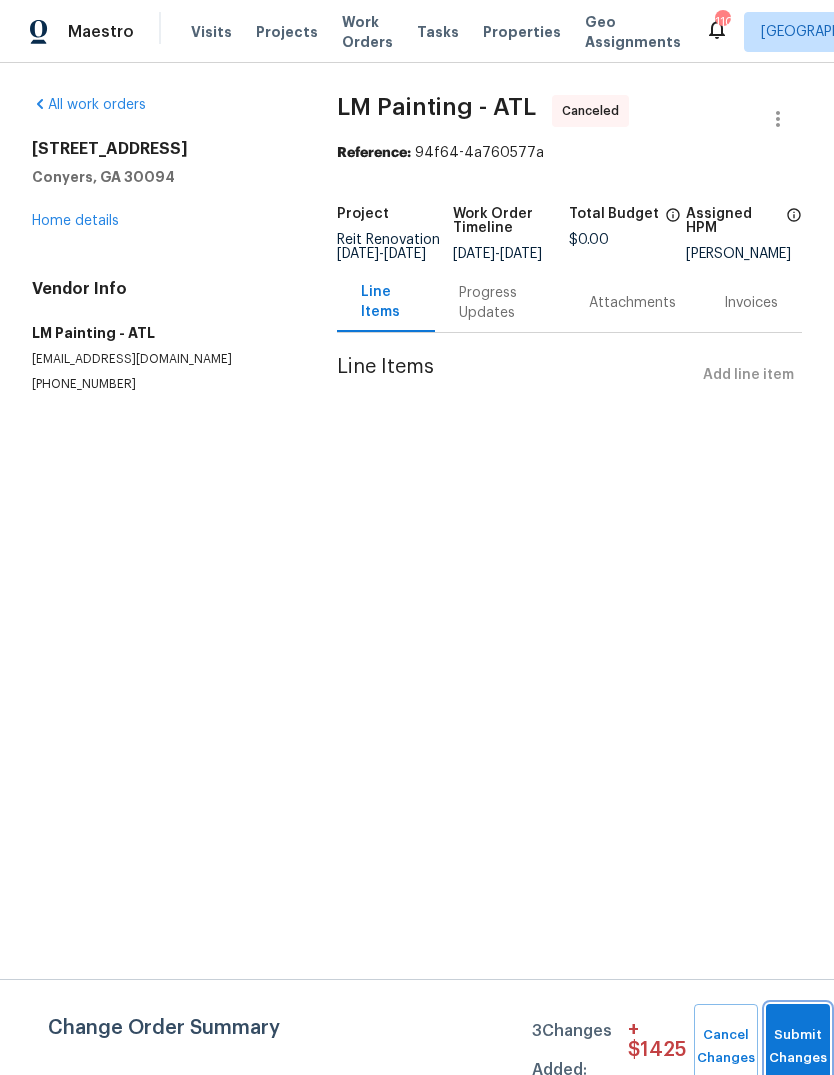 click on "Submit Changes" at bounding box center (798, 1047) 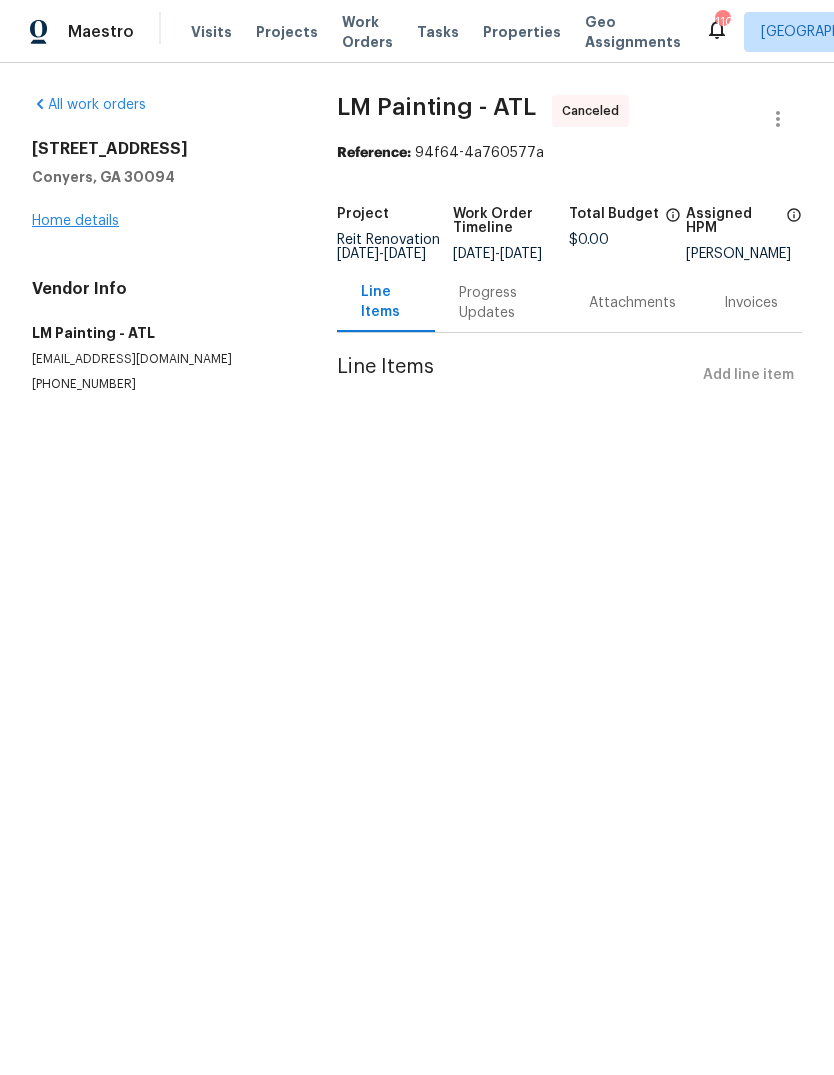 click on "Home details" at bounding box center (75, 221) 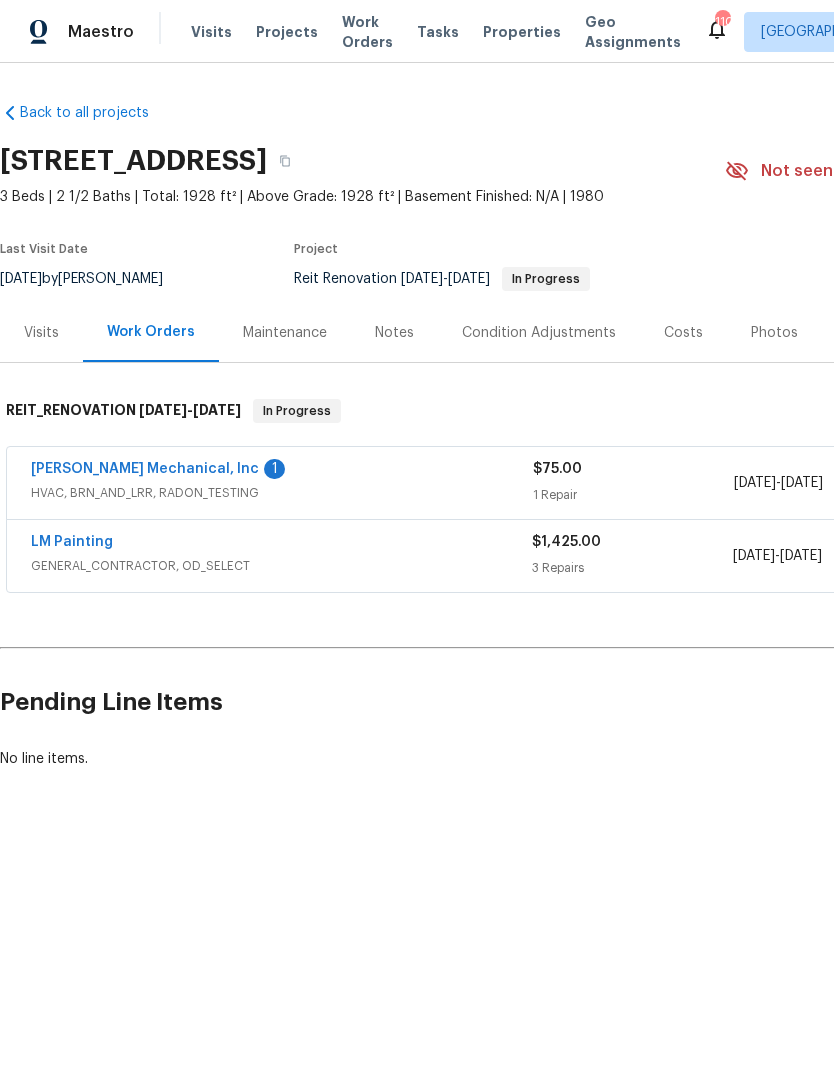scroll, scrollTop: 0, scrollLeft: 0, axis: both 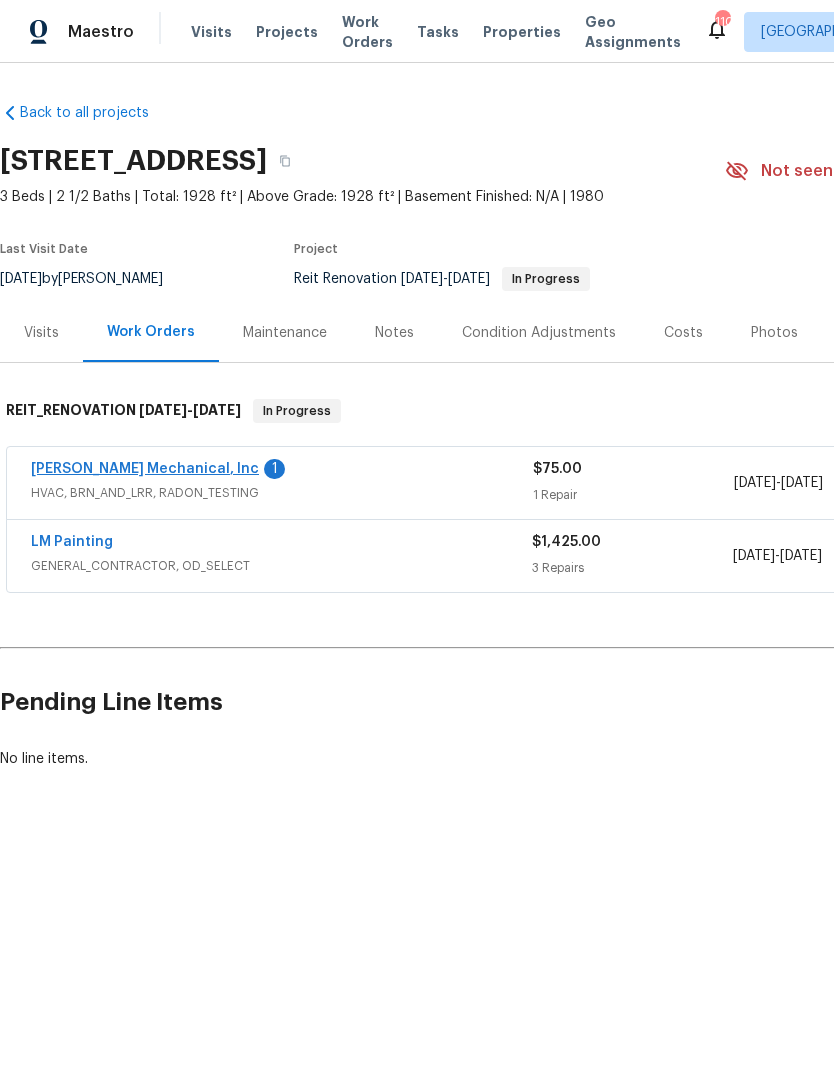click on "[PERSON_NAME] Mechanical, Inc" at bounding box center [145, 469] 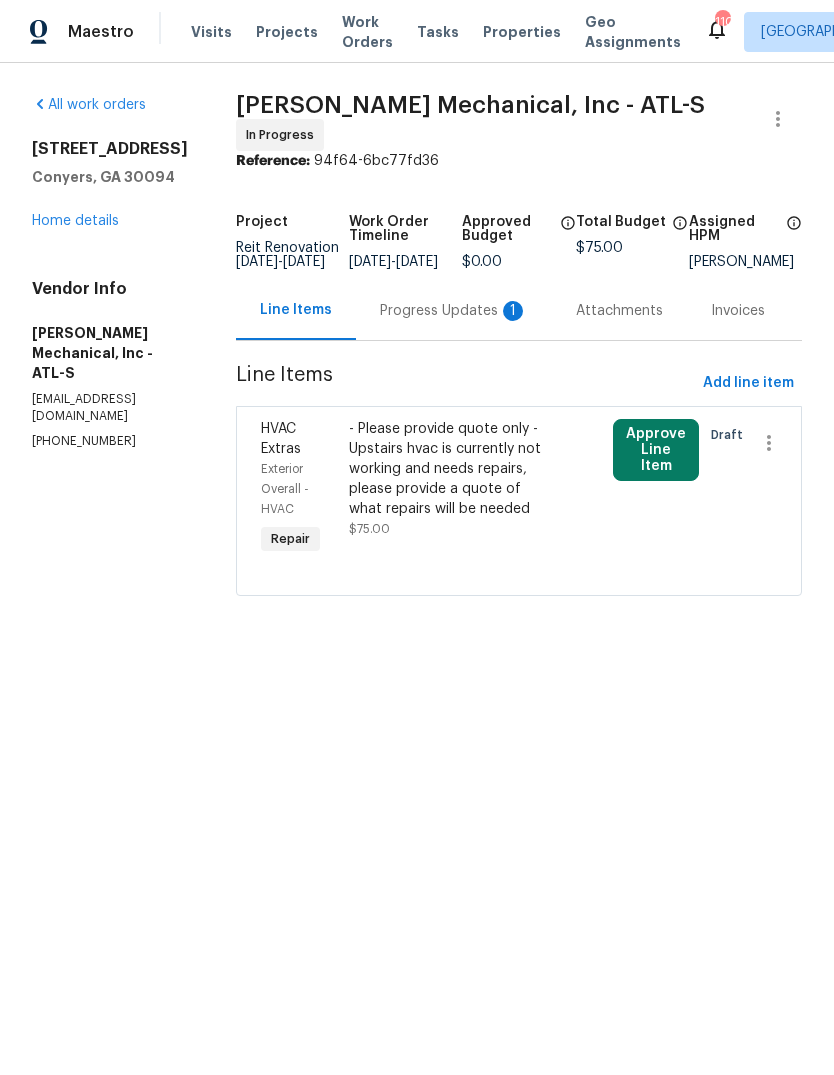 click on "Progress Updates 1" at bounding box center [454, 310] 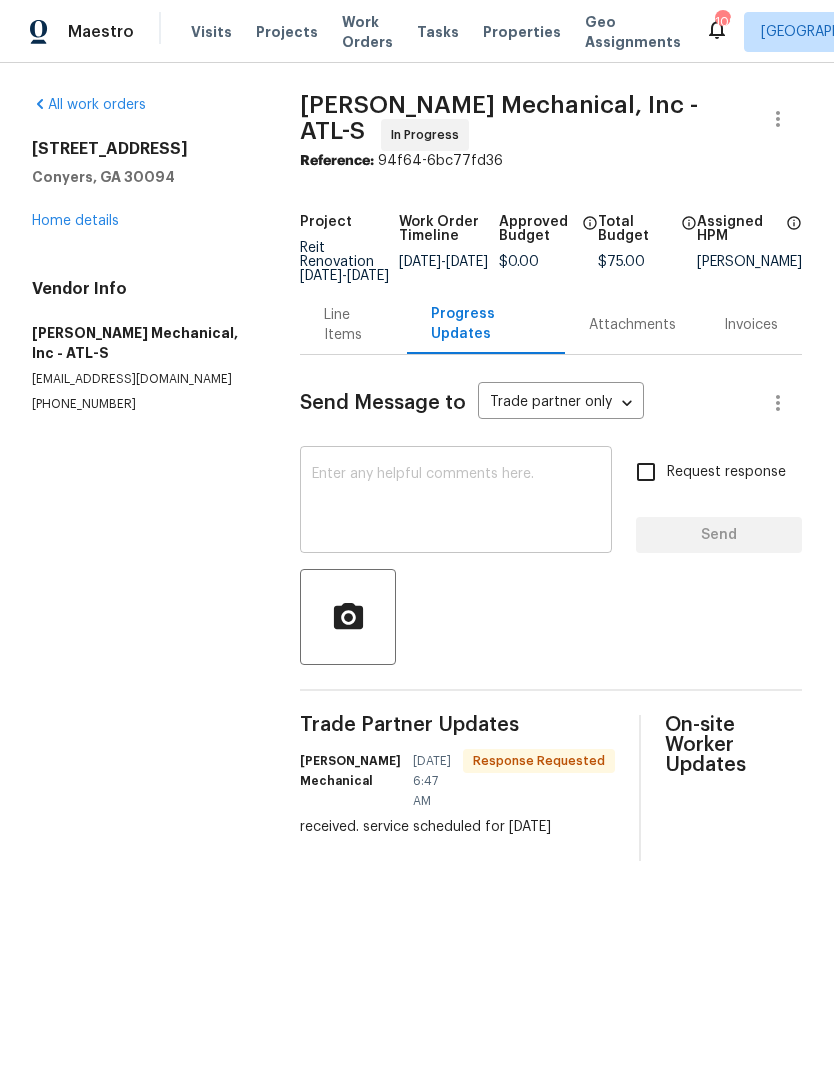 click at bounding box center [456, 502] 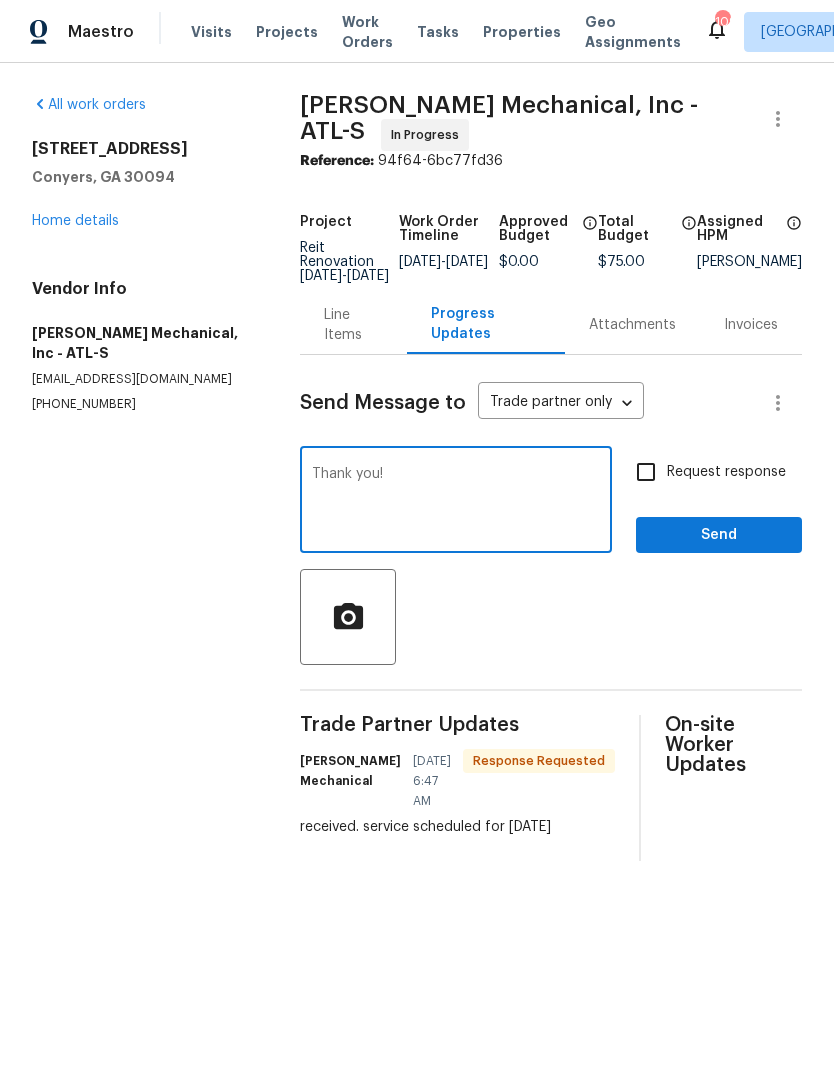 type on "Thank you!" 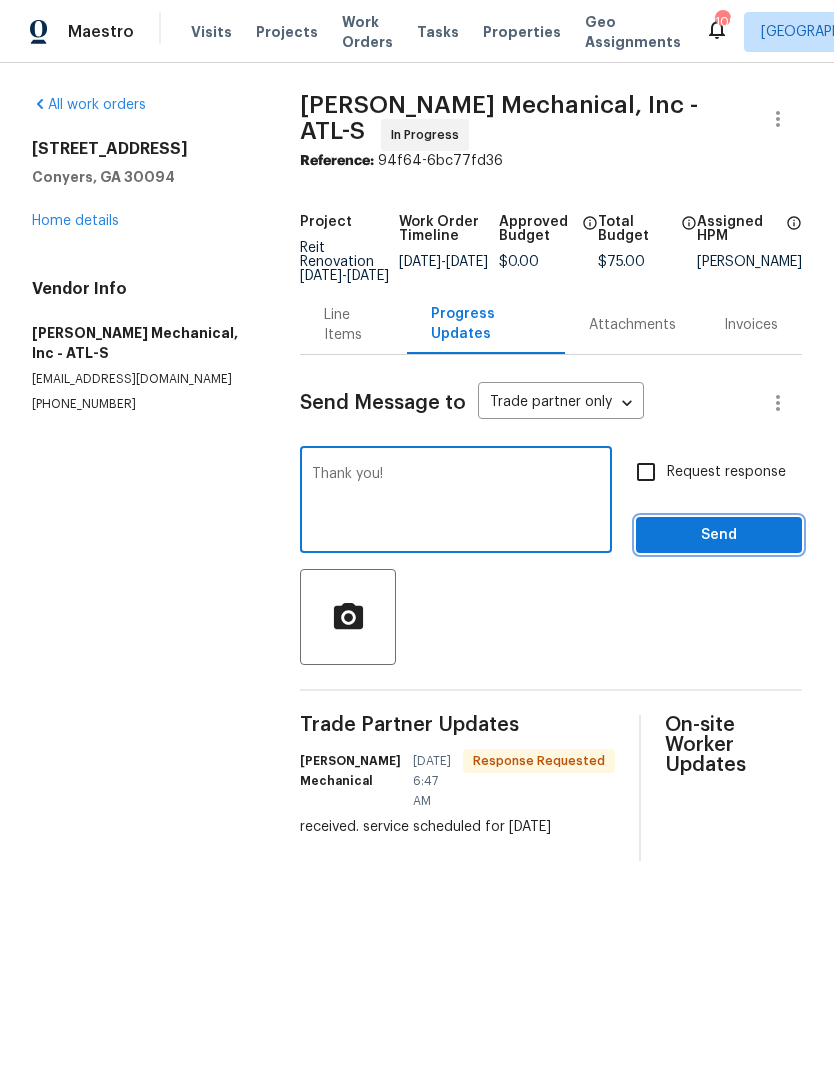 click on "Send" at bounding box center [719, 535] 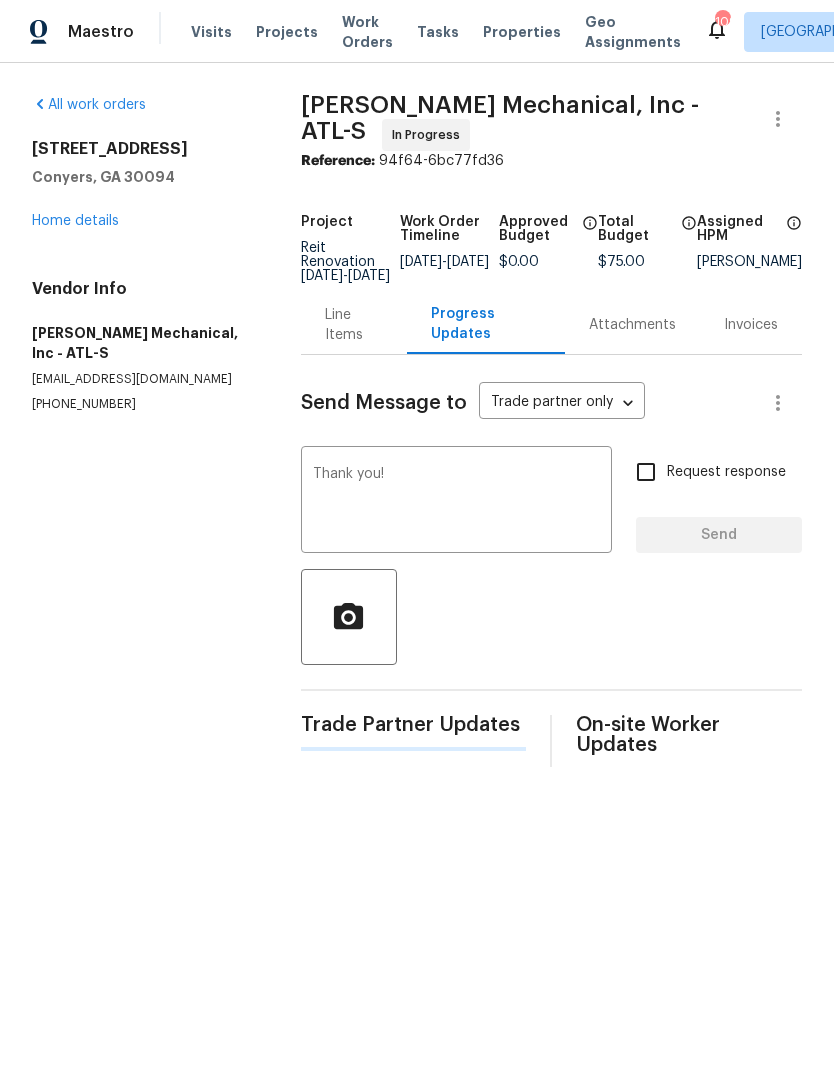 type 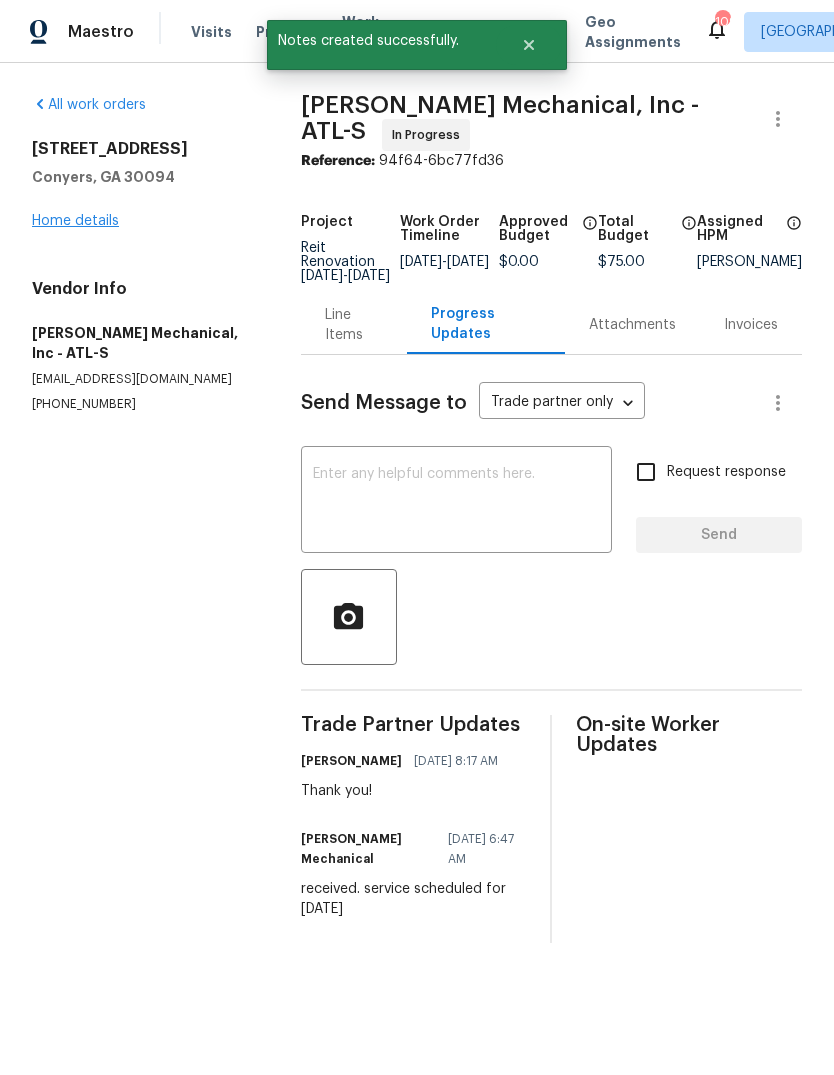 click on "Home details" at bounding box center (75, 221) 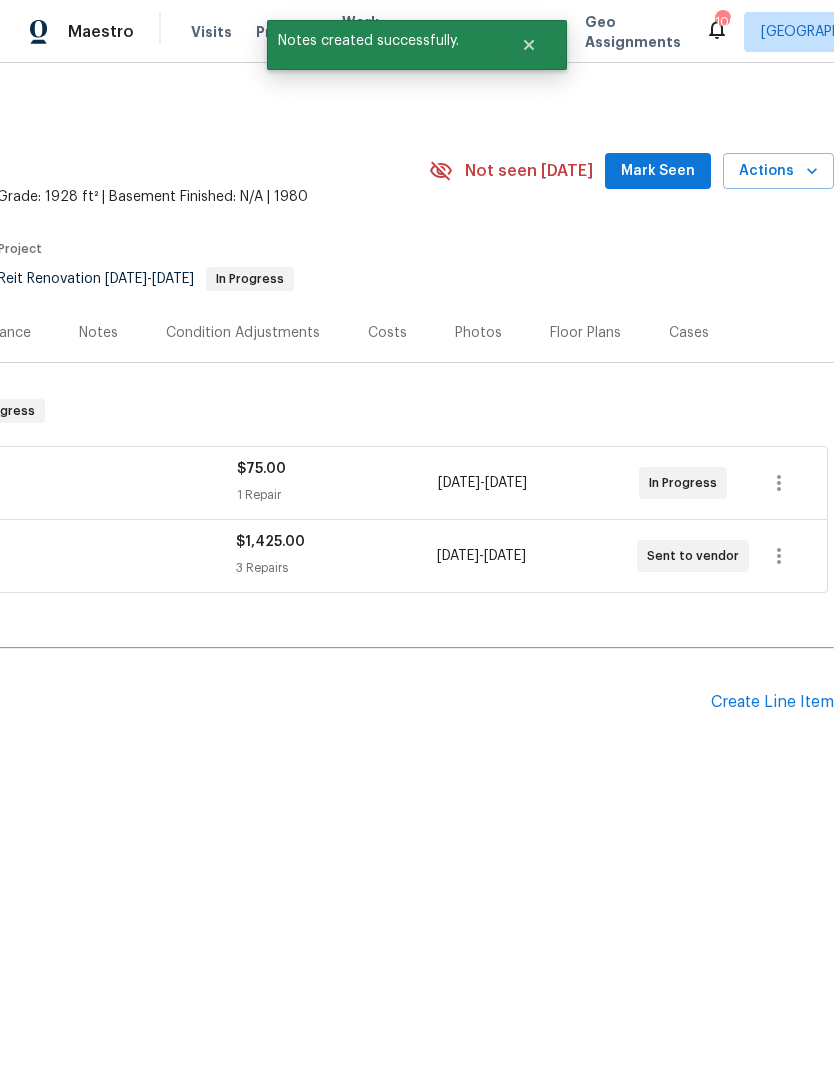 click on "Mark Seen" at bounding box center [658, 171] 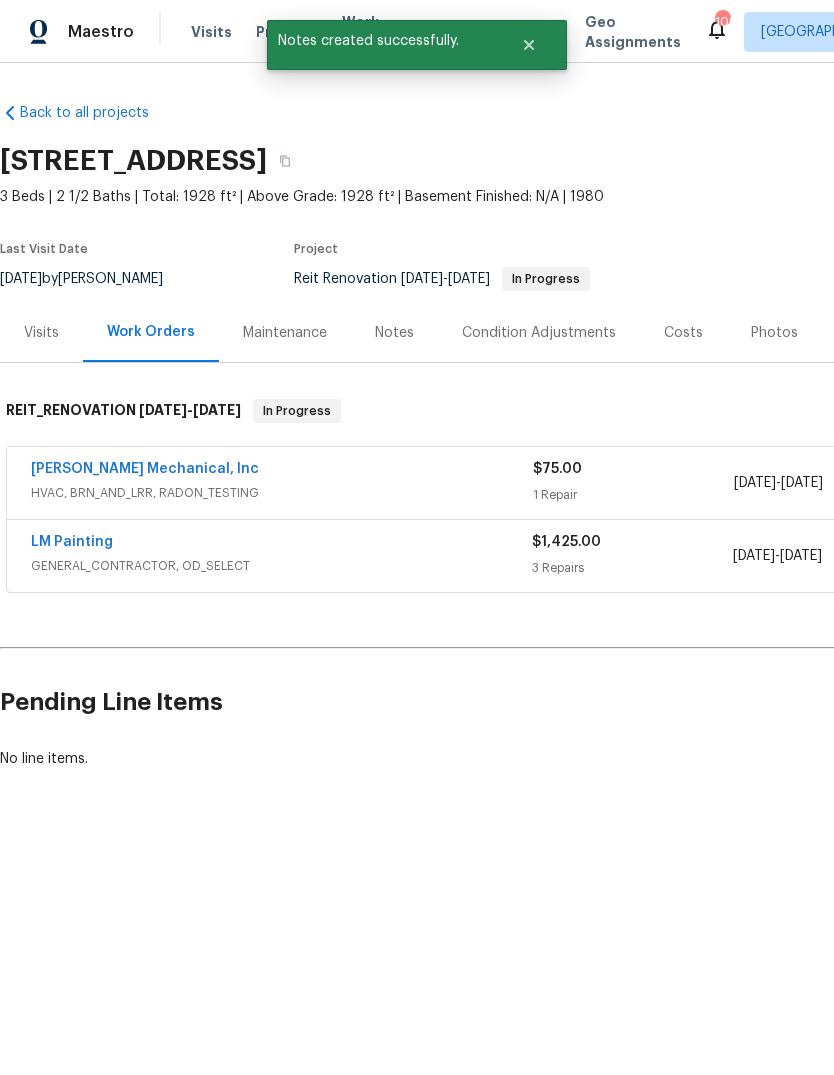 scroll, scrollTop: 0, scrollLeft: 0, axis: both 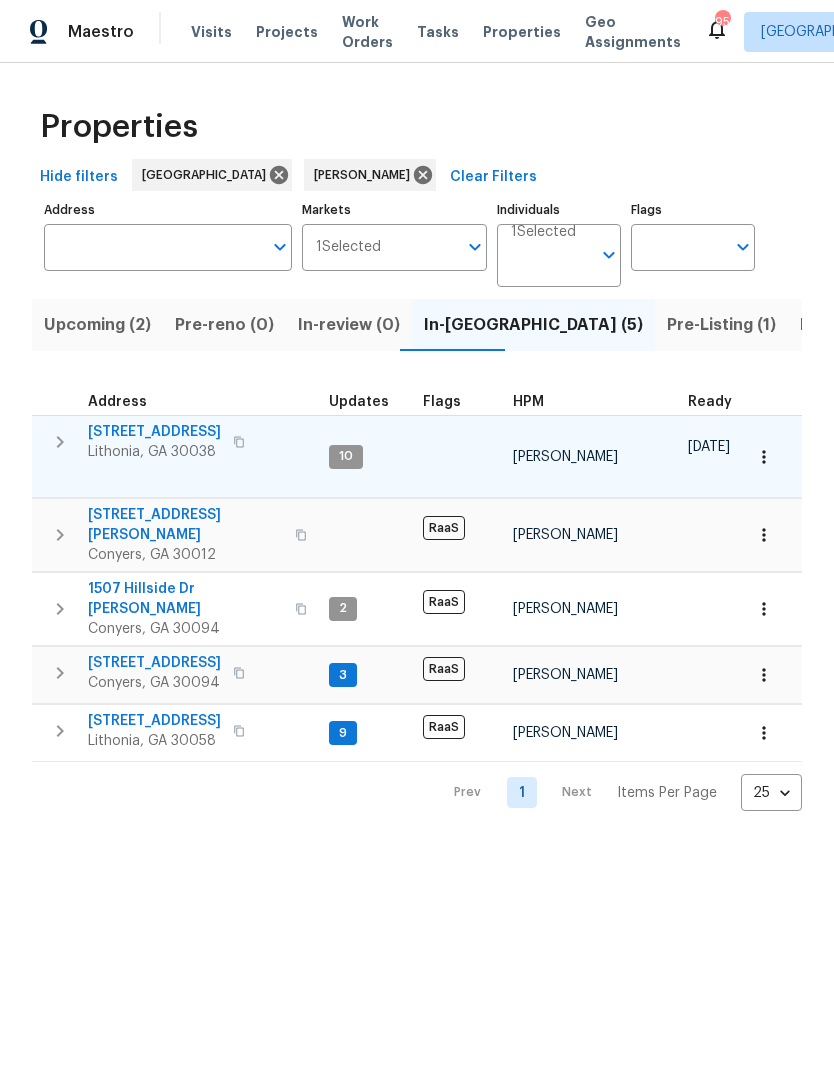 click 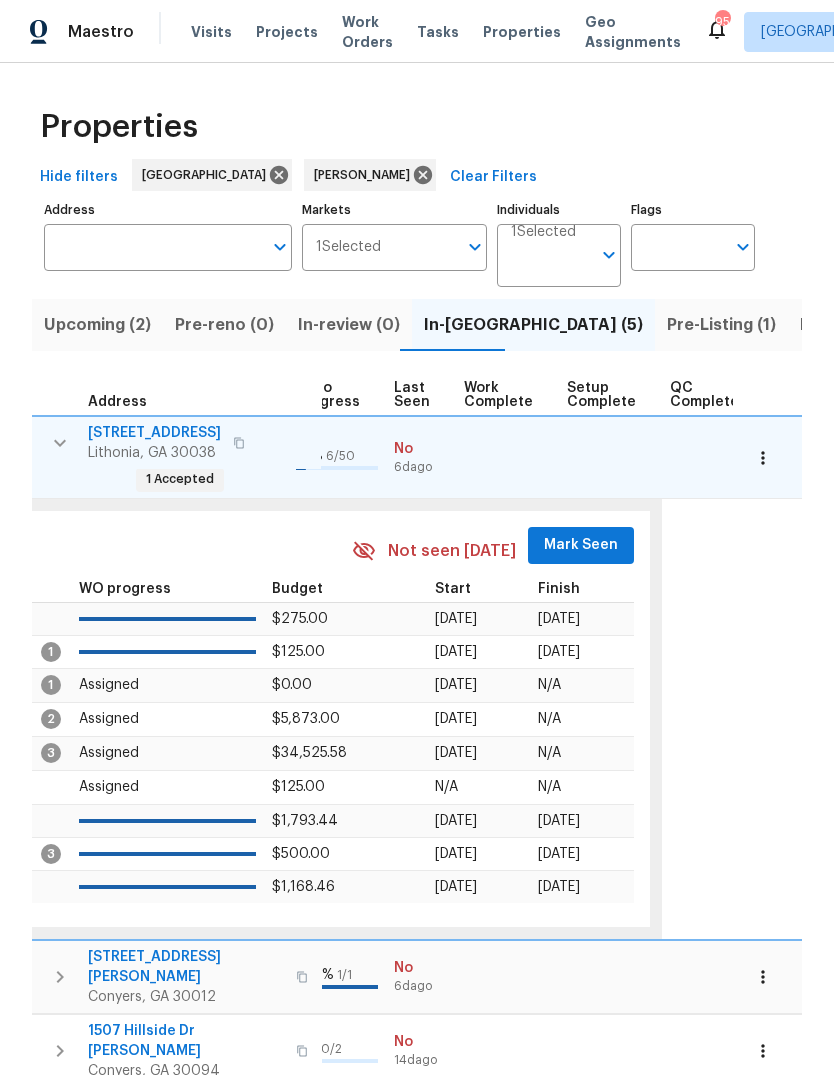 click on "Mark Seen" at bounding box center [581, 545] 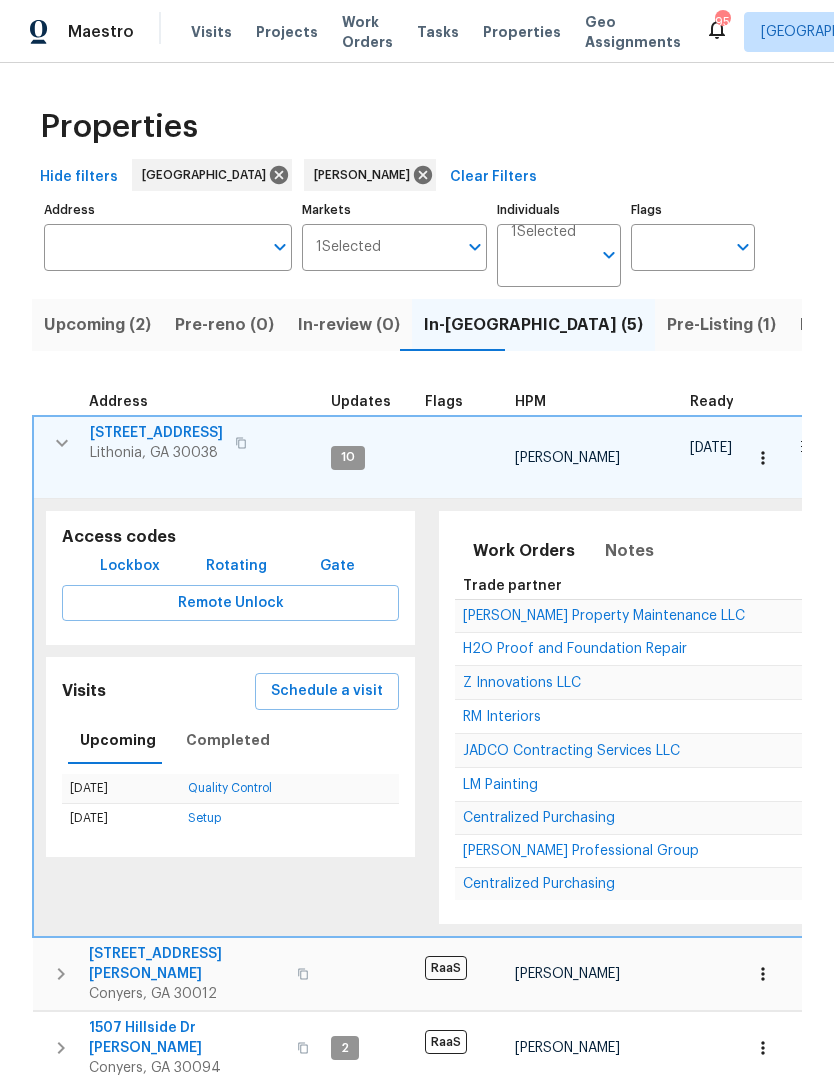 scroll, scrollTop: 0, scrollLeft: 0, axis: both 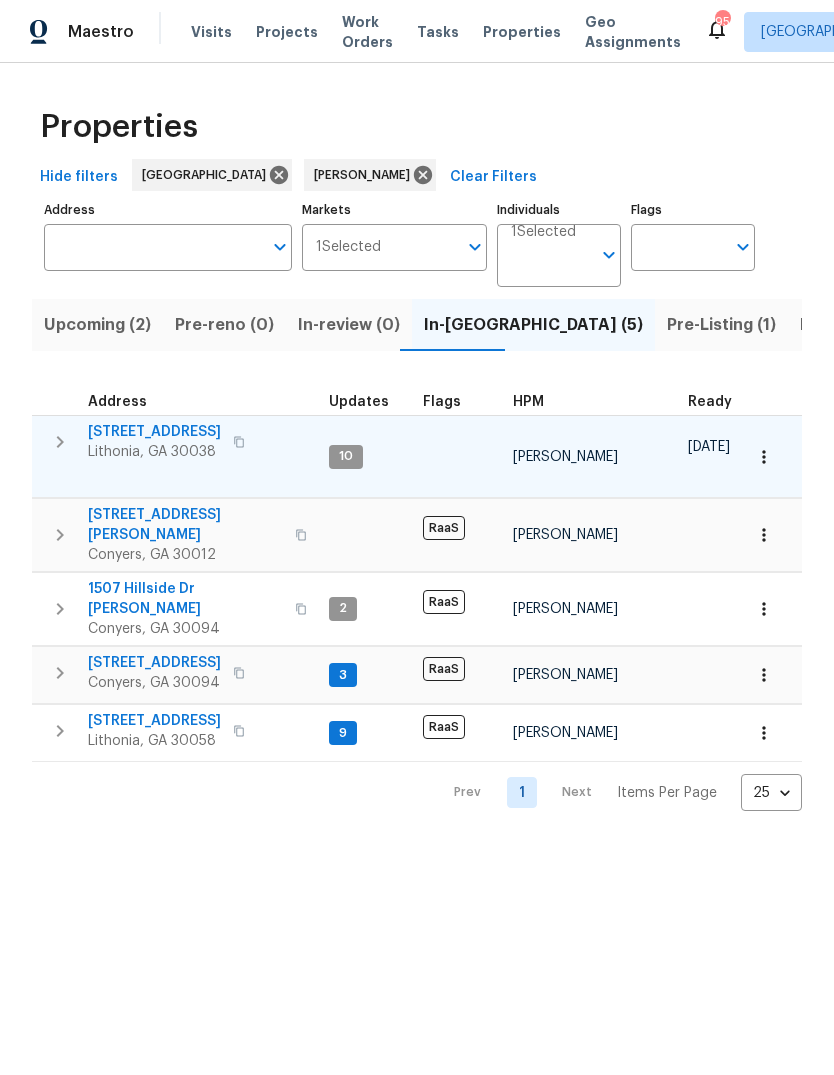click on "In-review (0)" at bounding box center (349, 325) 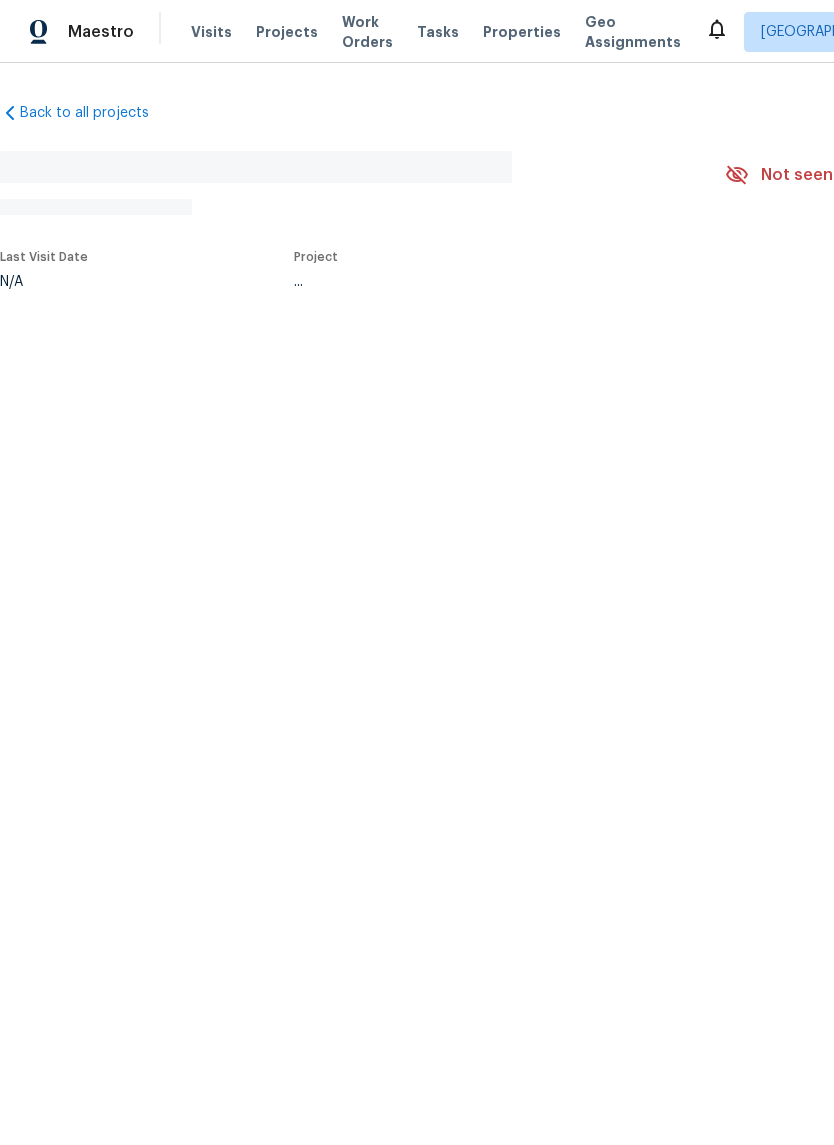 scroll, scrollTop: 0, scrollLeft: 0, axis: both 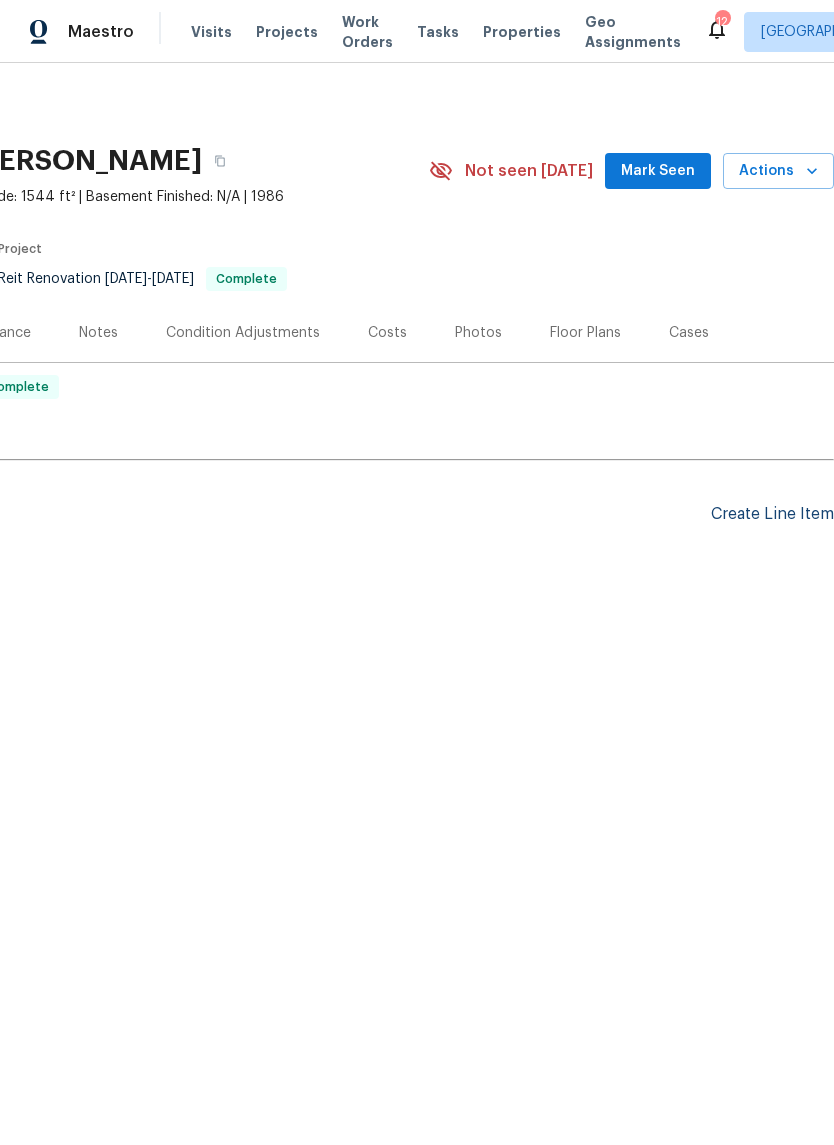 click on "Create Line Item" at bounding box center (772, 514) 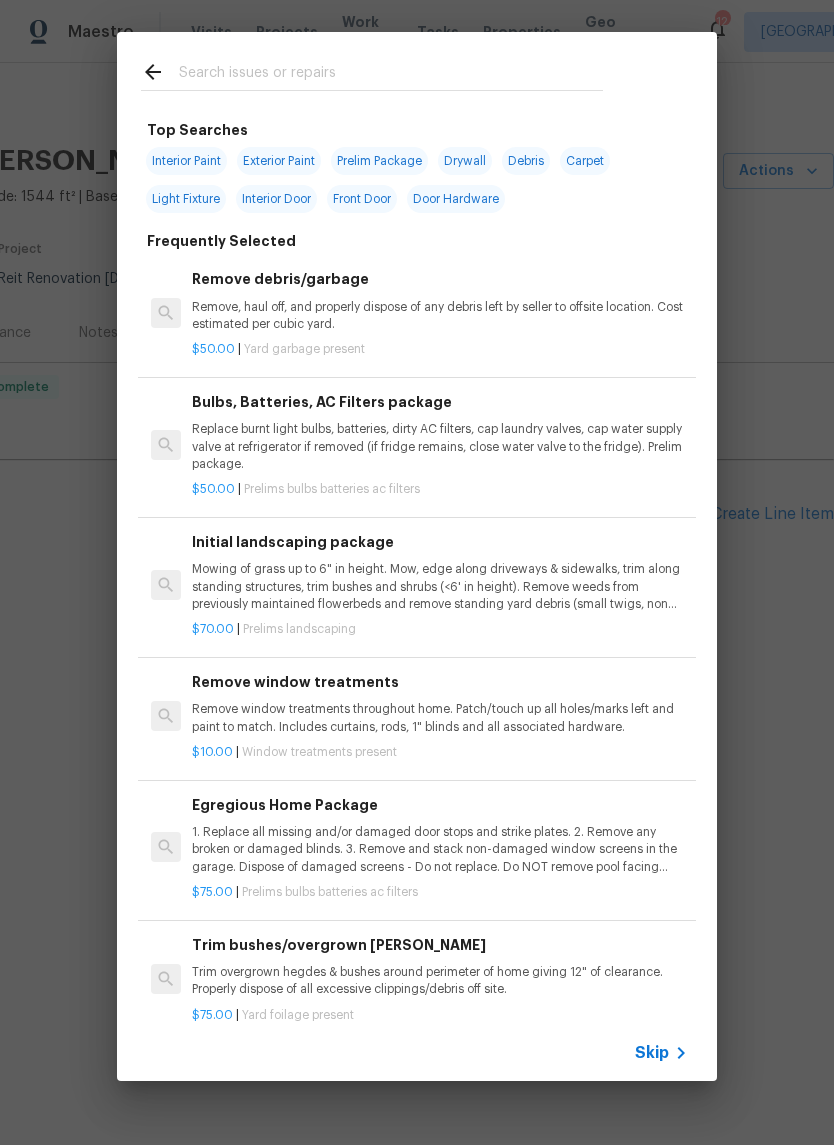 click at bounding box center (391, 75) 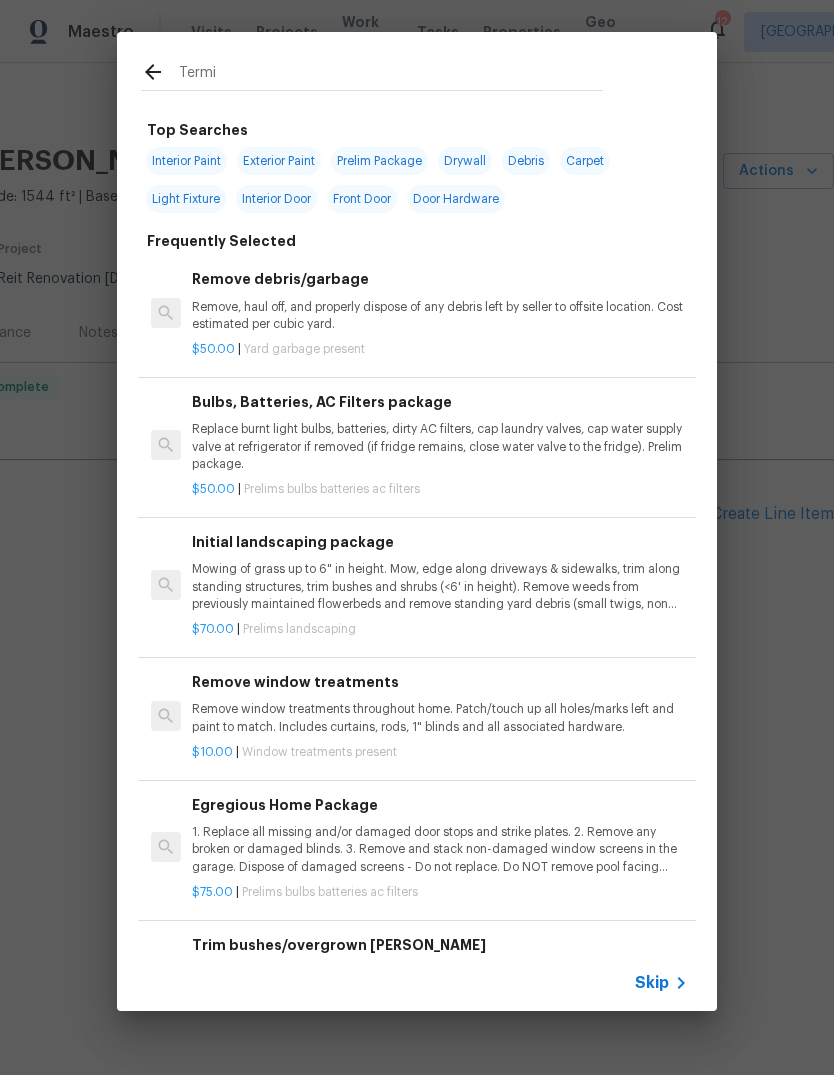 type on "Termit" 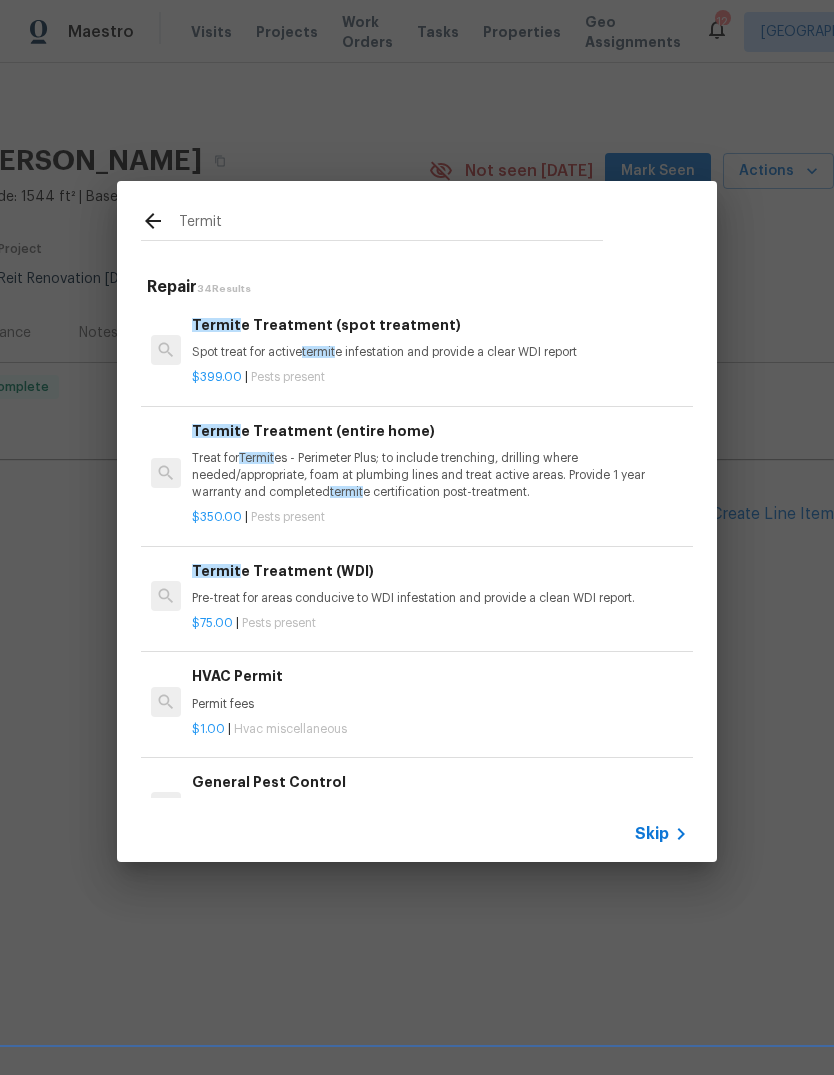 click on "Treat for  Termit es - Perimeter Plus; to include trenching, drilling where needed/appropriate, foam at plumbing lines and treat active areas. Provide 1 year warranty and completed  termit e certification post-treatment." at bounding box center [440, 475] 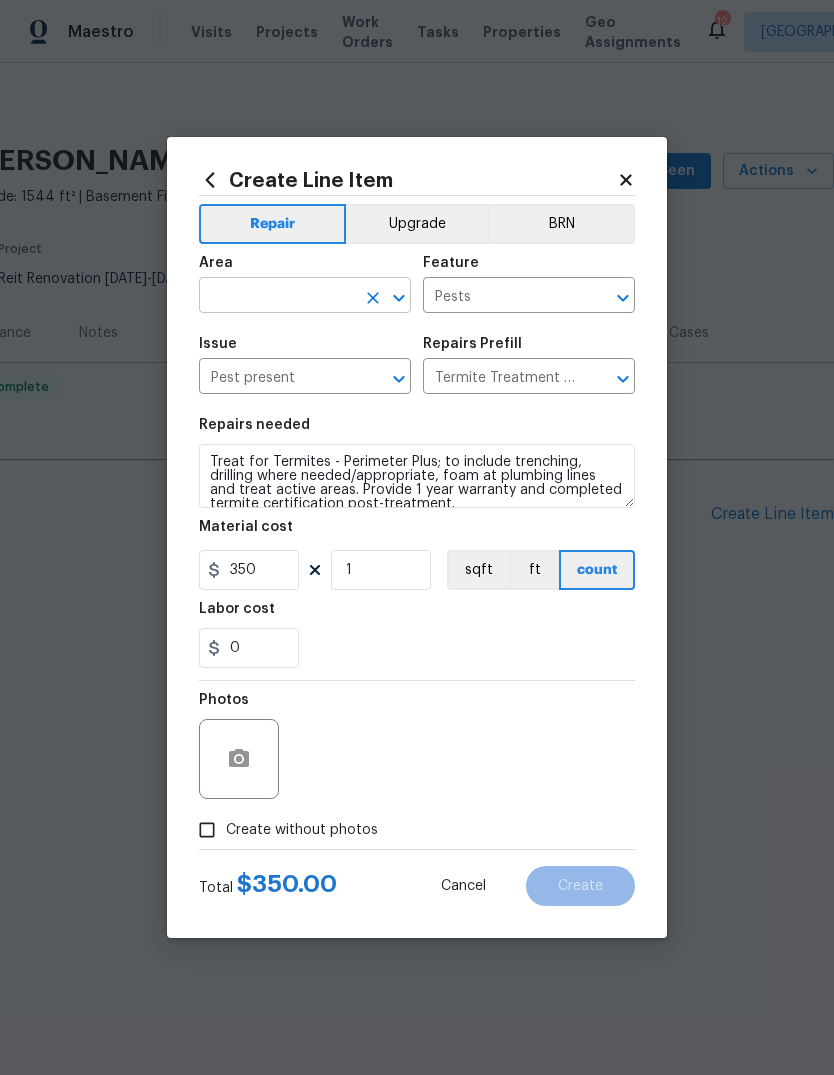 click at bounding box center [277, 297] 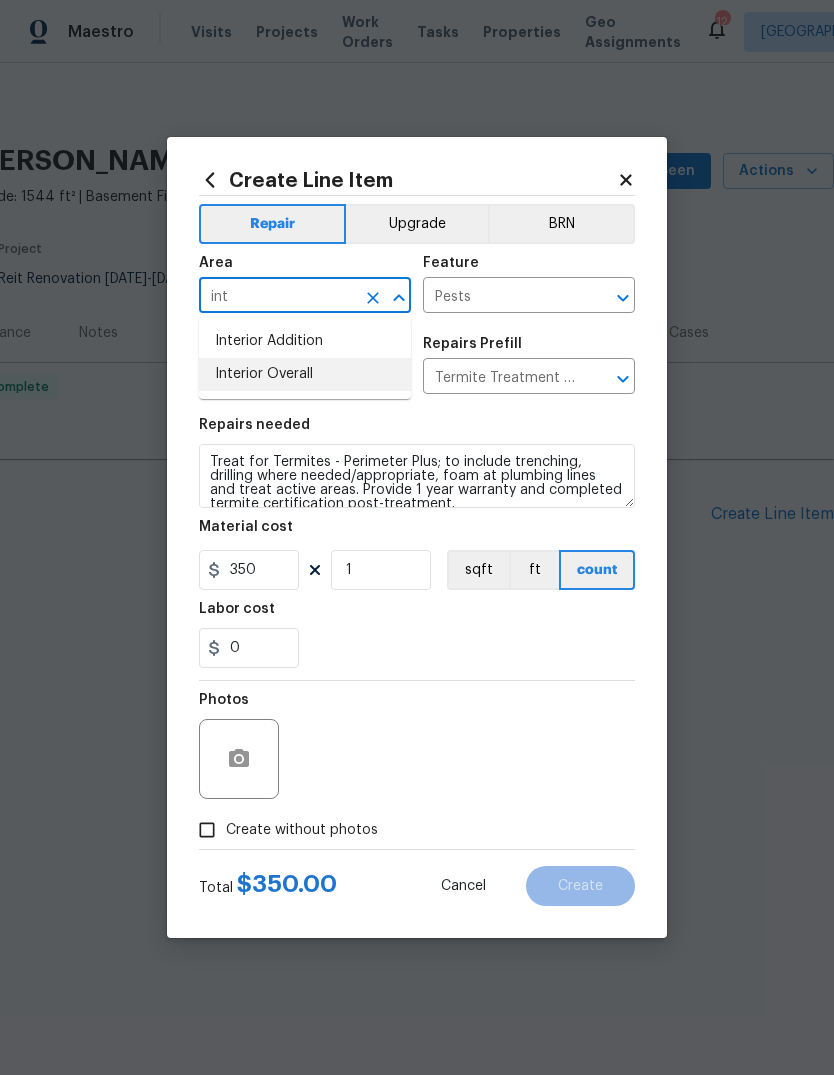 click on "Interior Overall" at bounding box center [305, 374] 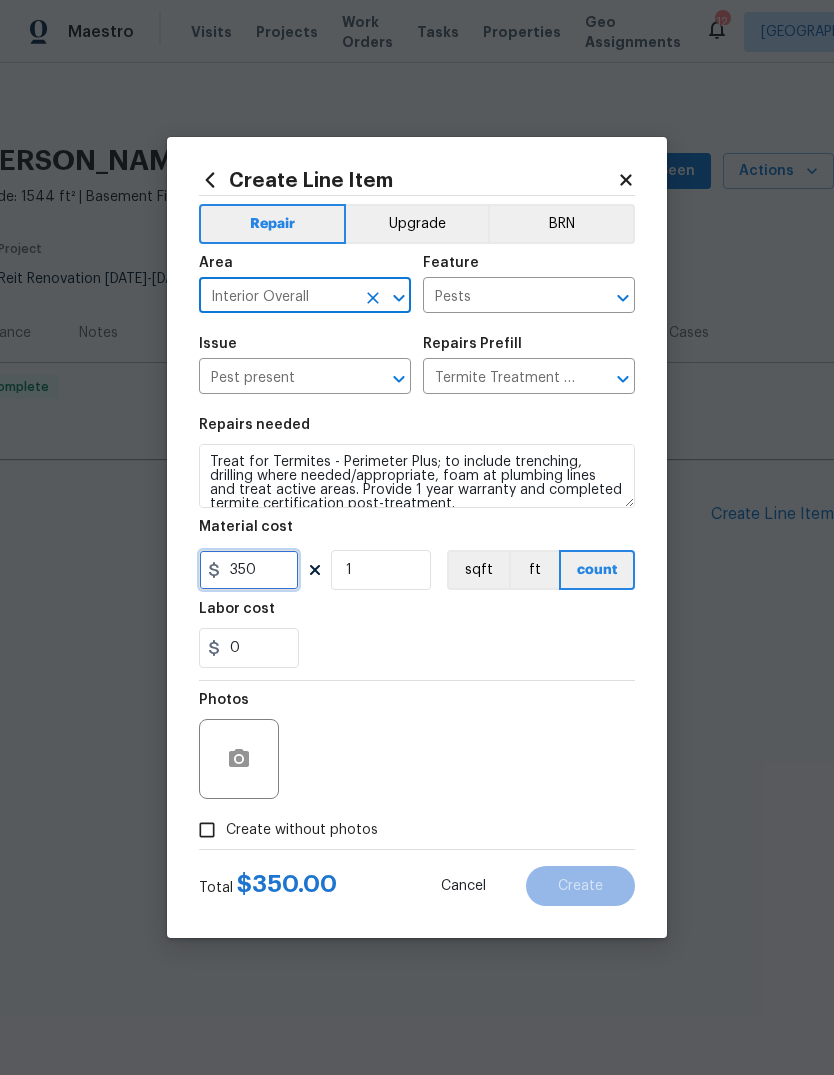 click on "350" at bounding box center (249, 570) 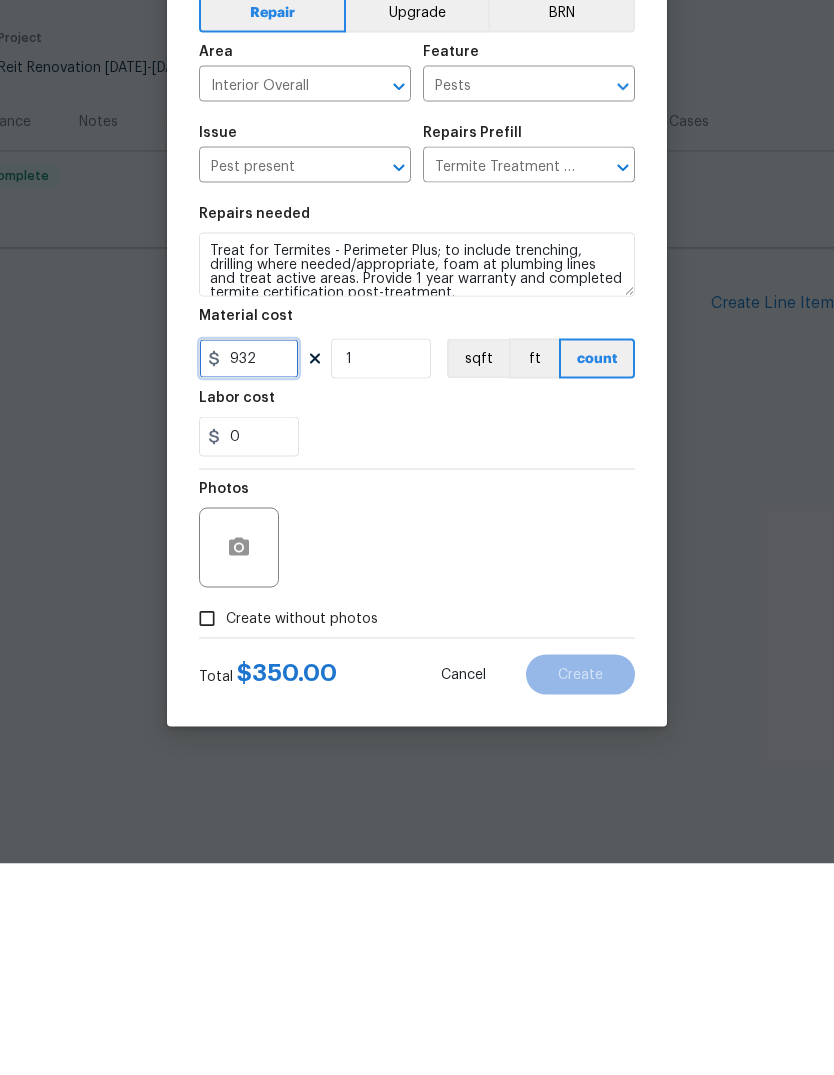 type on "932" 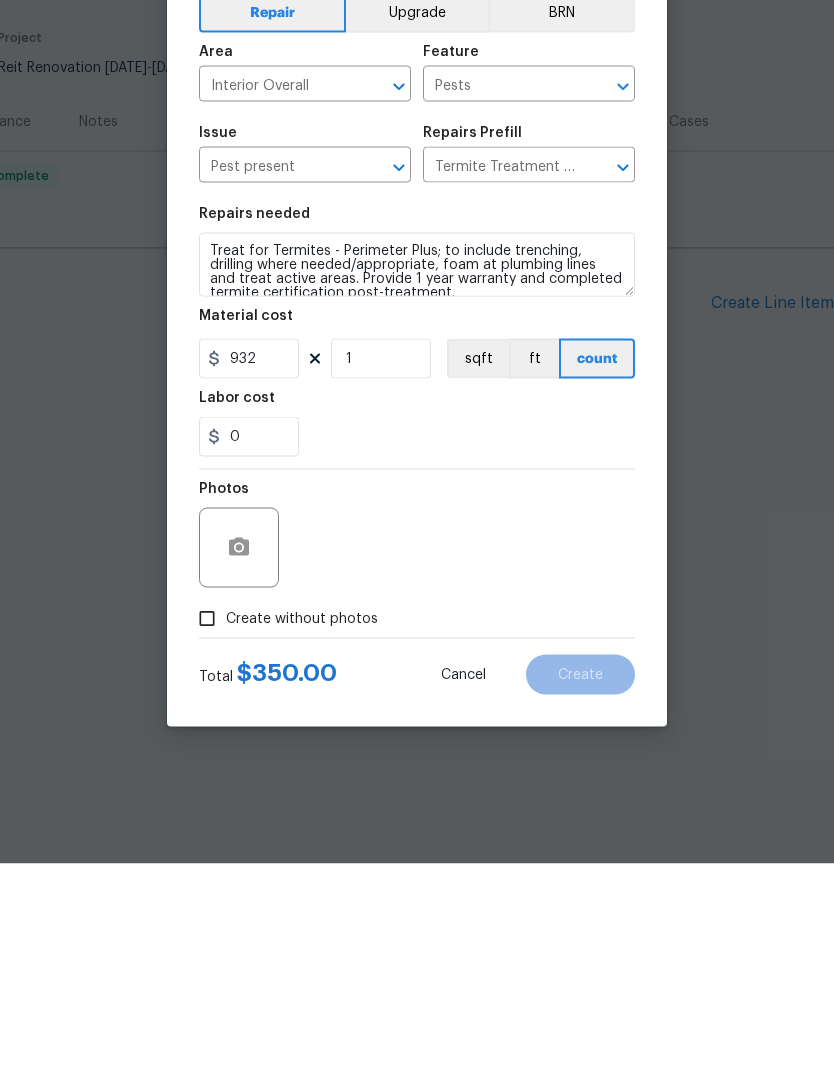 click on "Create without photos" at bounding box center [207, 830] 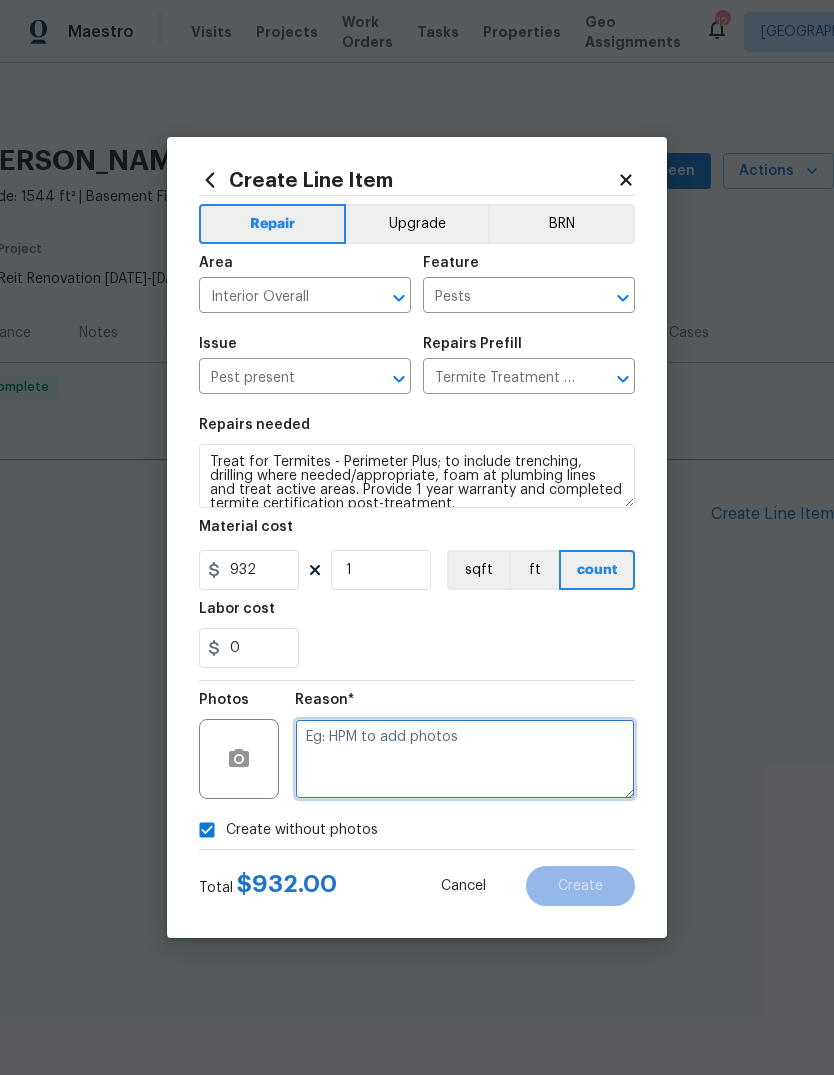 click at bounding box center (465, 759) 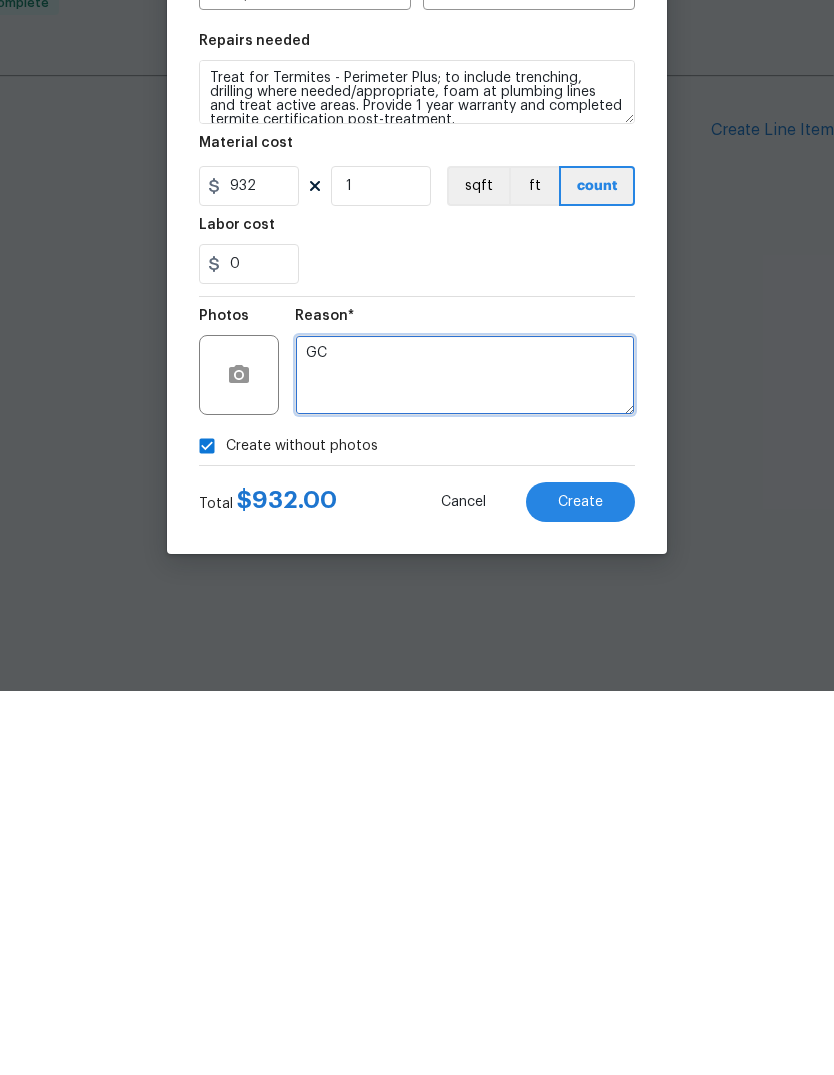 type on "G" 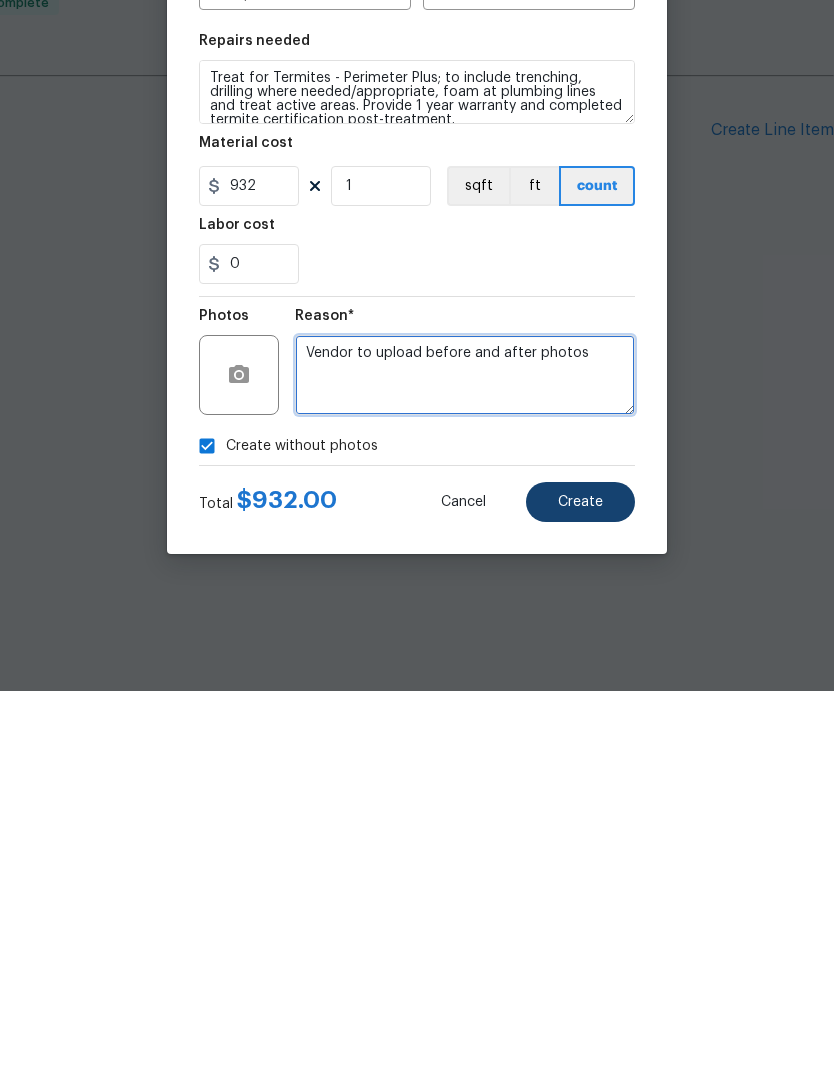 type on "Vendor to upload before and after photos" 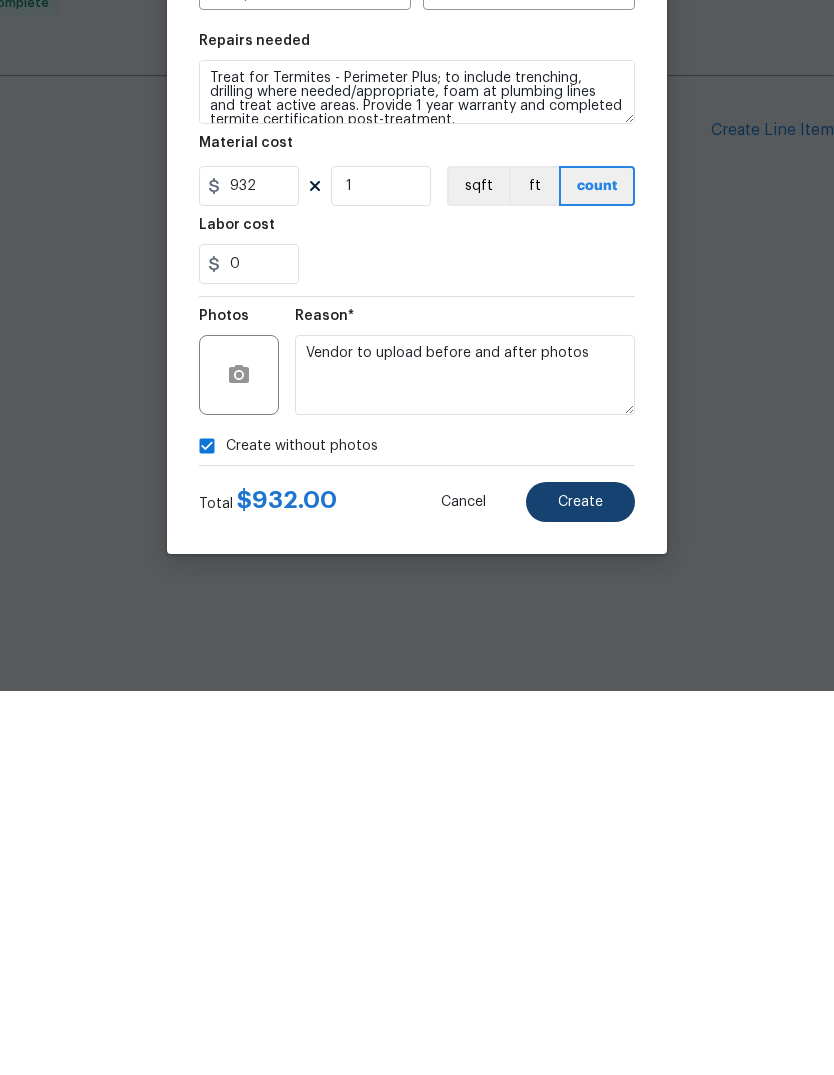 click on "Create" at bounding box center (580, 886) 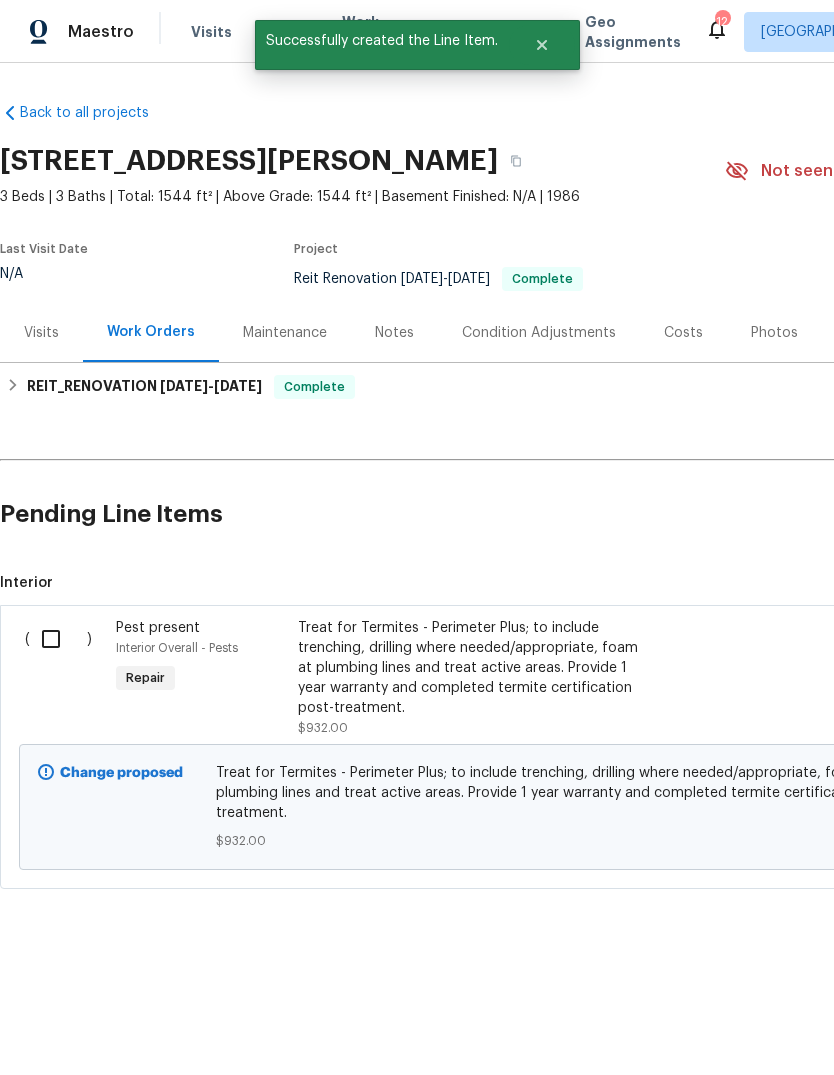 scroll, scrollTop: 0, scrollLeft: 0, axis: both 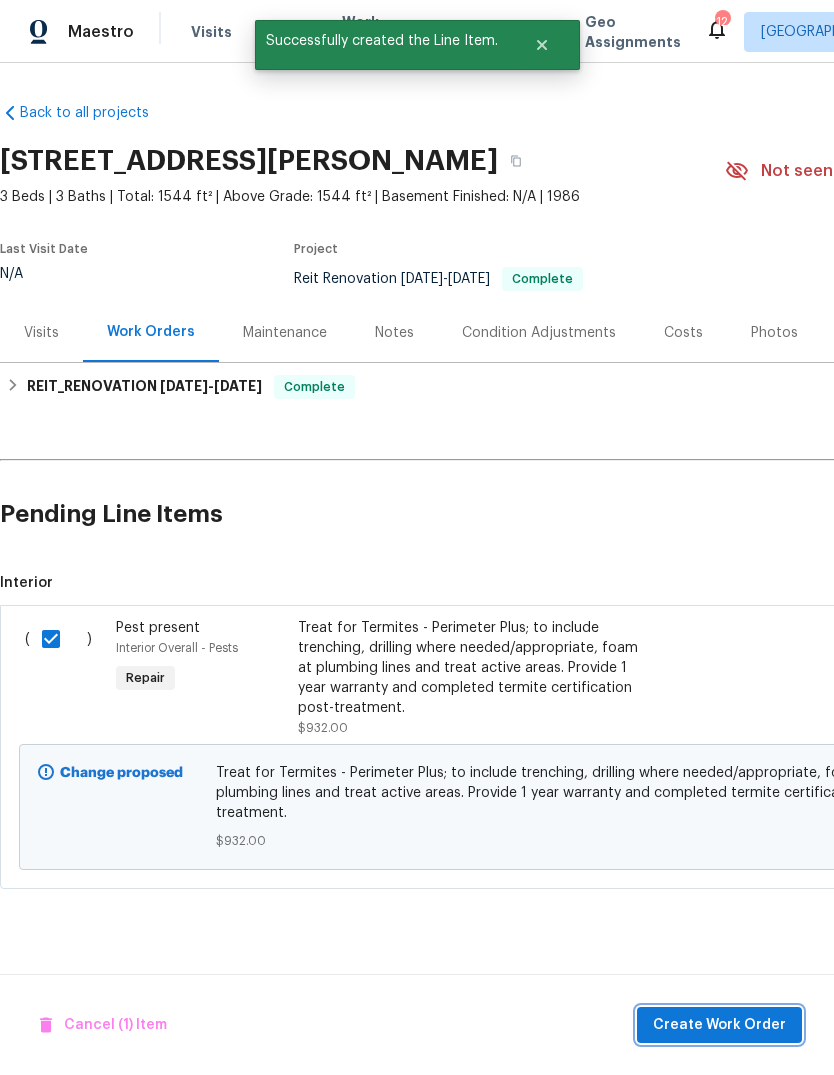 click on "Create Work Order" at bounding box center [719, 1025] 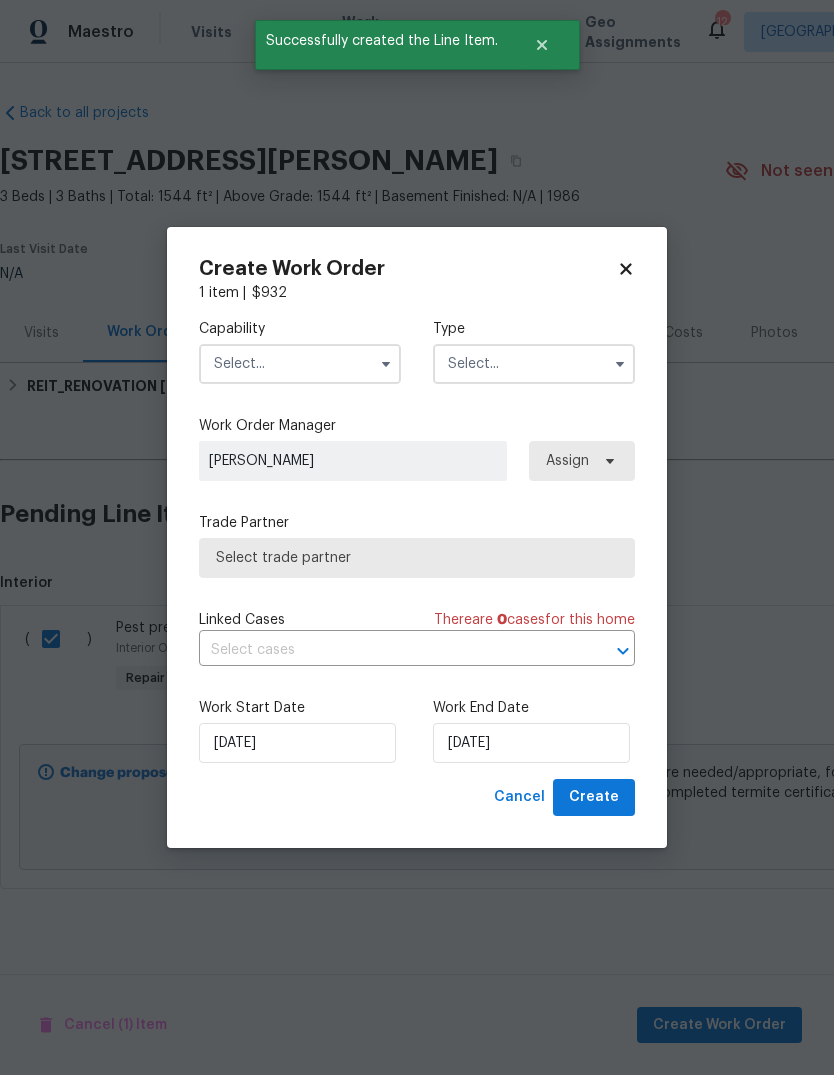 click at bounding box center (300, 364) 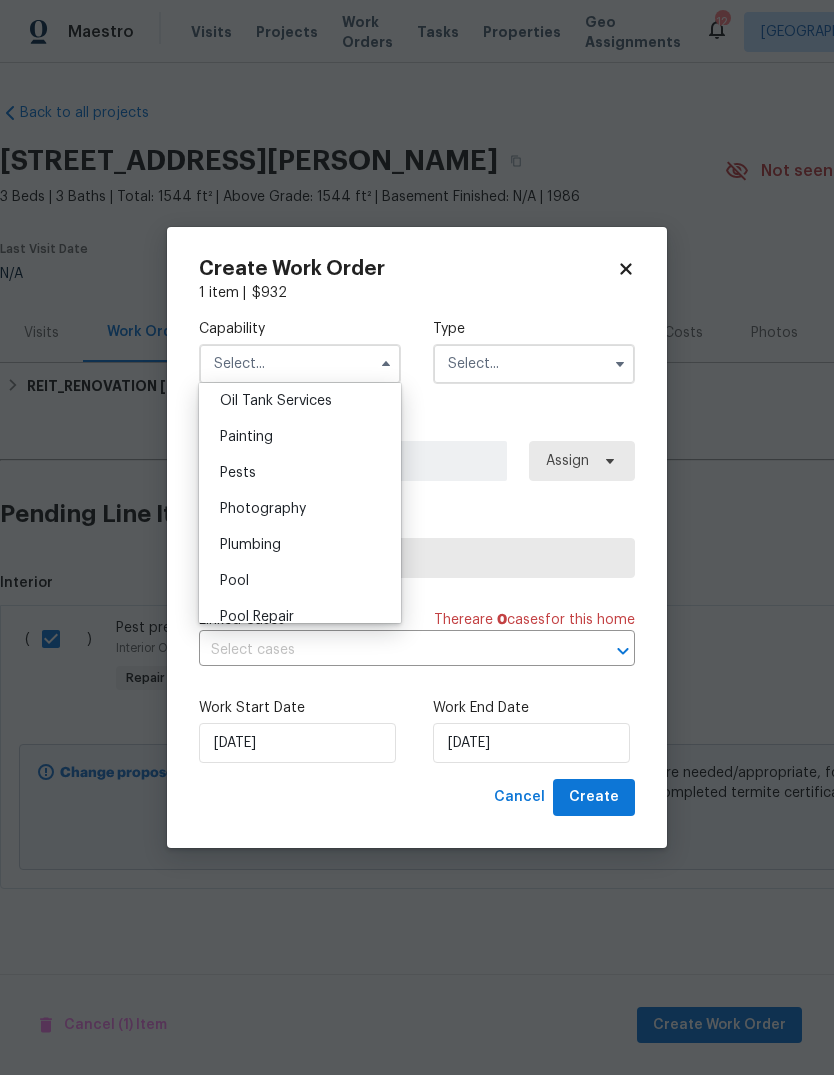 scroll, scrollTop: 1647, scrollLeft: 0, axis: vertical 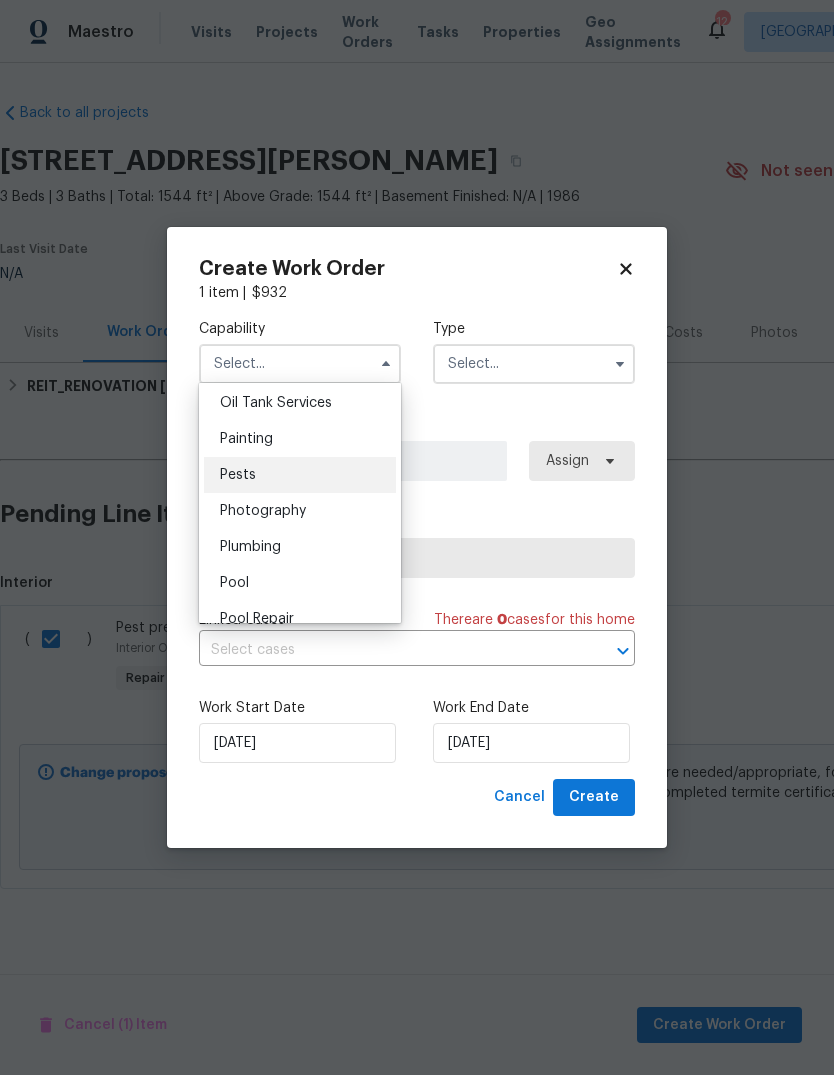 click on "Pests" at bounding box center (238, 475) 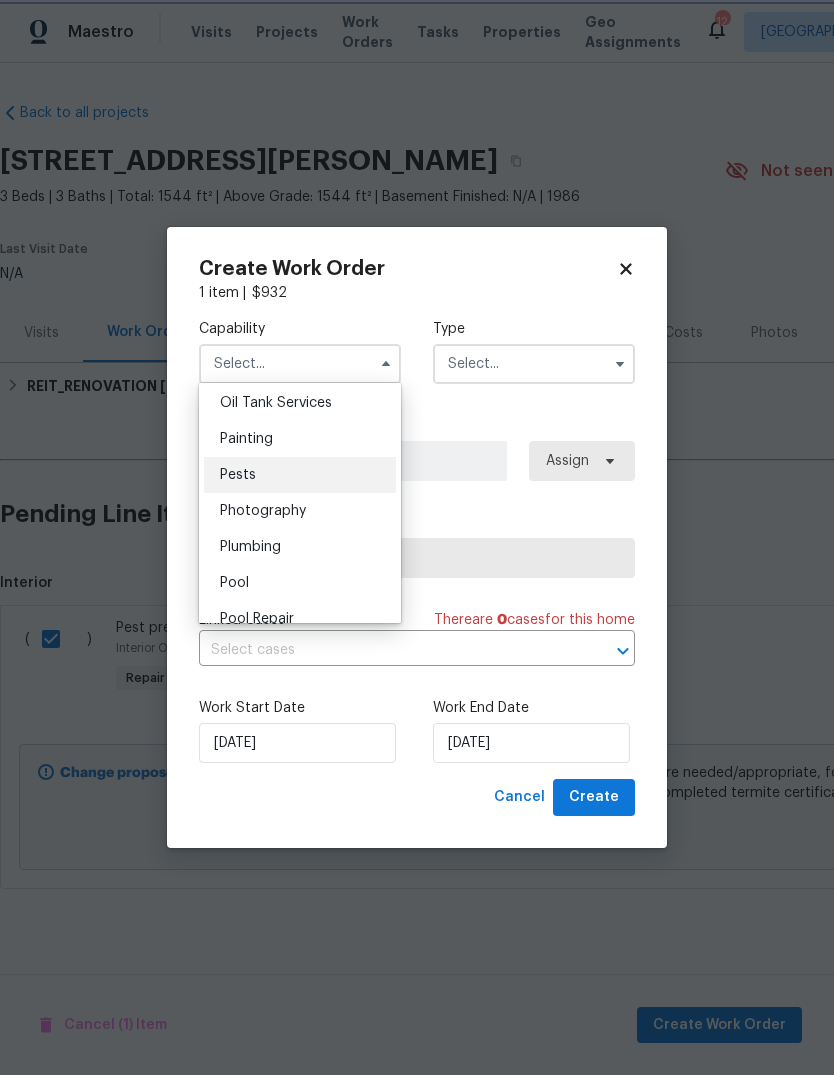 type on "Pests" 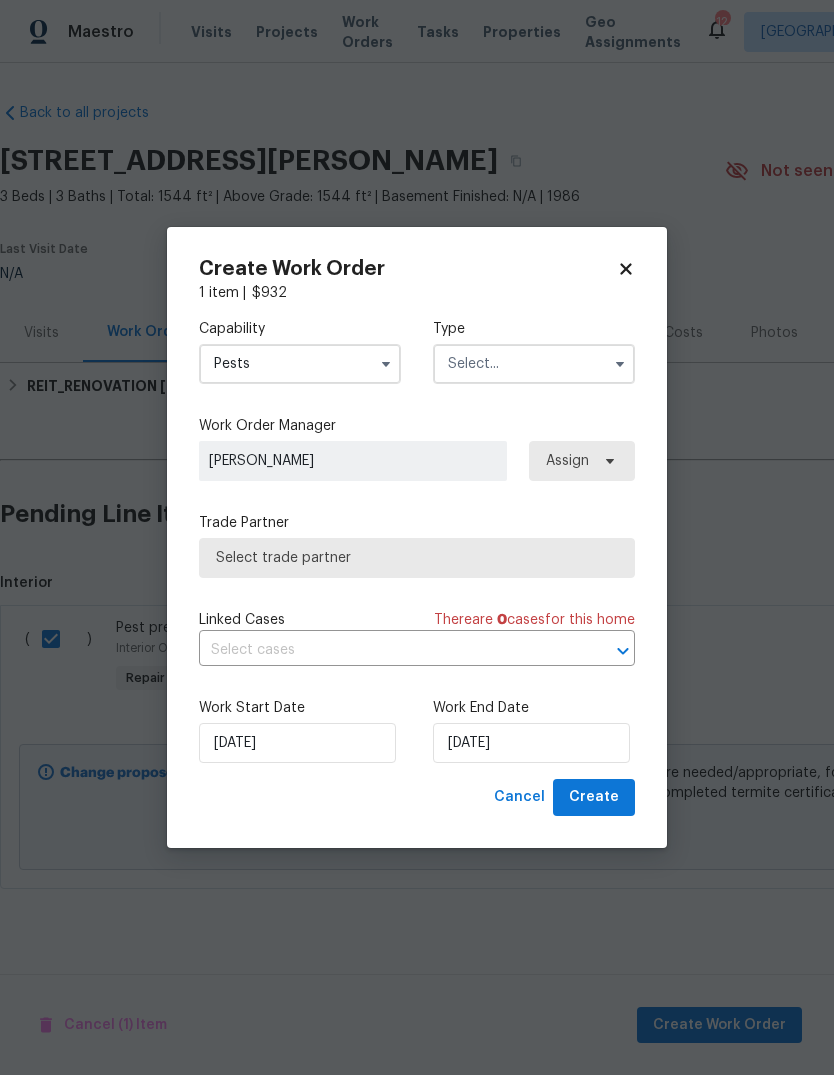 click at bounding box center [534, 364] 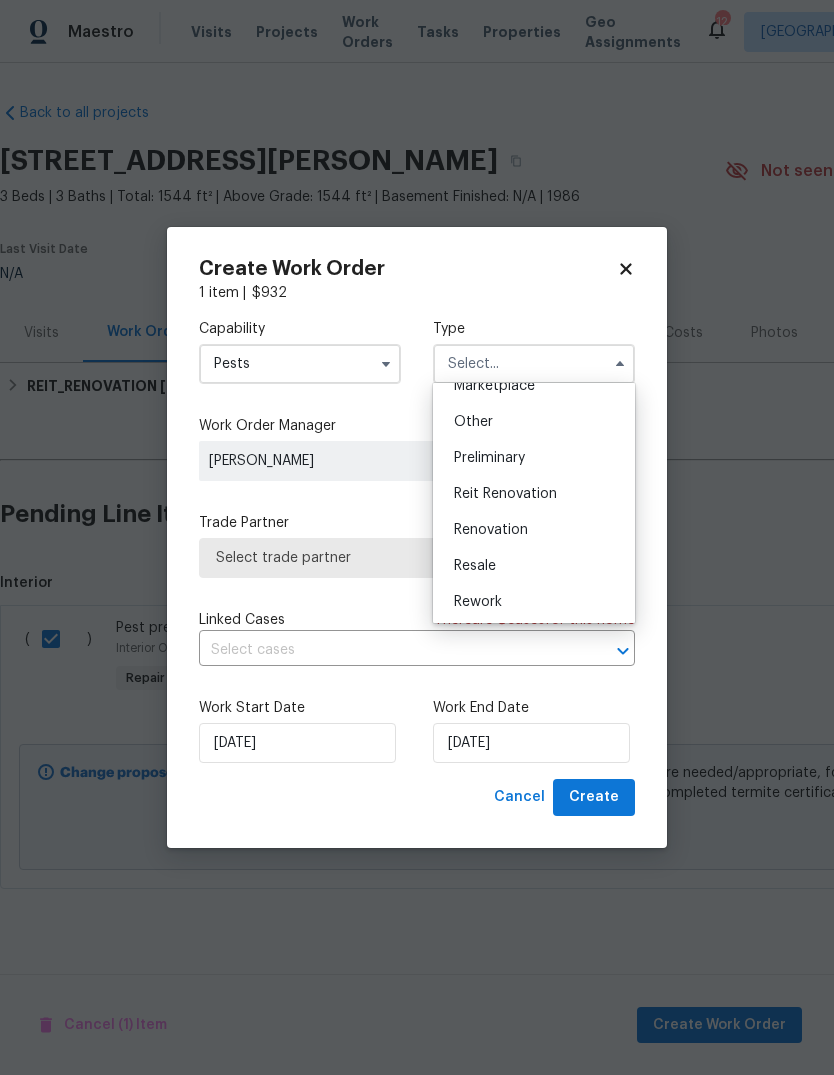 scroll, scrollTop: 392, scrollLeft: 0, axis: vertical 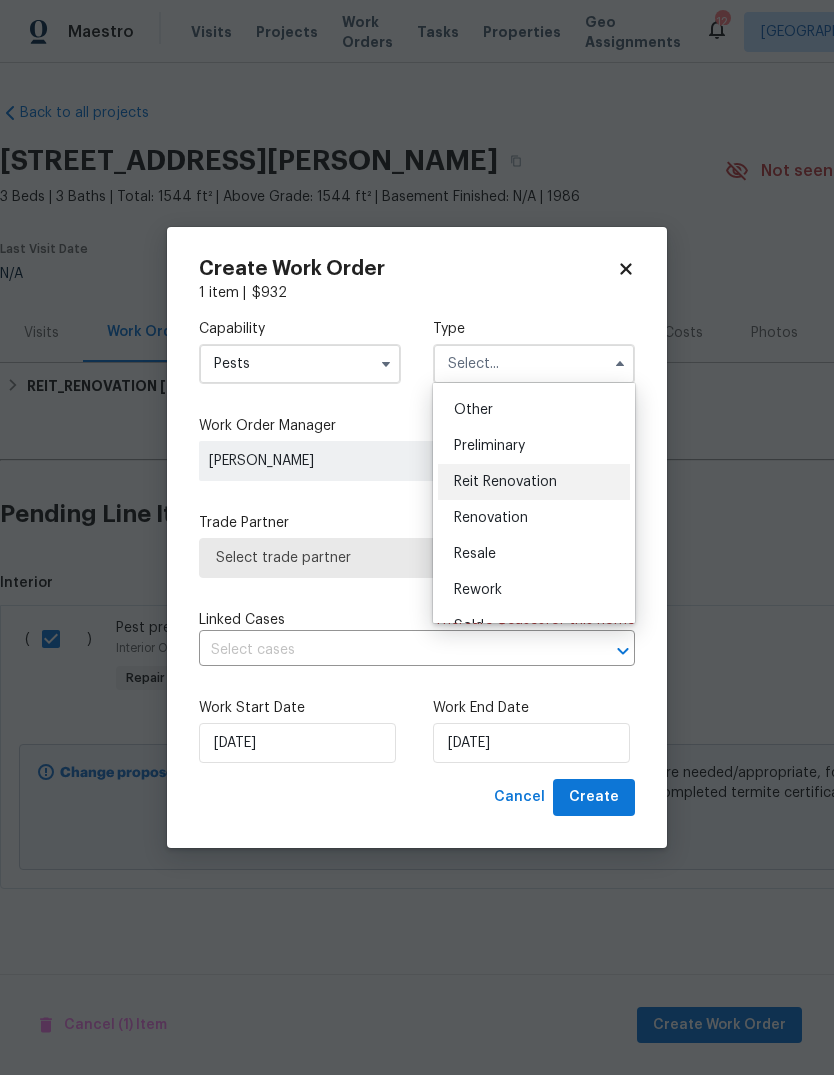 click on "Reit Renovation" at bounding box center (534, 482) 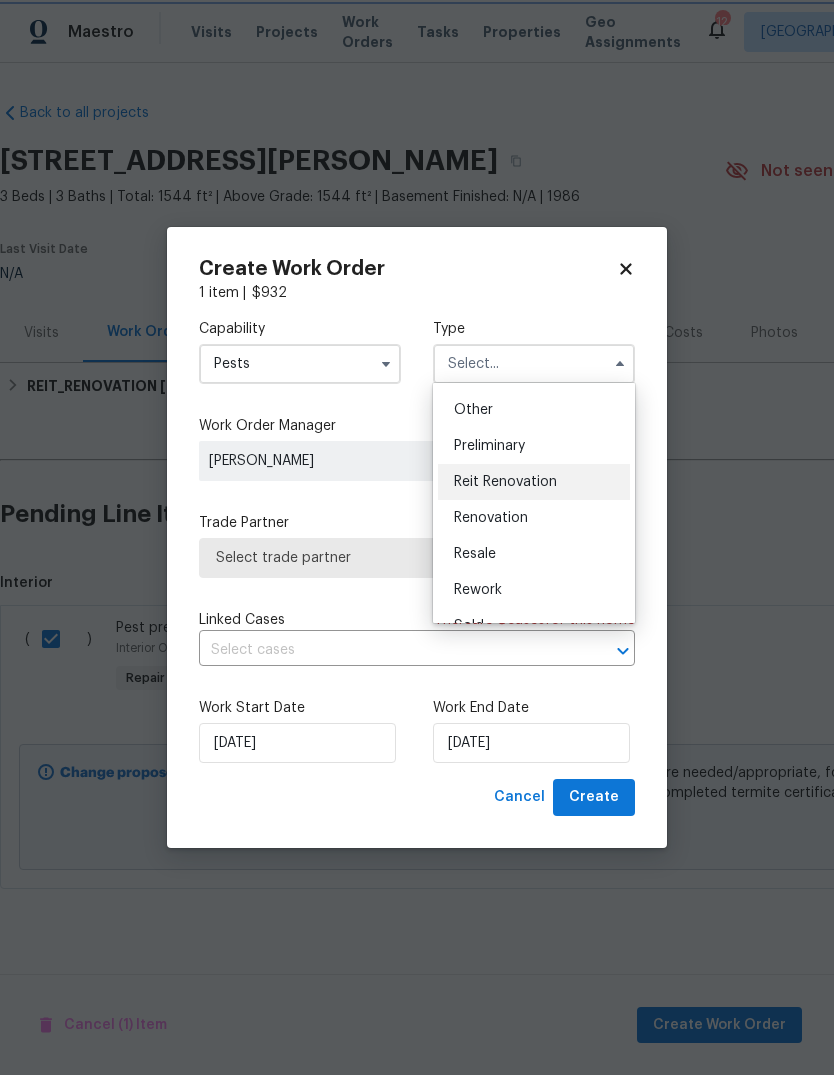 type on "Reit Renovation" 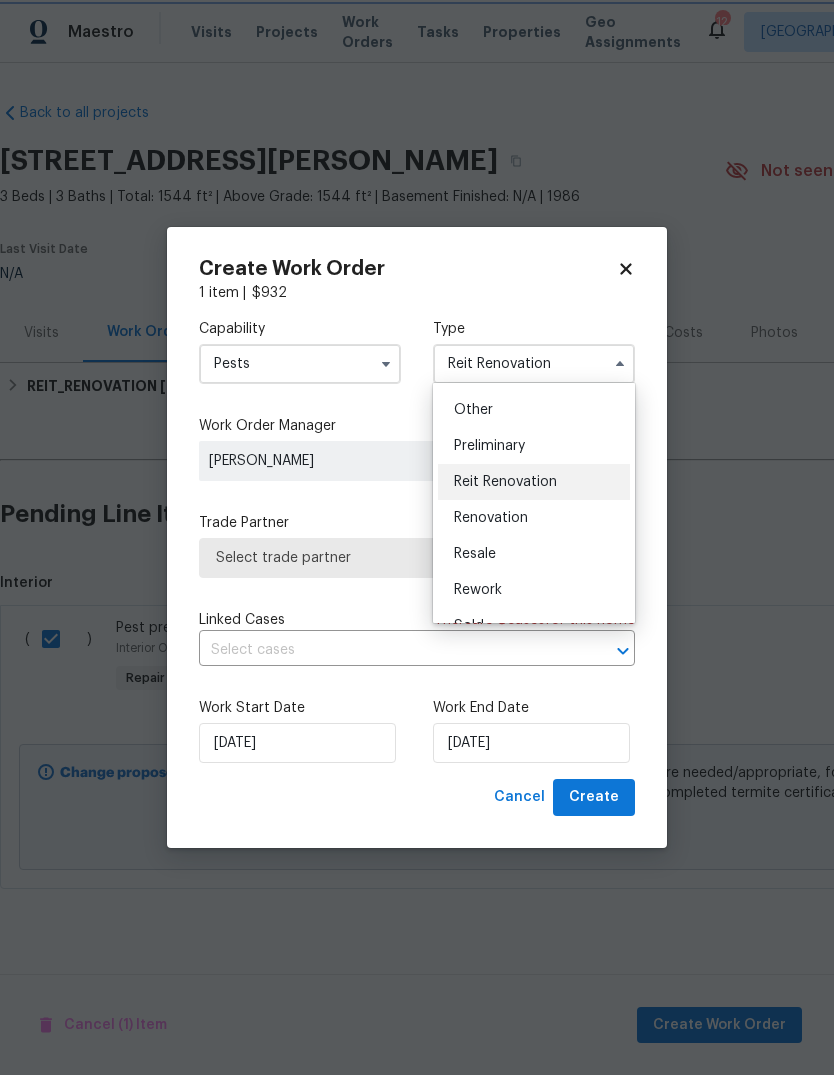 scroll, scrollTop: 0, scrollLeft: 0, axis: both 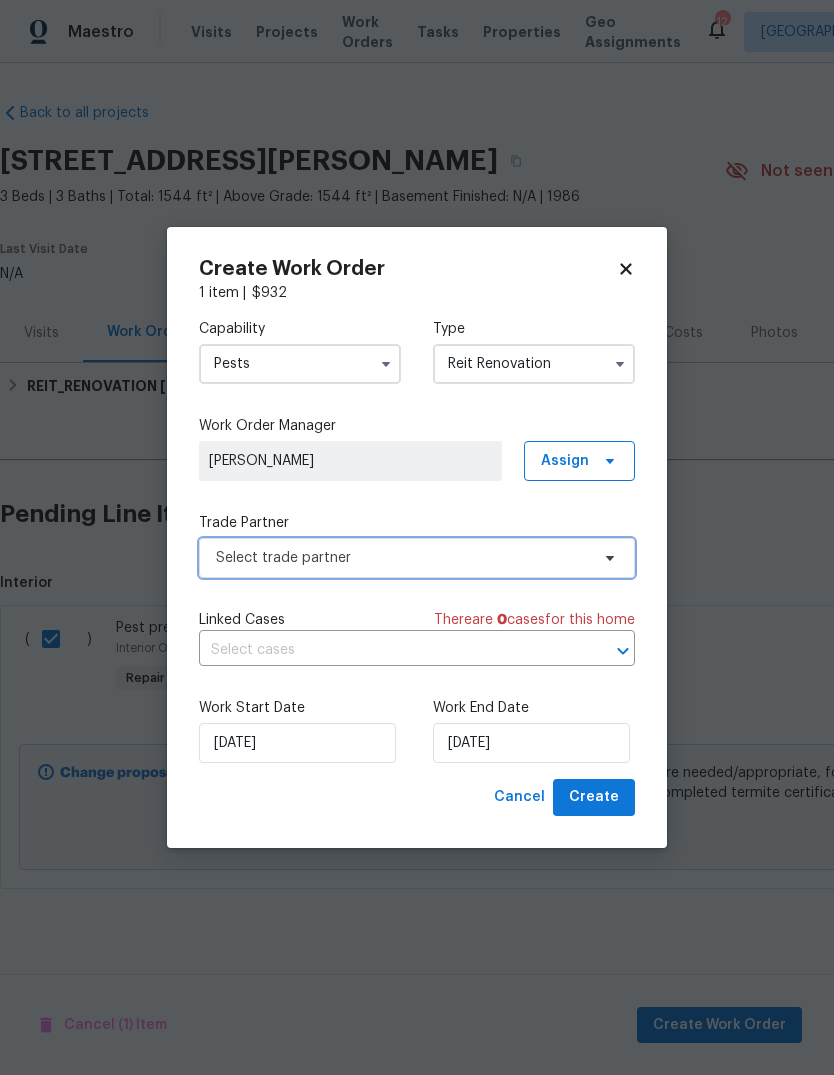 click on "Select trade partner" at bounding box center (417, 558) 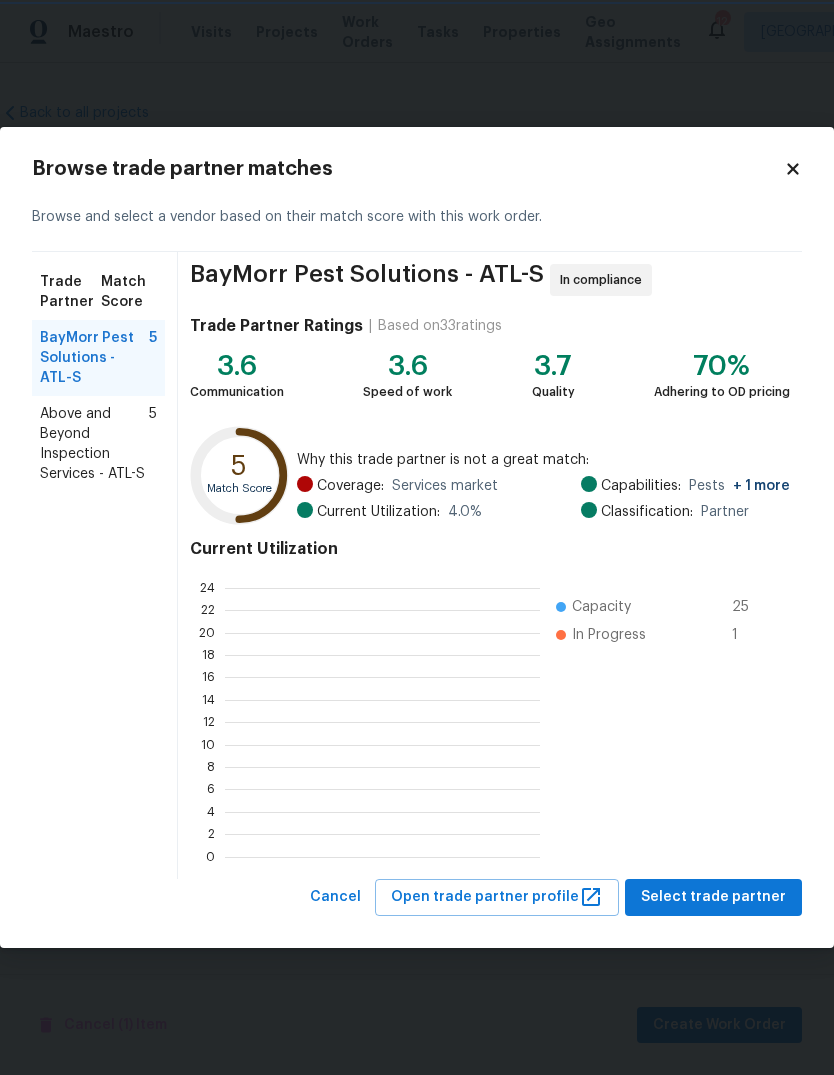 scroll, scrollTop: 280, scrollLeft: 315, axis: both 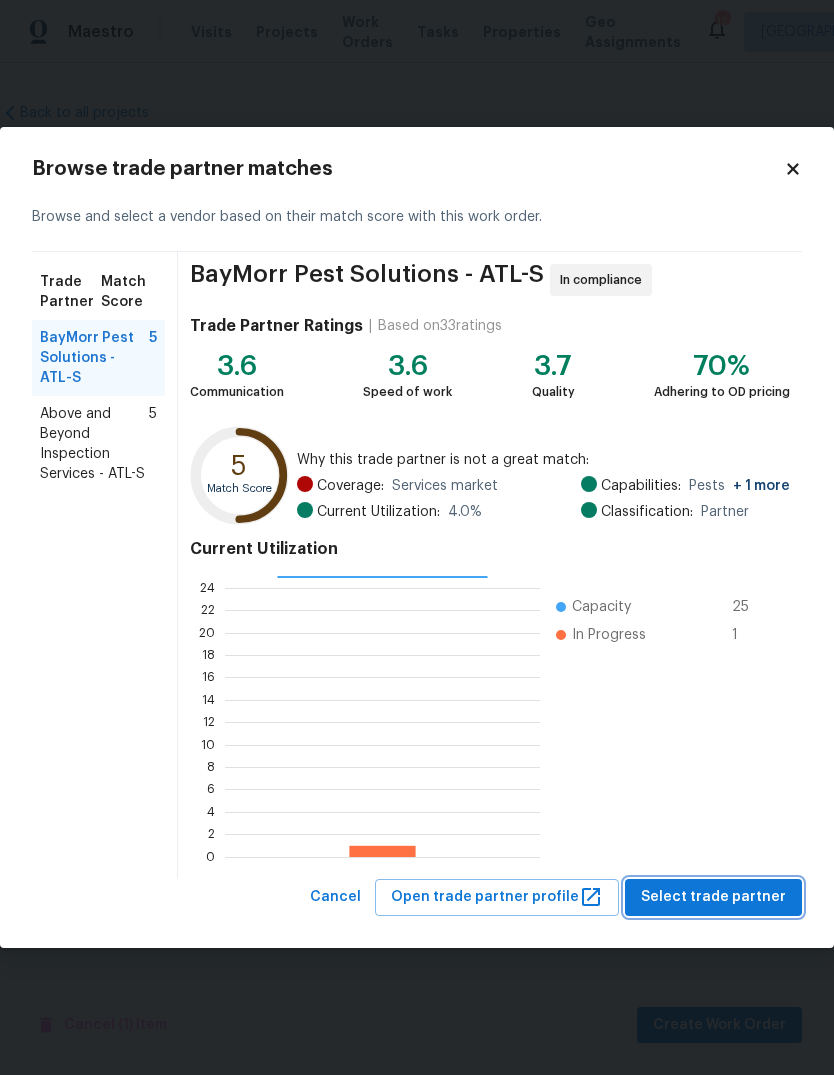 click on "Select trade partner" at bounding box center [713, 897] 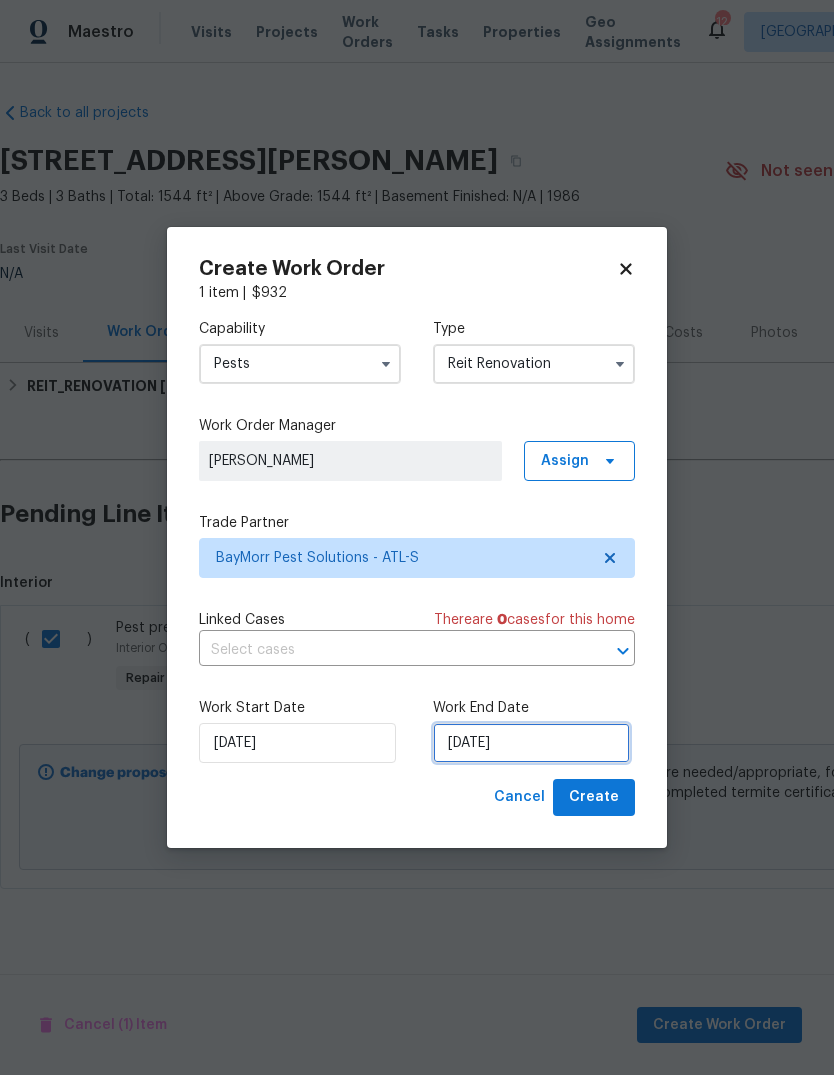 click on "[DATE]" at bounding box center [531, 743] 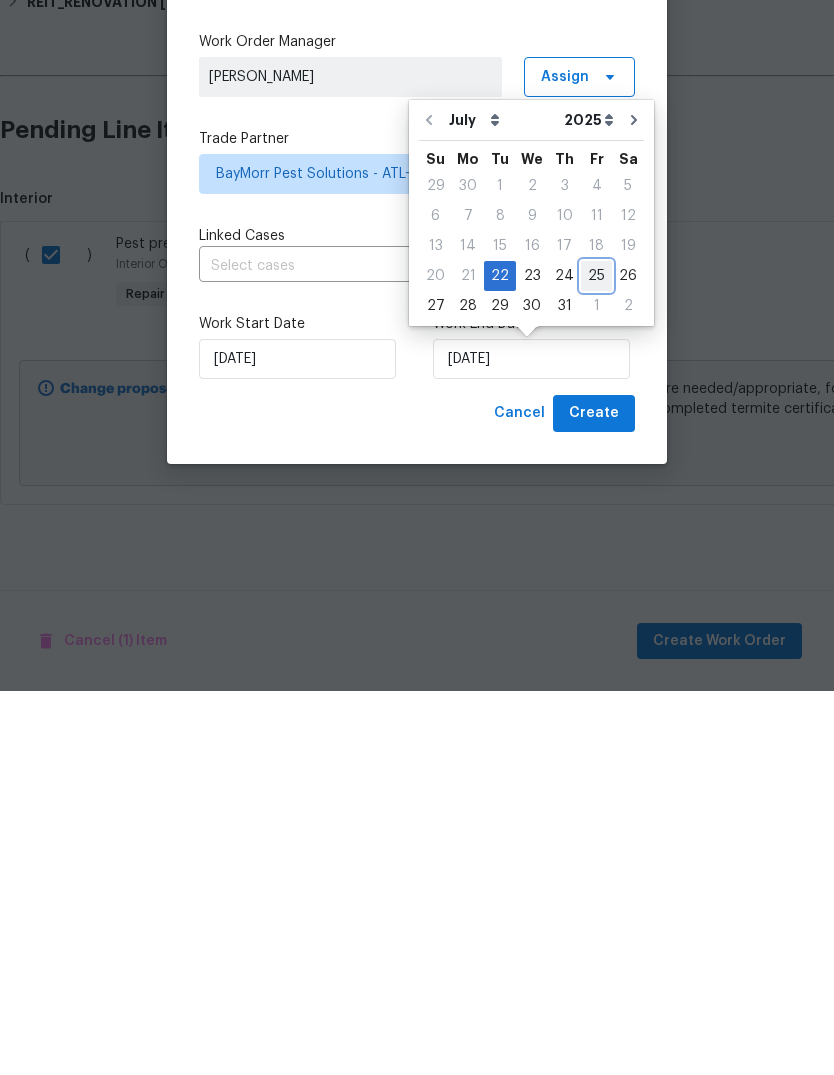 click on "25" at bounding box center [596, 660] 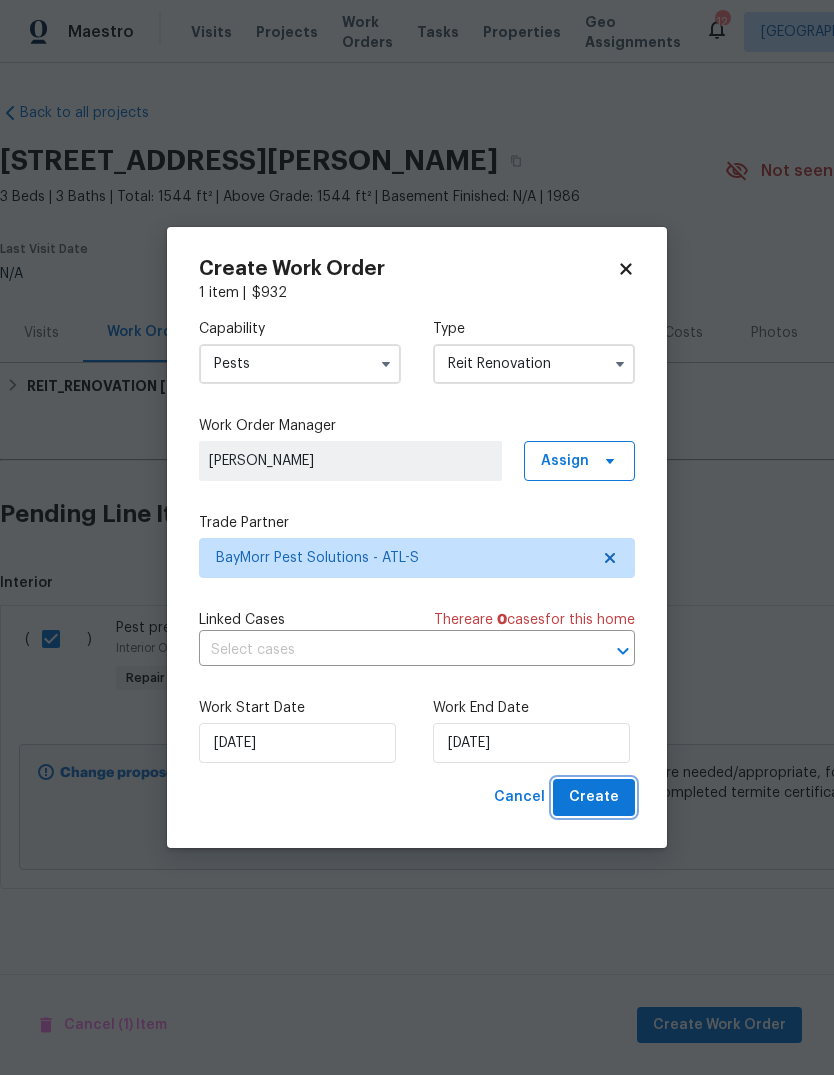 click on "Create" at bounding box center [594, 797] 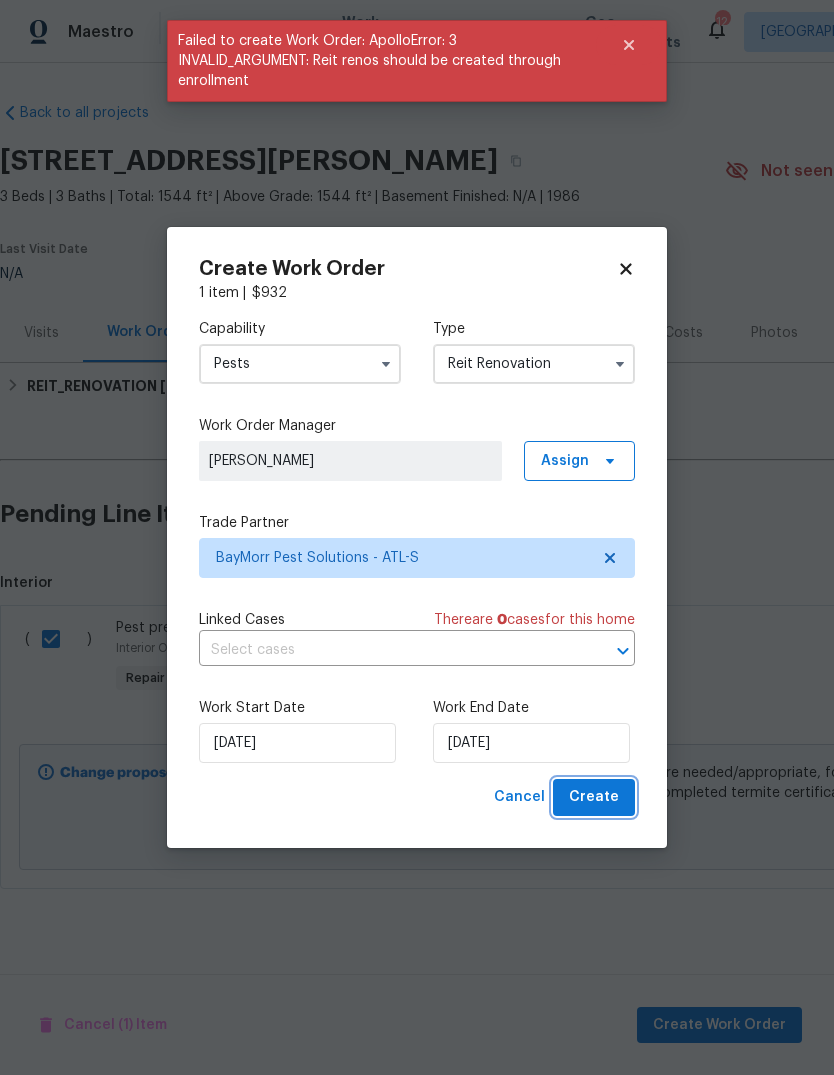 click on "Create" at bounding box center [594, 797] 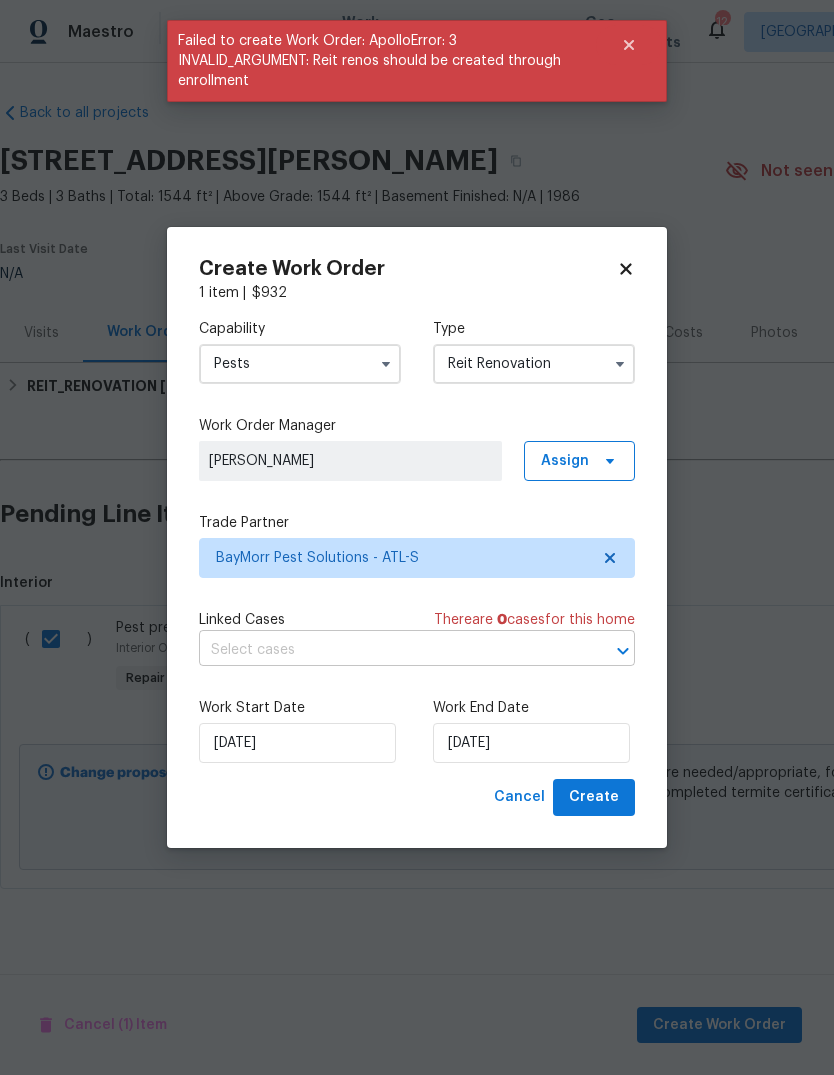 click 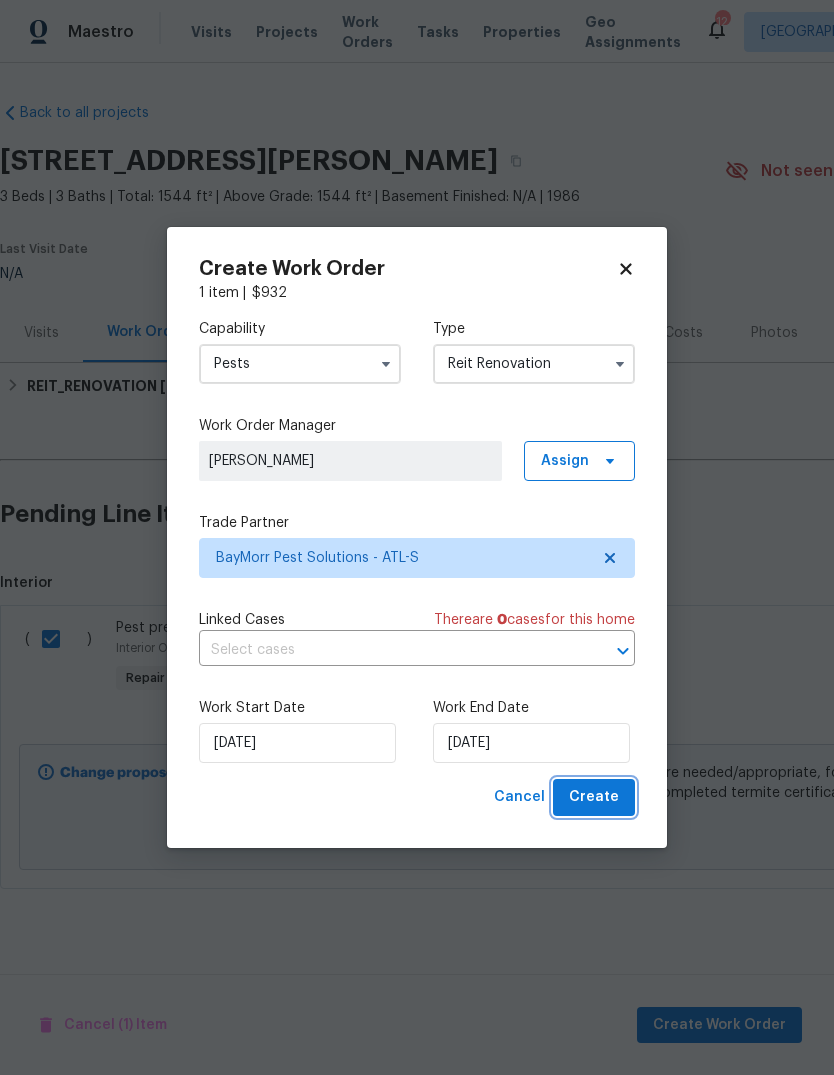 click on "Create" at bounding box center [594, 797] 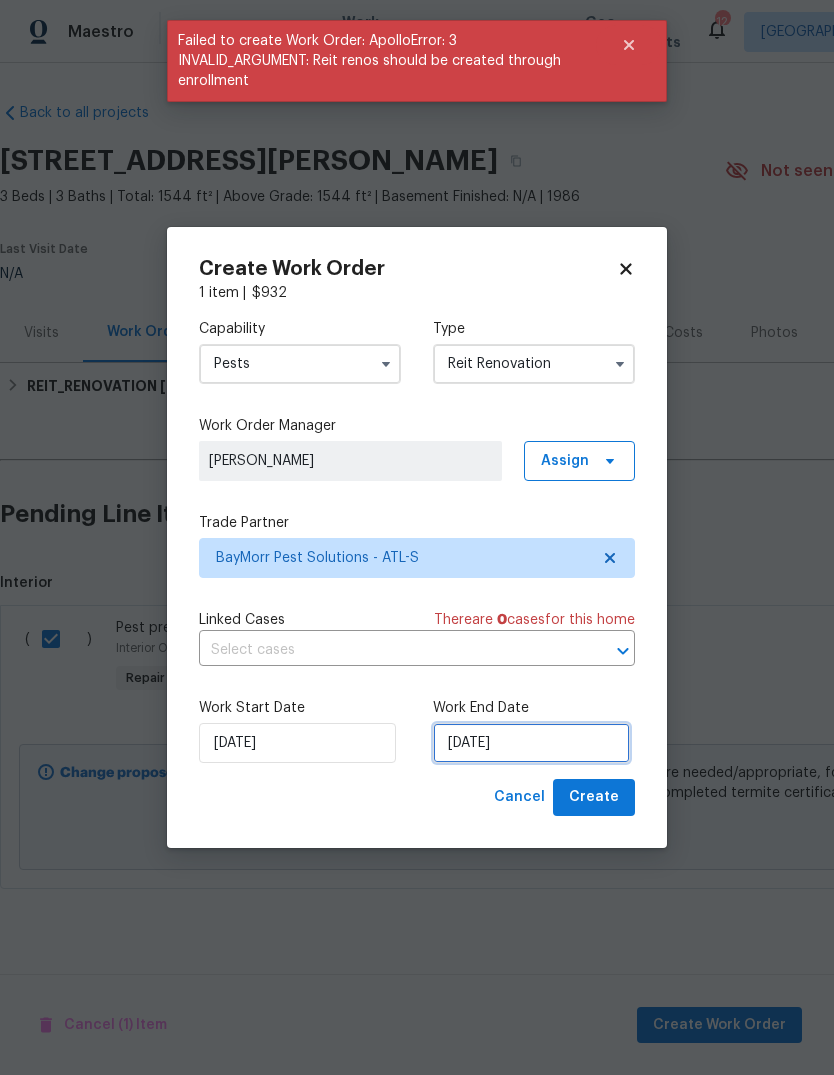 click on "7/25/2025" at bounding box center [531, 743] 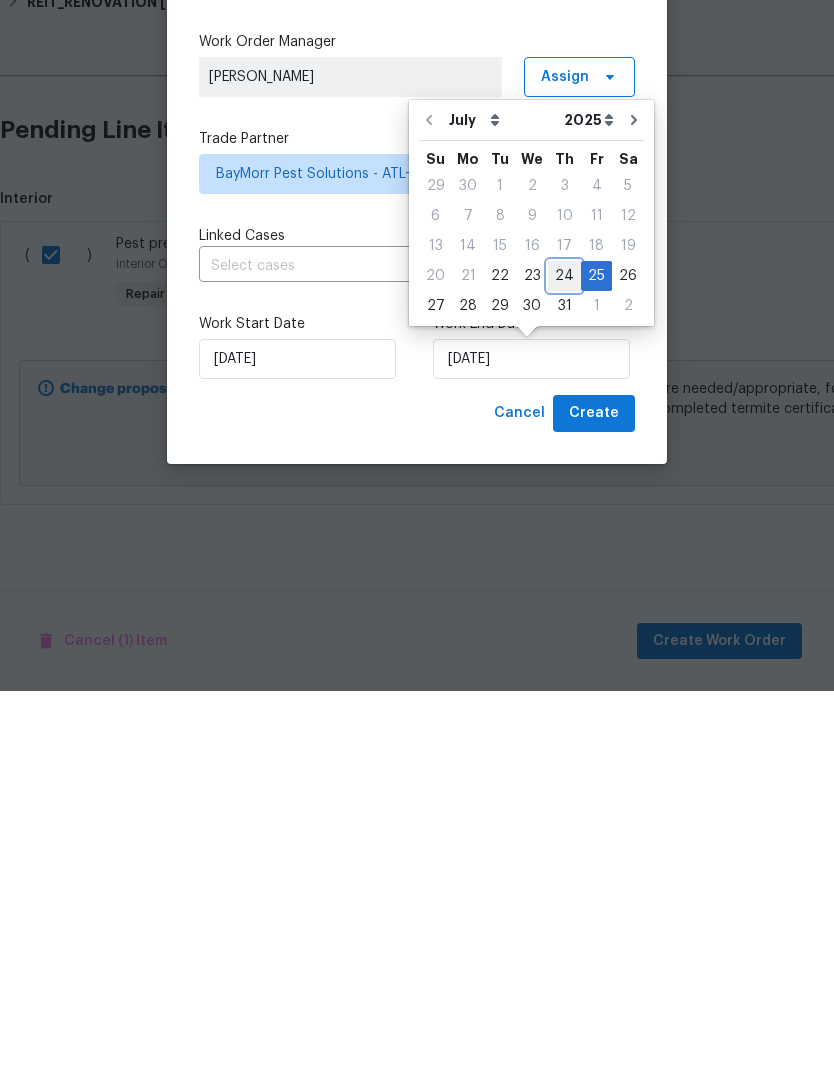 click on "24" at bounding box center (564, 660) 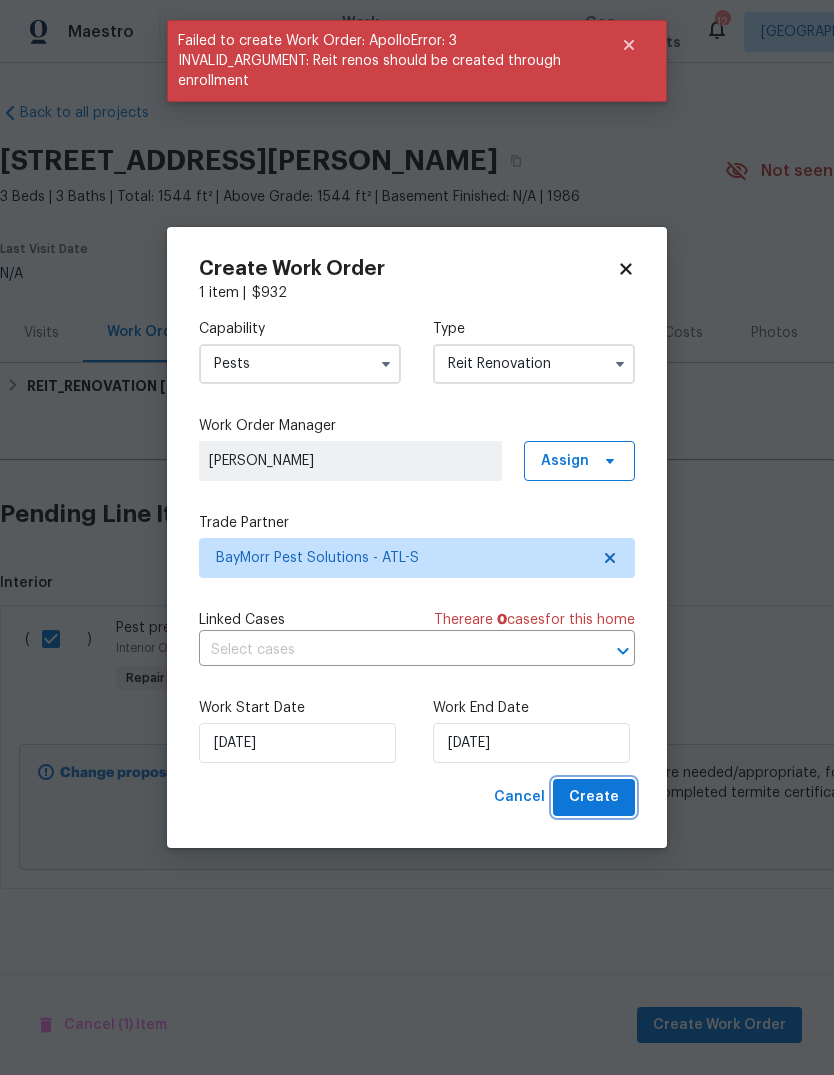 click on "Create" at bounding box center (594, 797) 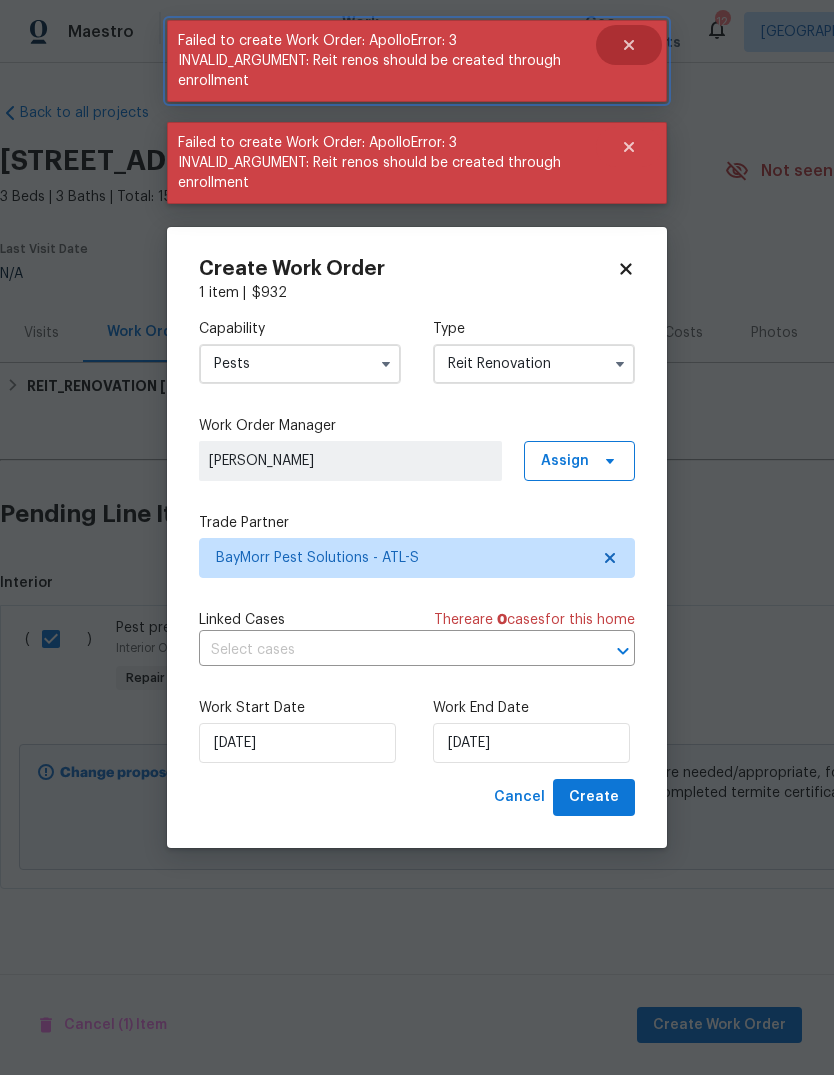 click at bounding box center (629, 45) 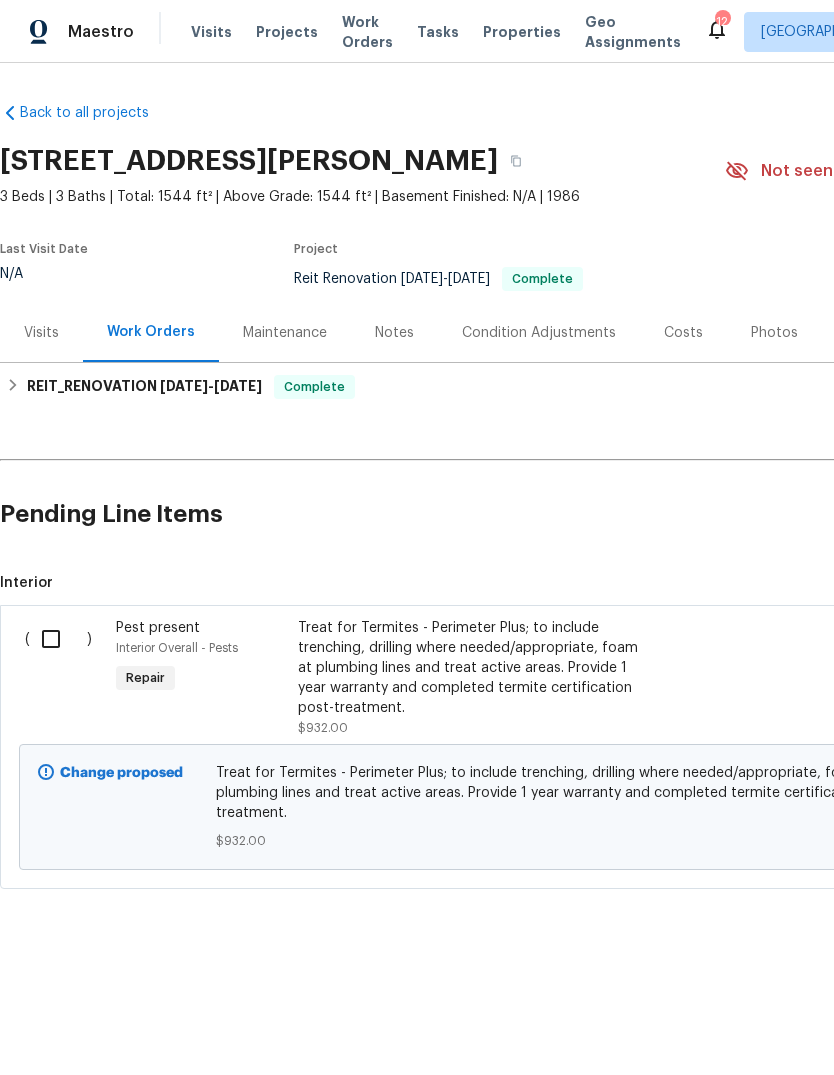 click at bounding box center [58, 639] 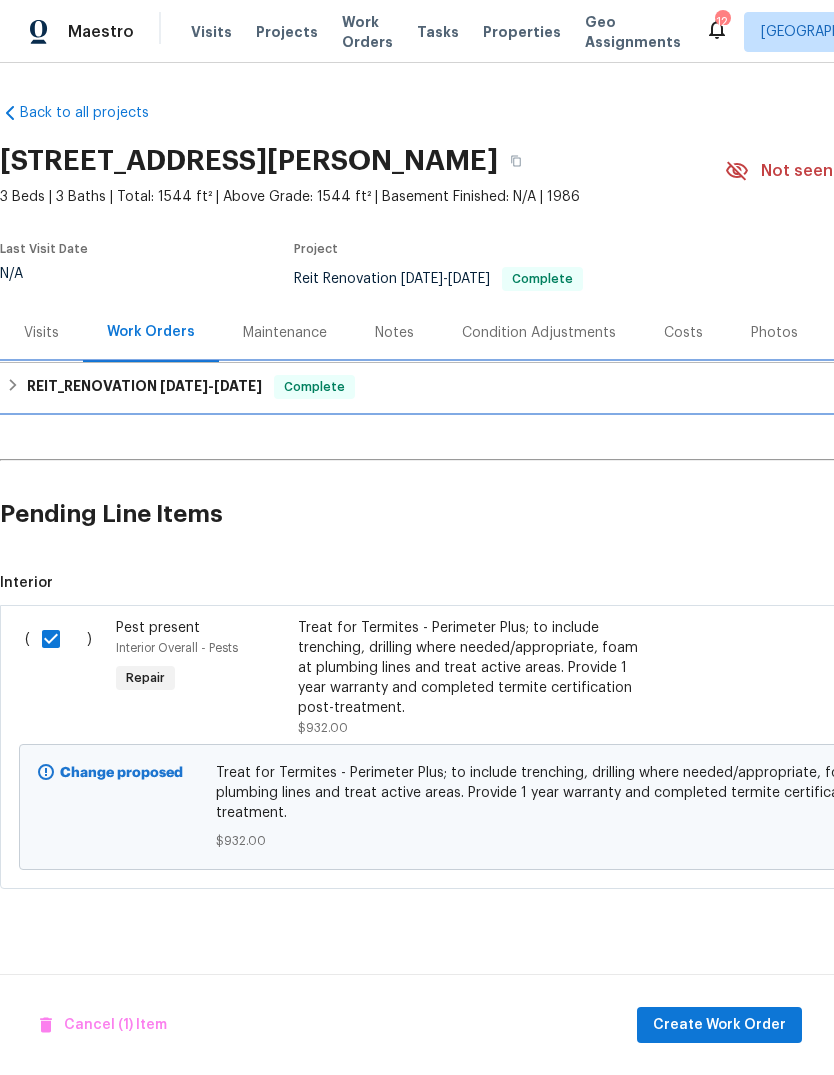click on "REIT_RENOVATION   6/25/25  -  7/2/25" at bounding box center [144, 387] 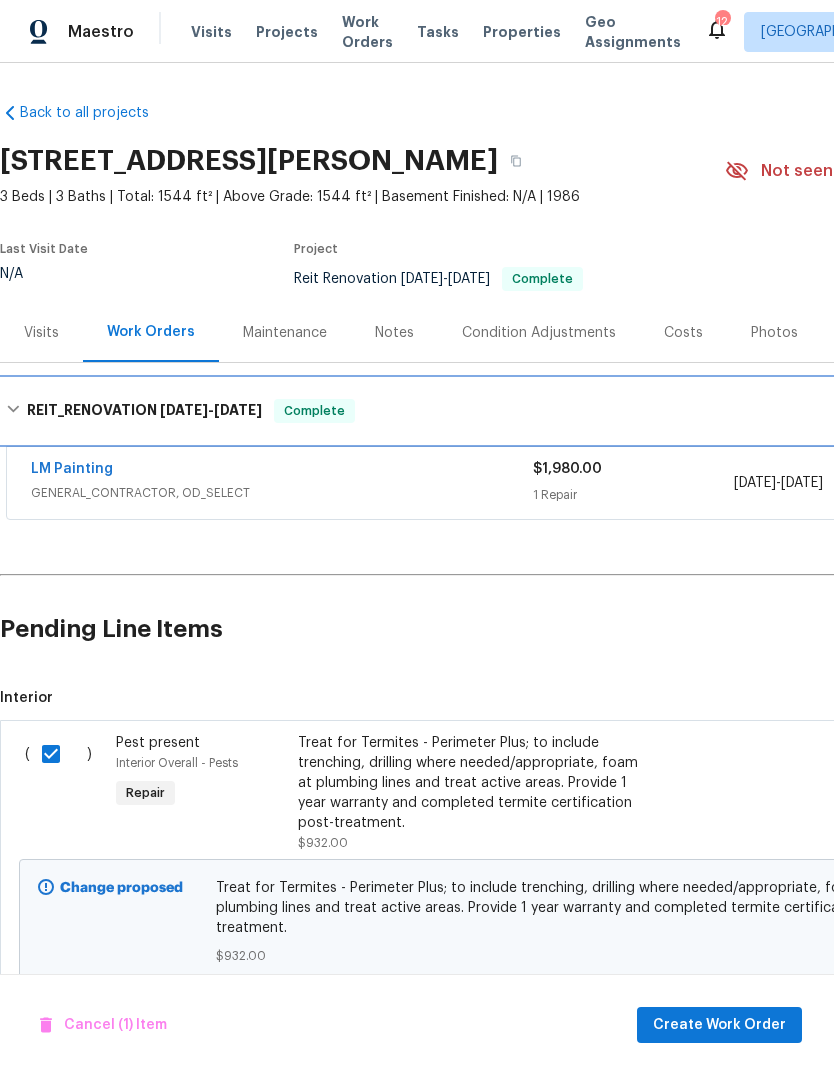 scroll, scrollTop: 0, scrollLeft: 0, axis: both 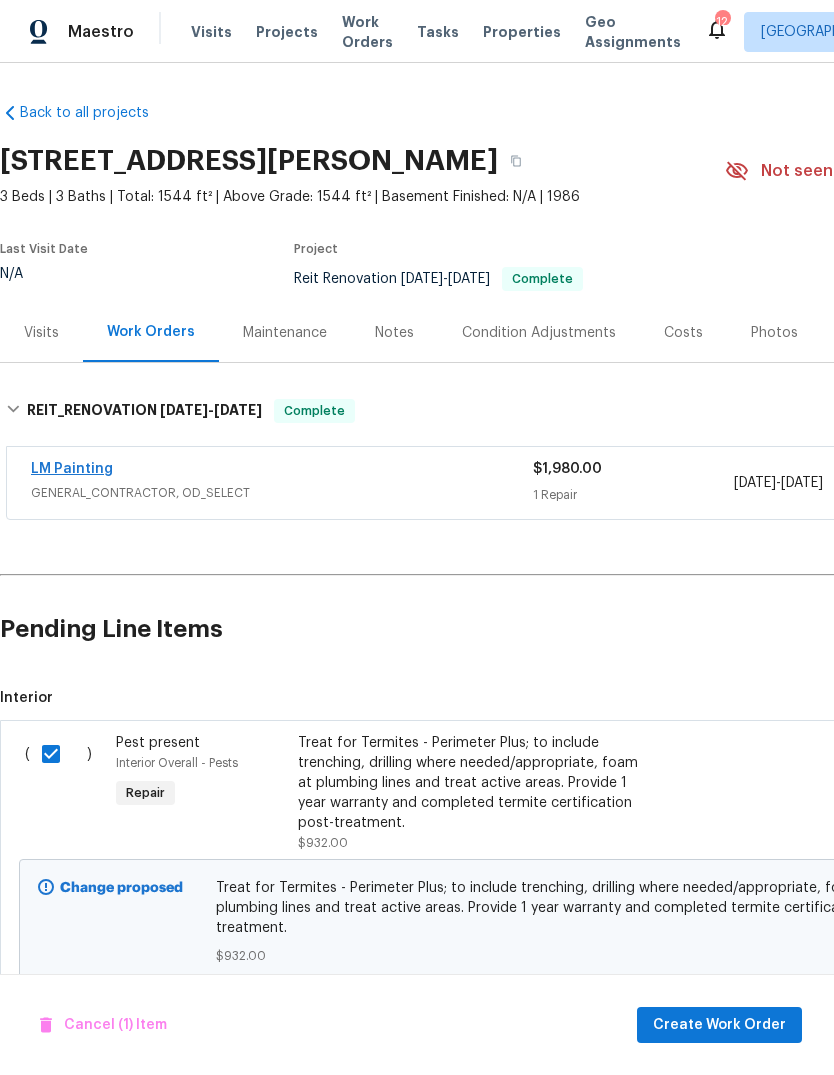 click on "LM Painting" at bounding box center [72, 469] 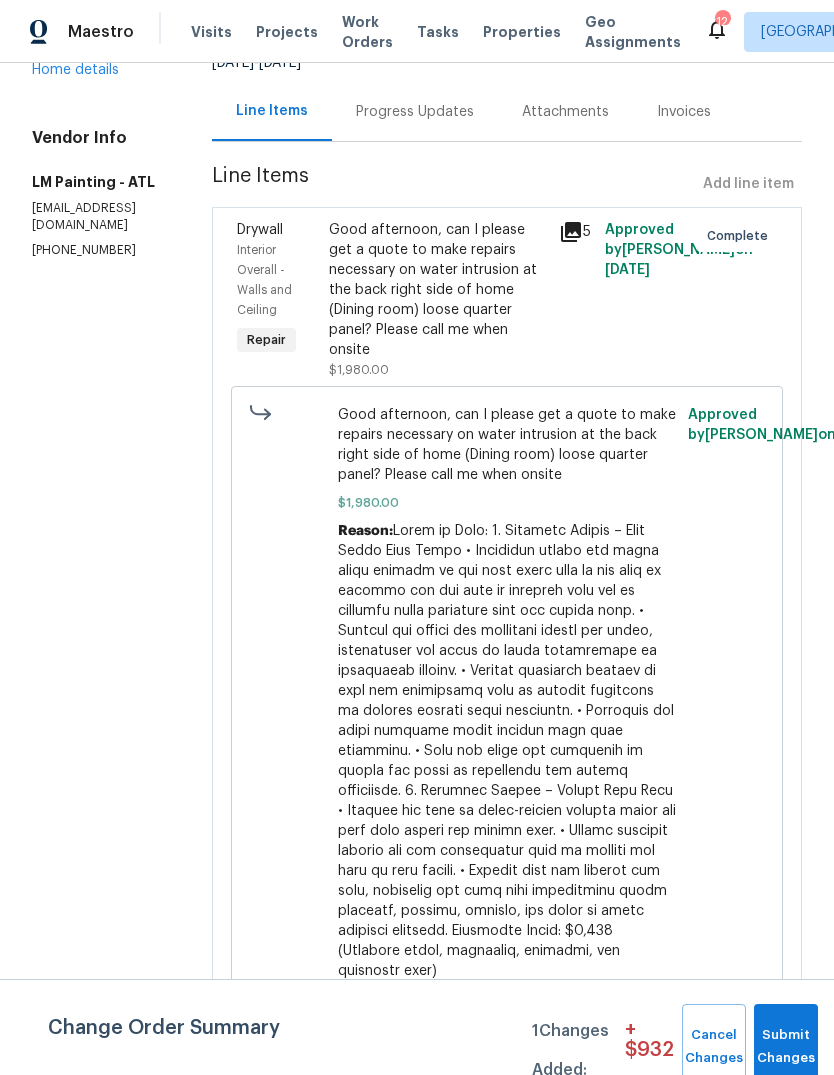 scroll, scrollTop: 232, scrollLeft: 0, axis: vertical 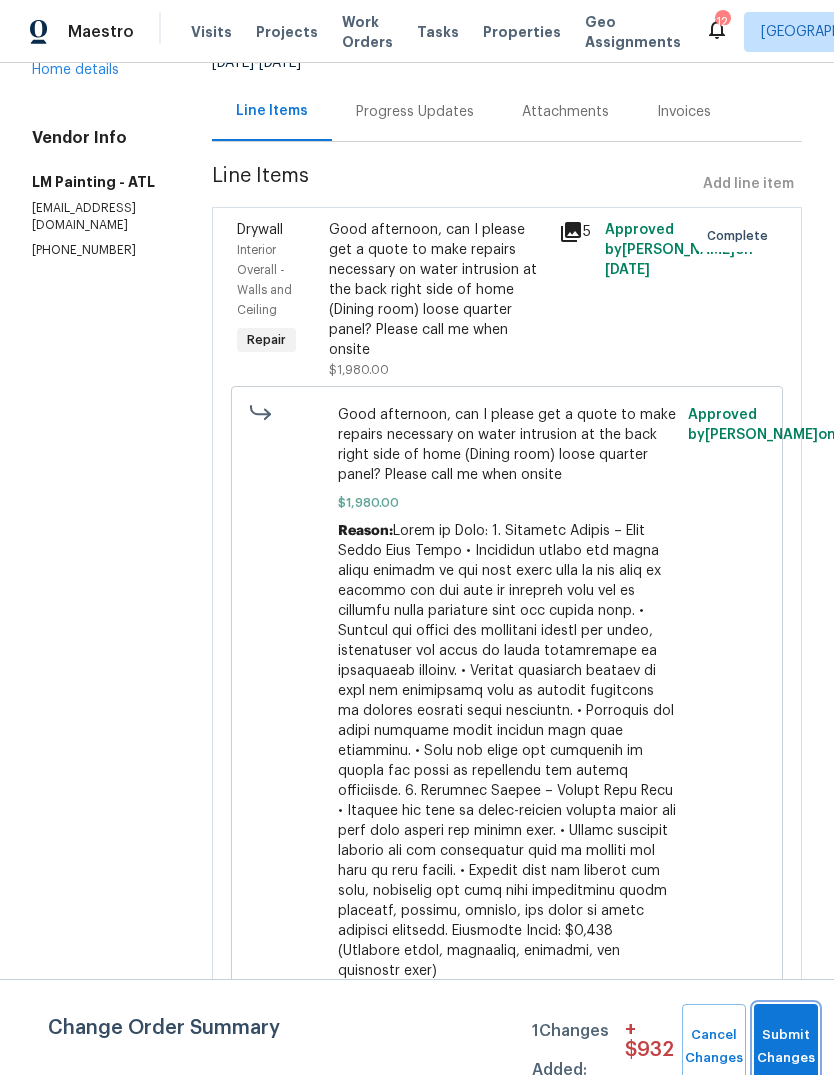 click on "Submit Changes" at bounding box center (786, 1047) 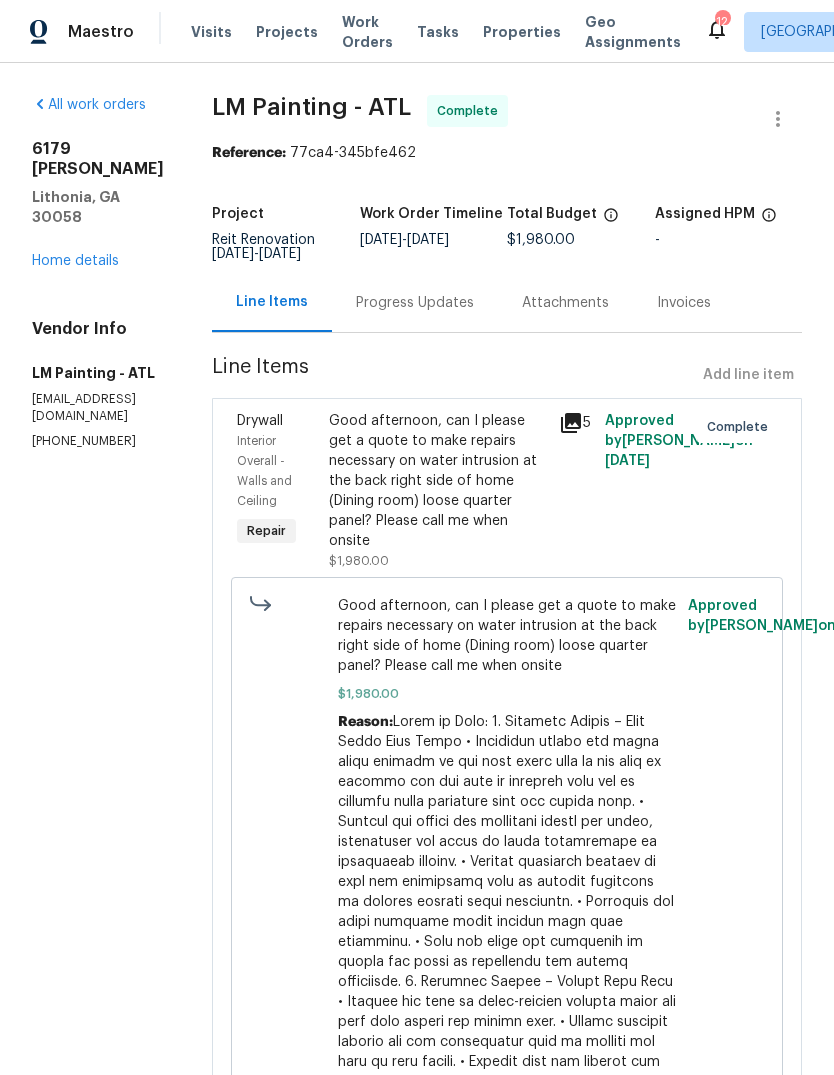 scroll, scrollTop: 0, scrollLeft: 0, axis: both 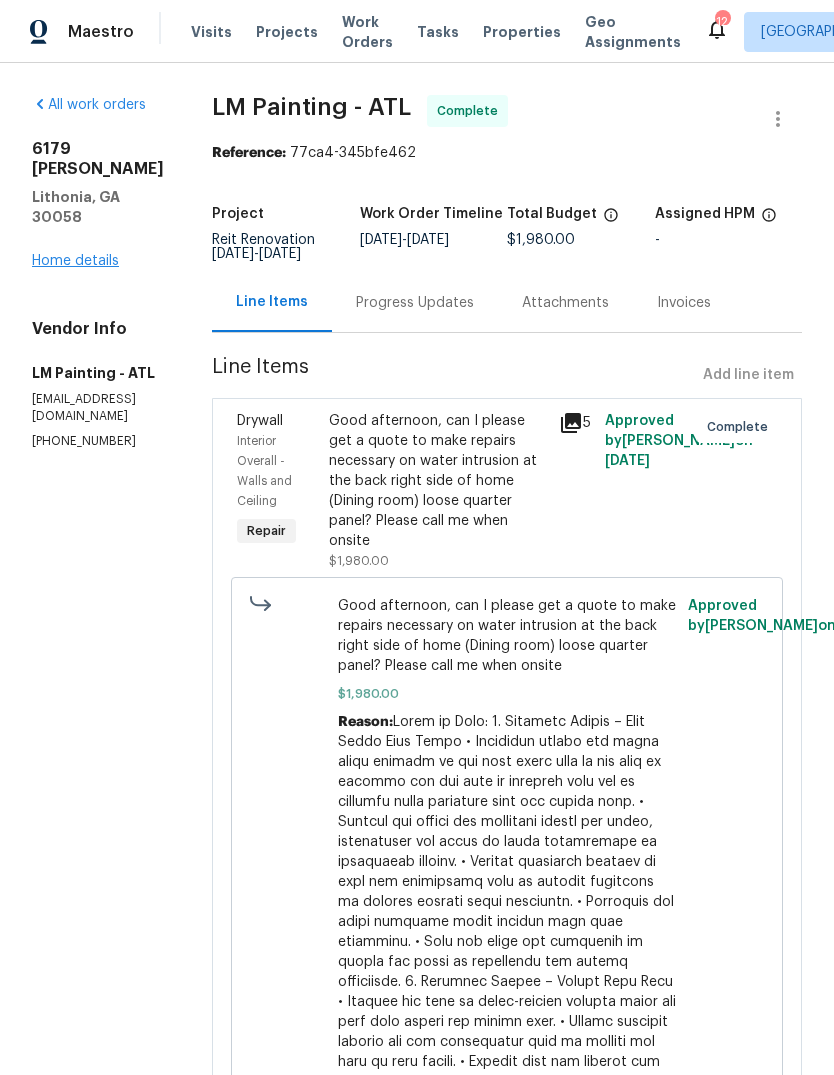 click on "Home details" at bounding box center (75, 261) 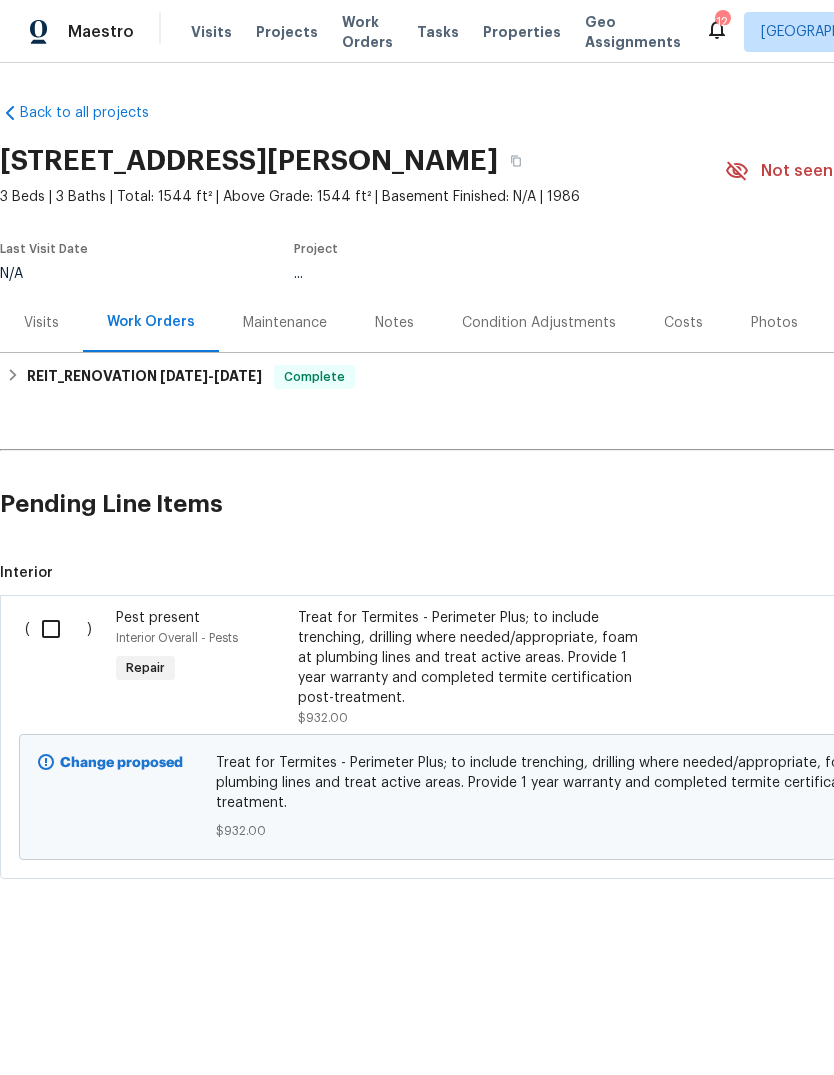 scroll, scrollTop: 0, scrollLeft: 0, axis: both 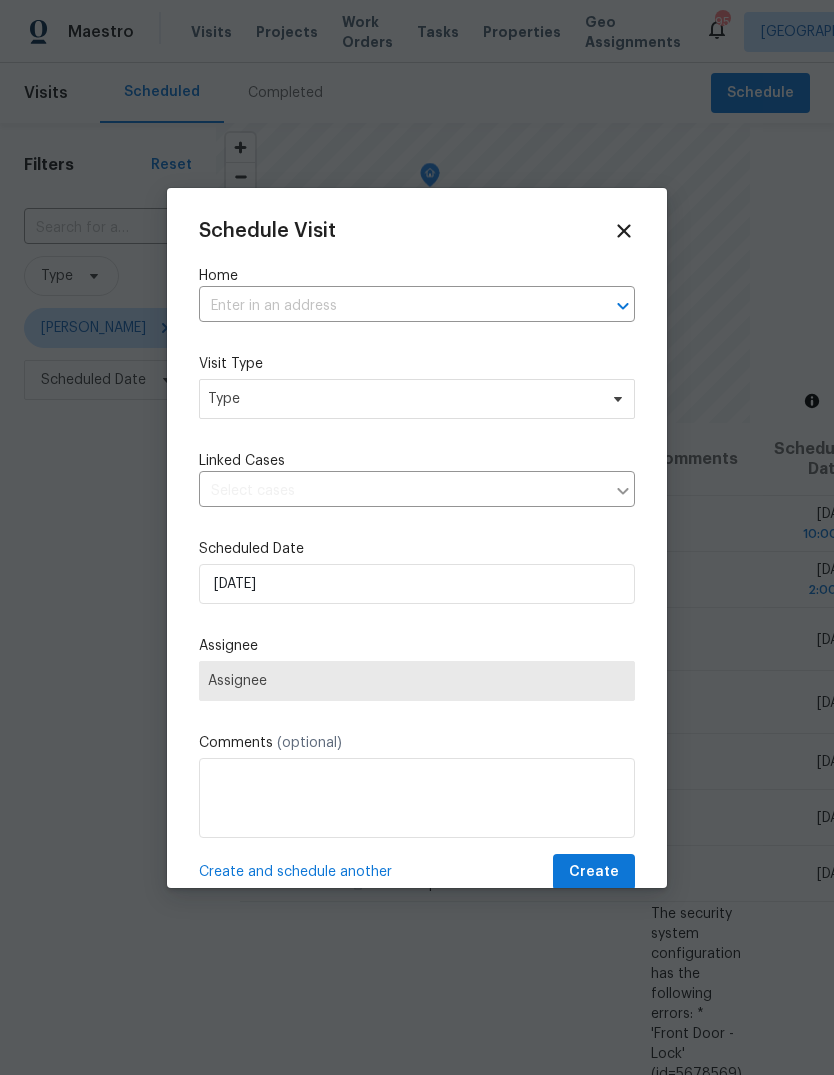click at bounding box center (417, 537) 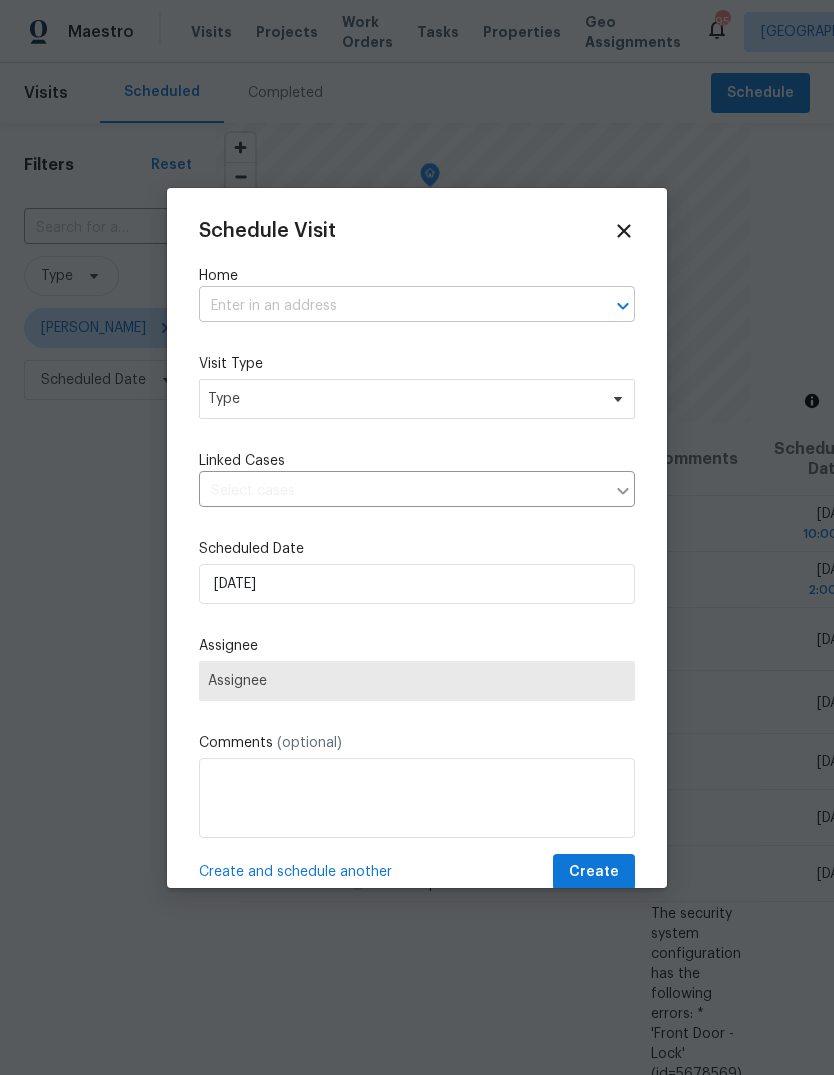 click at bounding box center [389, 306] 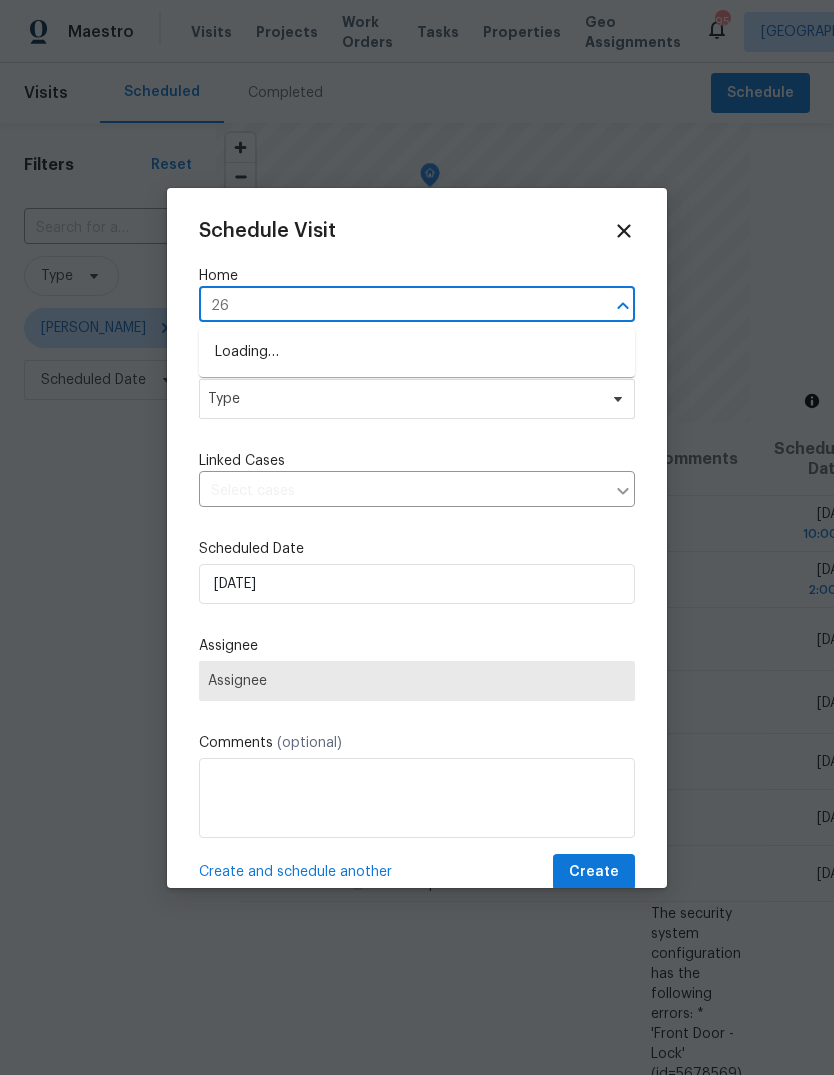 type on "2" 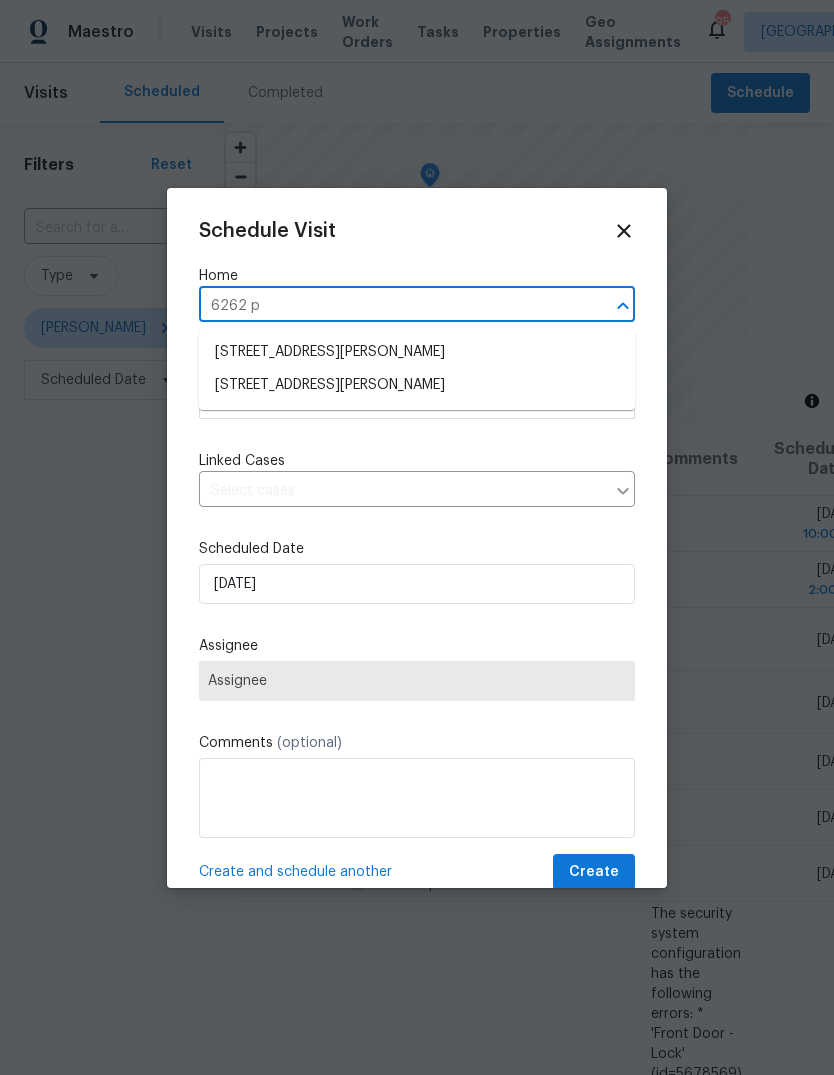 type on "6262 ph" 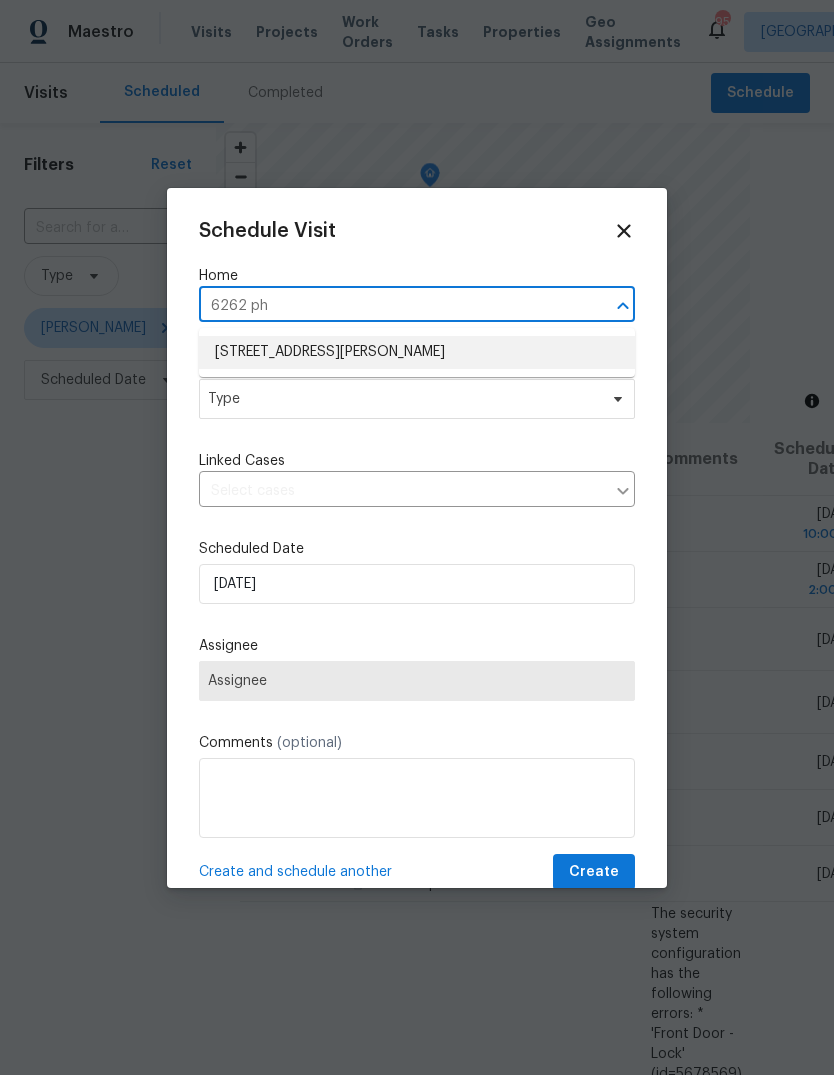 click on "[STREET_ADDRESS][PERSON_NAME]" at bounding box center (417, 352) 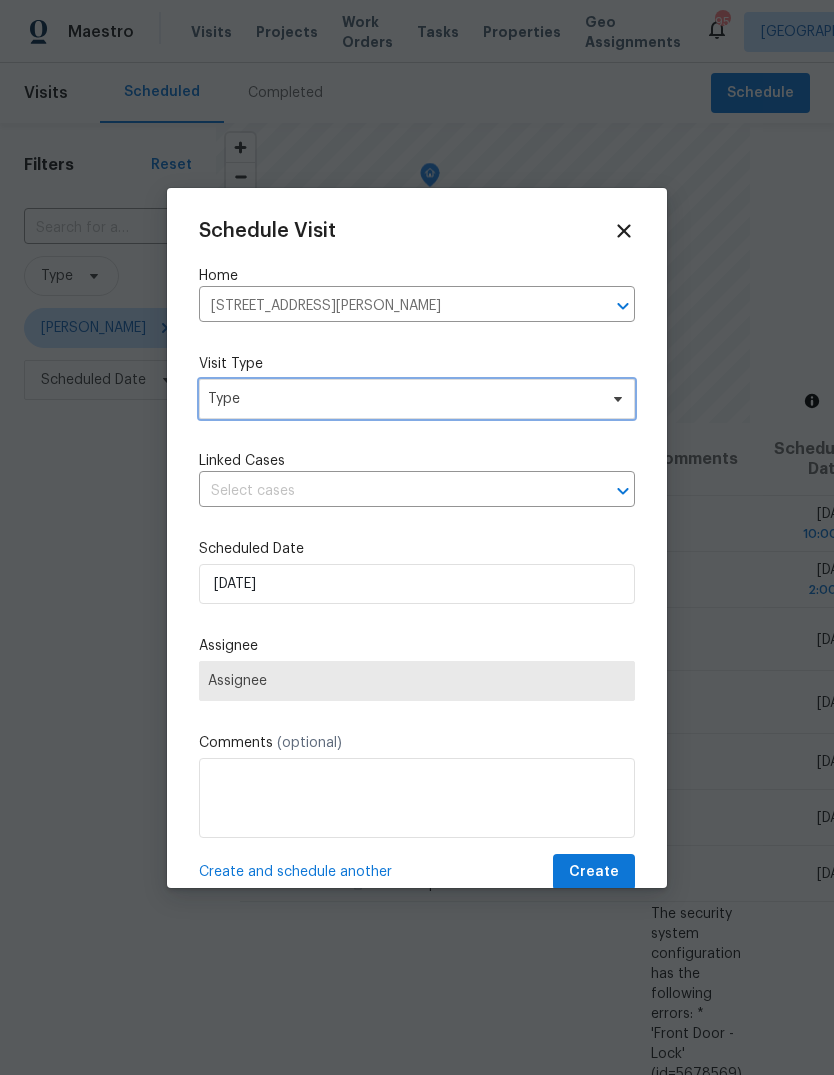 click on "Type" at bounding box center (402, 399) 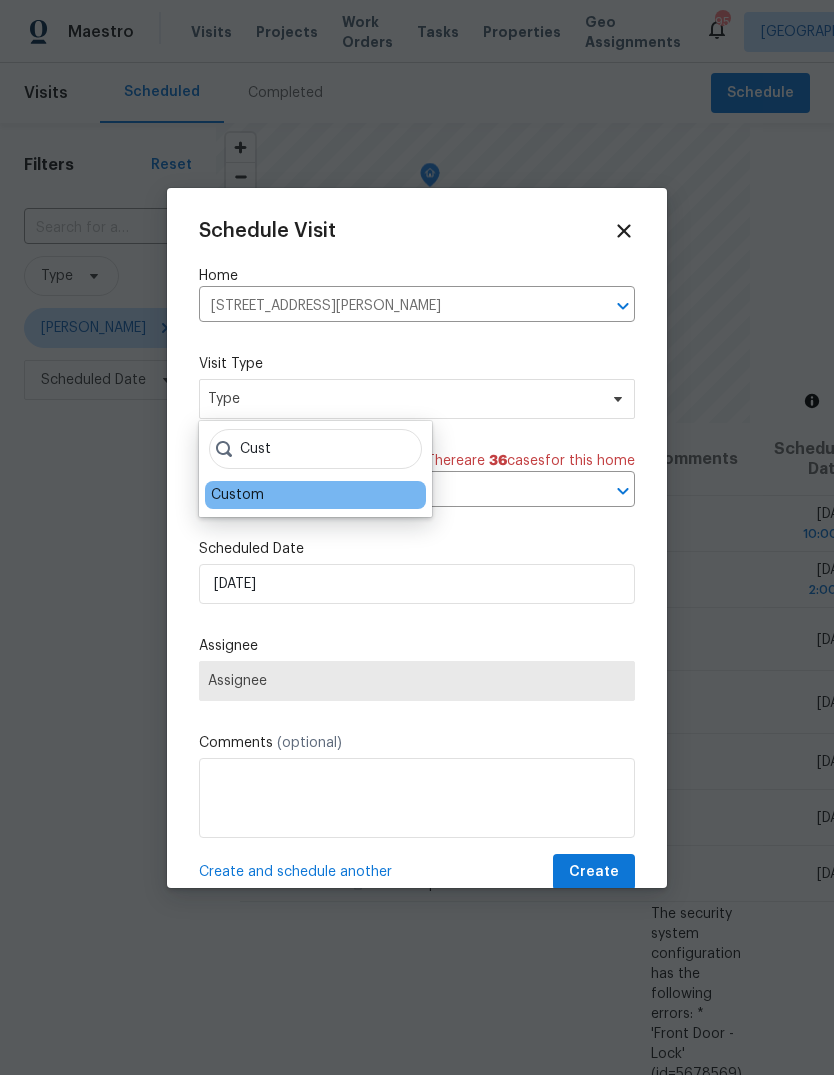 type on "Cust" 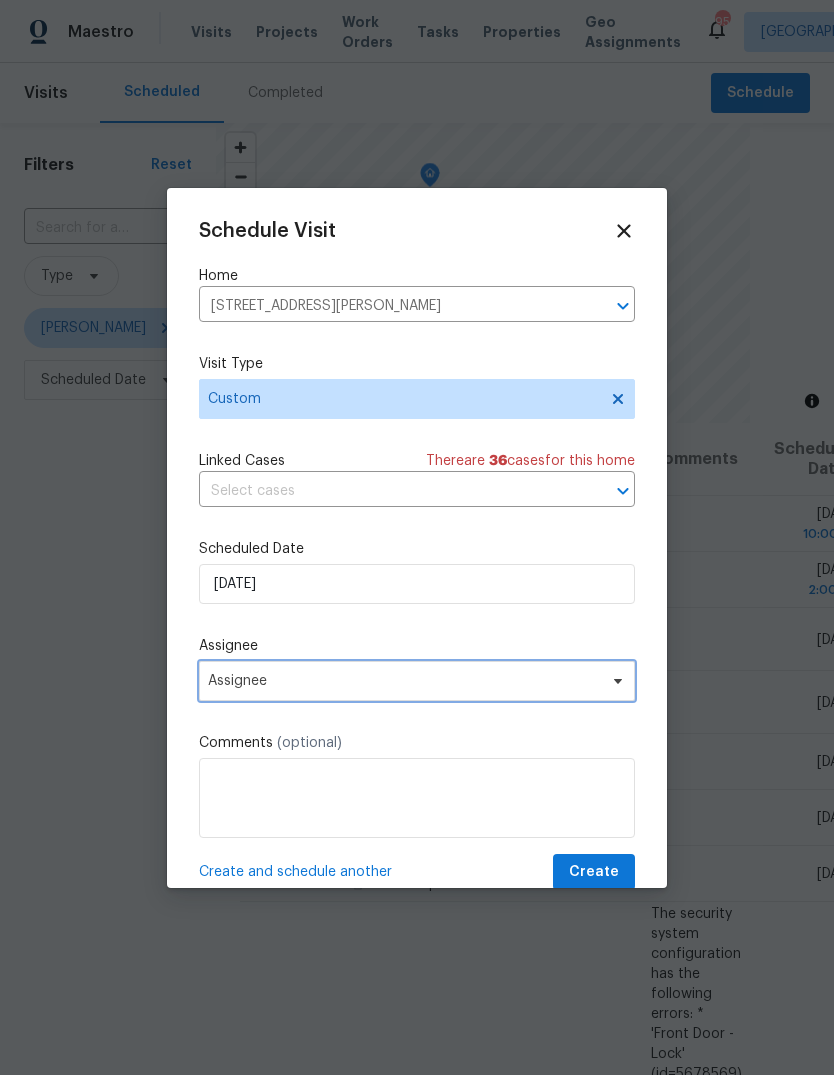 click on "Assignee" at bounding box center [404, 681] 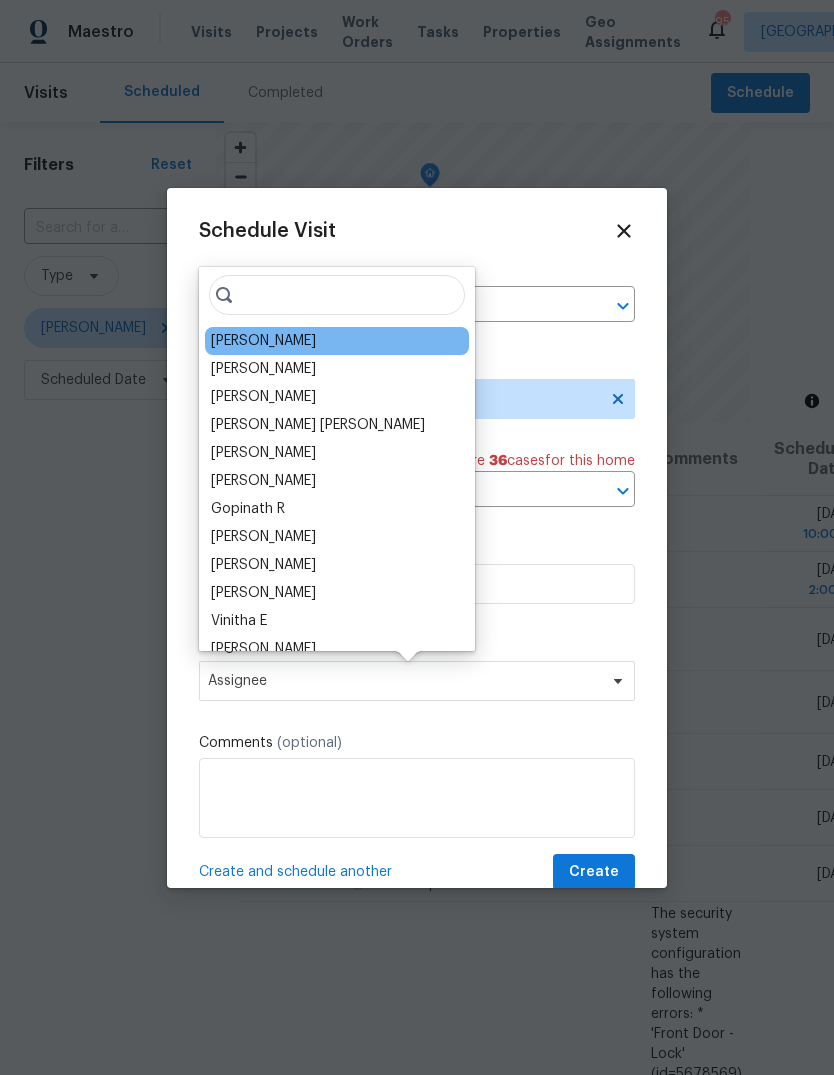 click on "[PERSON_NAME]" at bounding box center (263, 341) 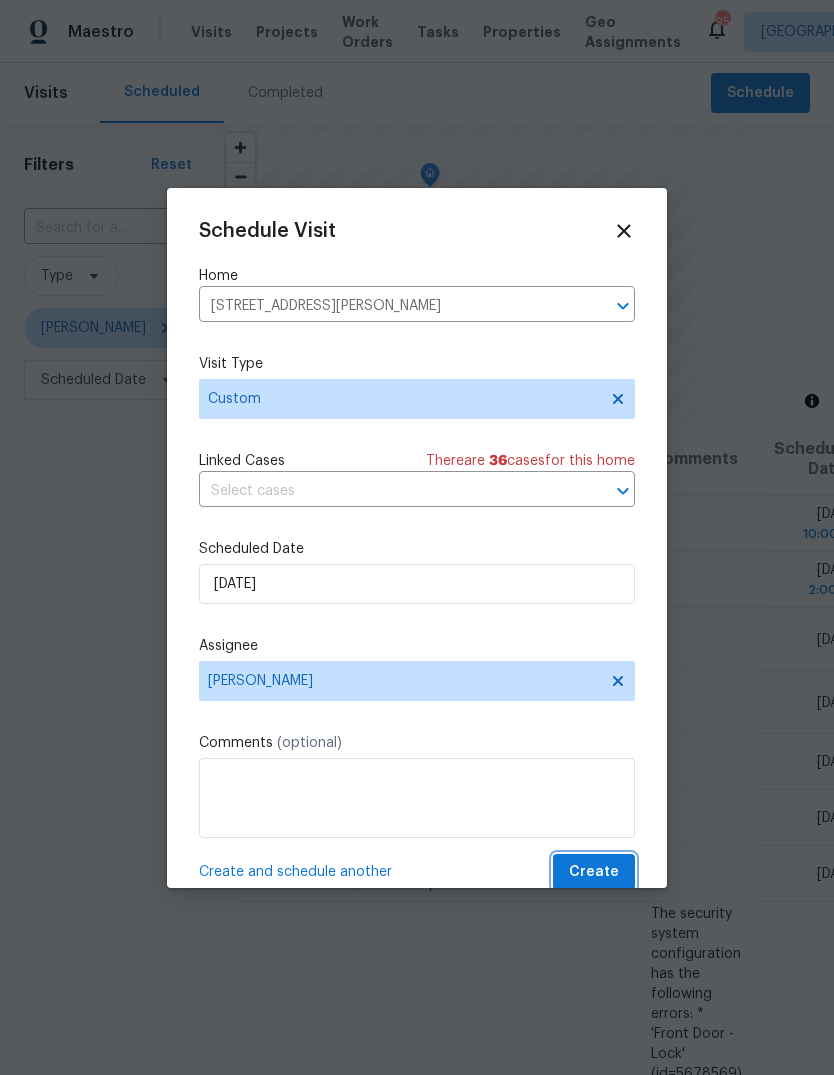 click on "Create" at bounding box center (594, 872) 